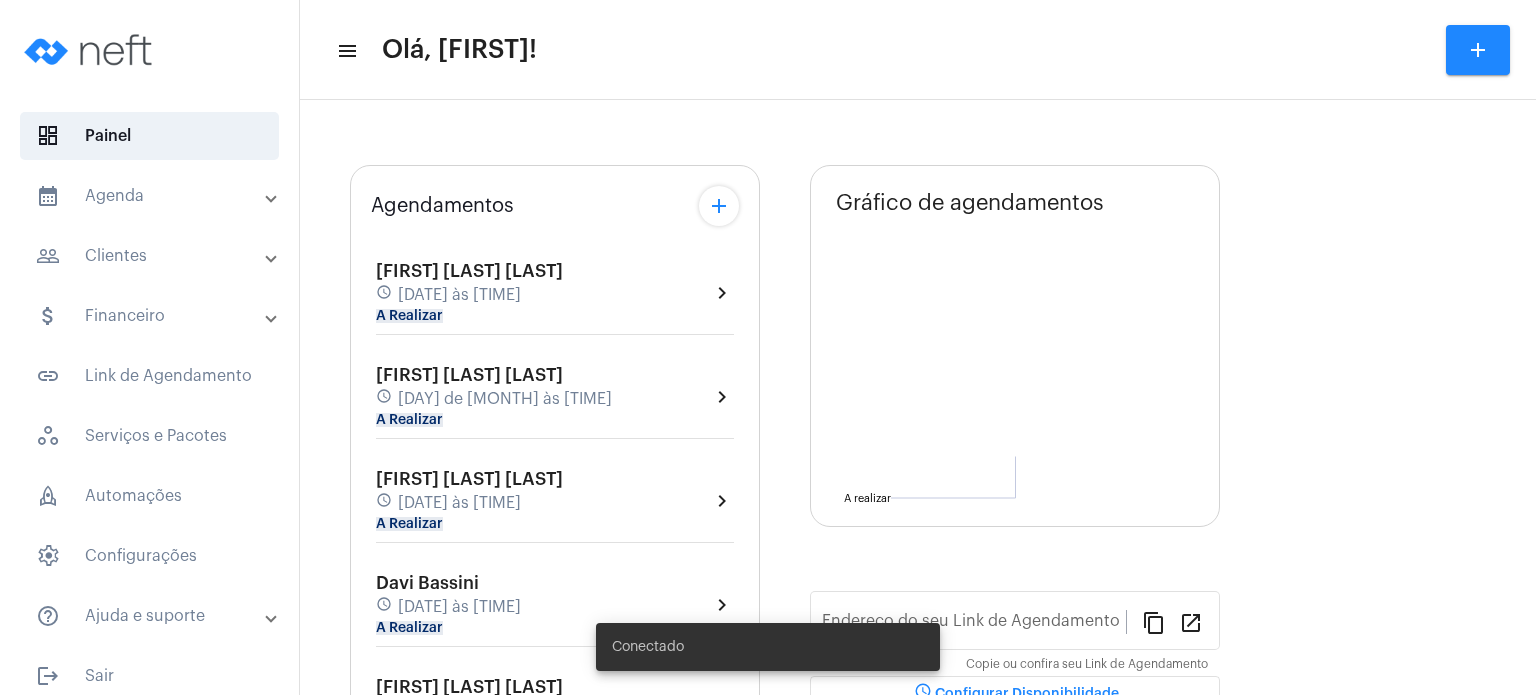 type on "https://neft.com.br/fabiana-davel-canal" 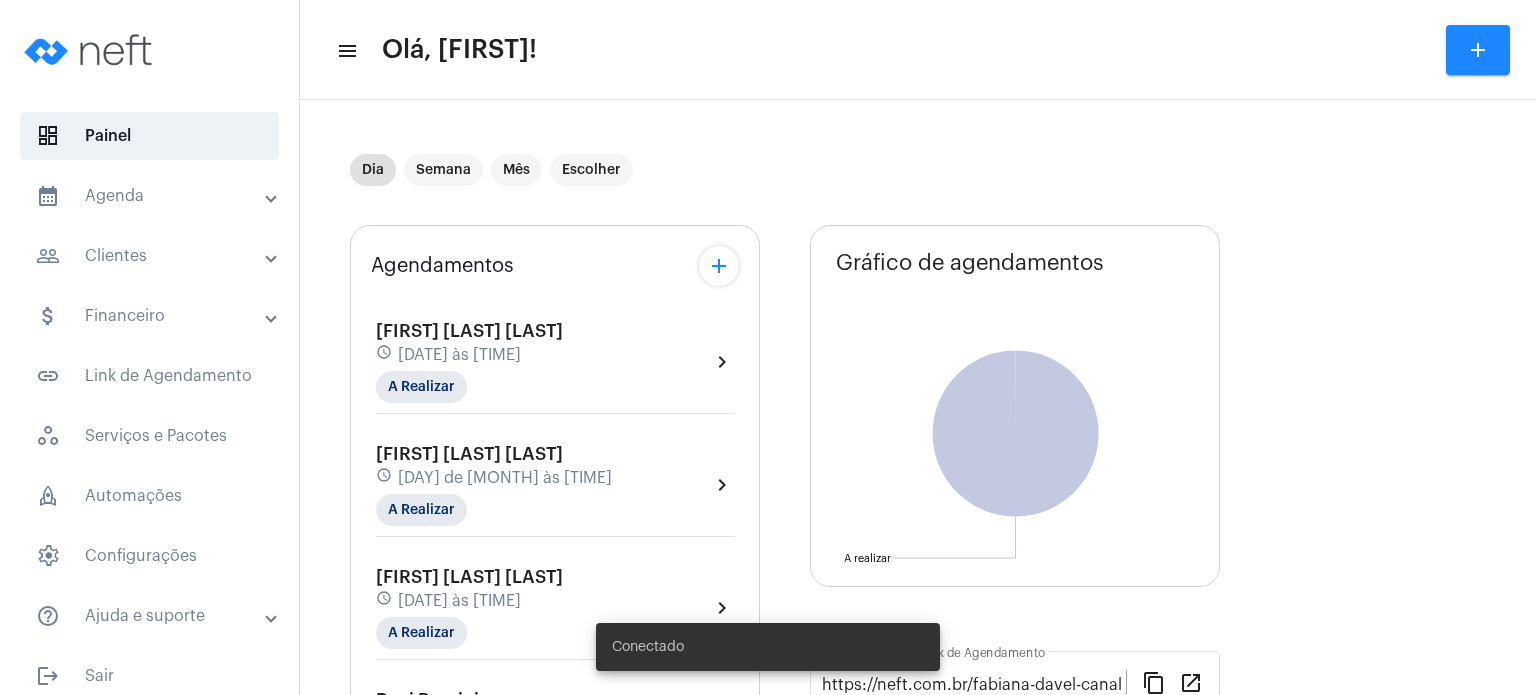 scroll, scrollTop: 0, scrollLeft: 0, axis: both 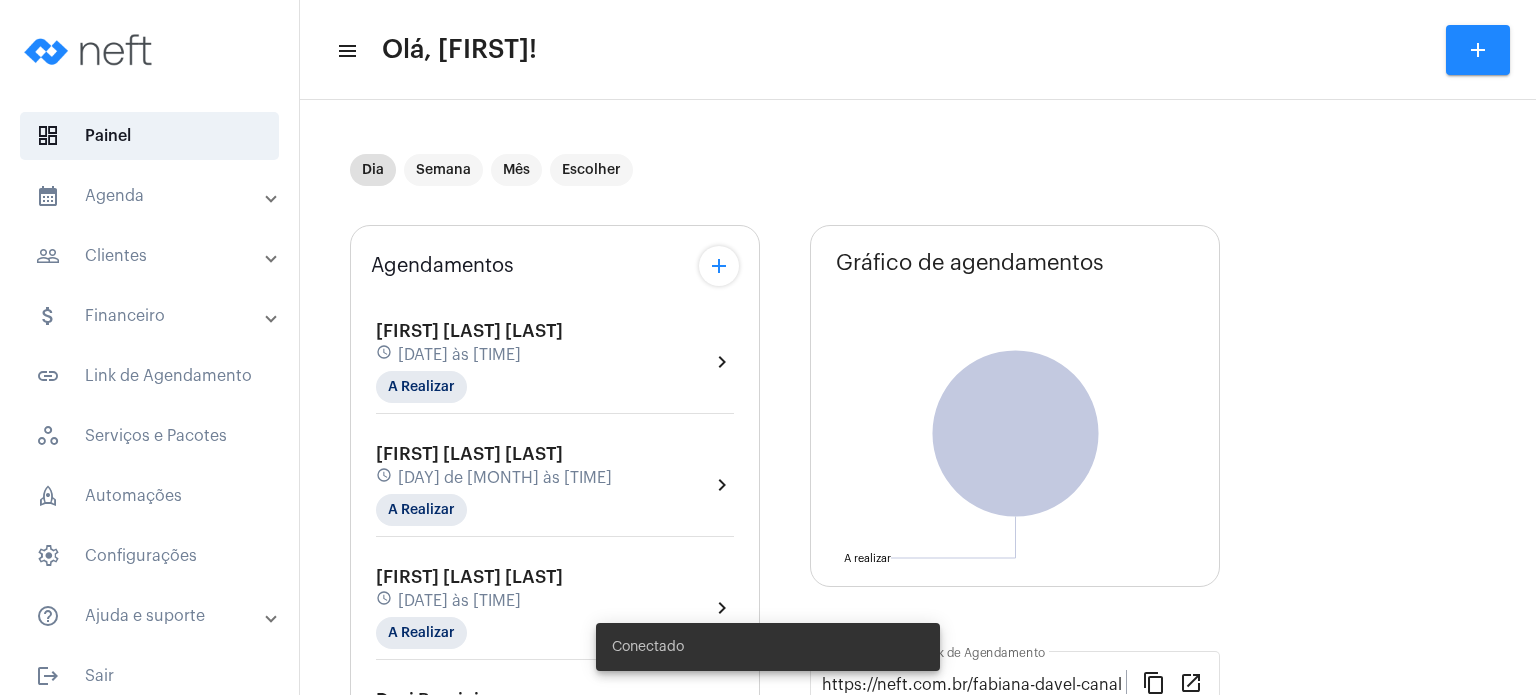 click on "calendar_month_outlined  Agenda" at bounding box center [155, 196] 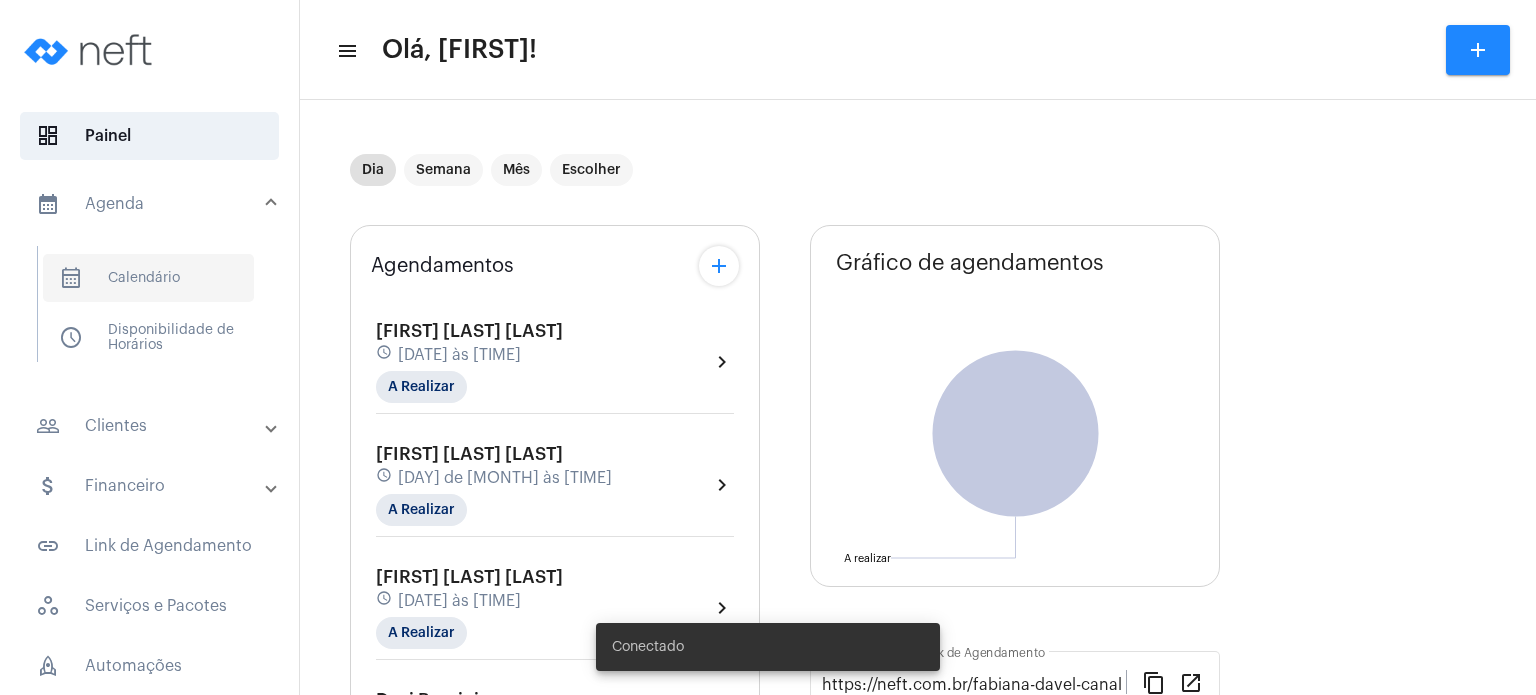 click on "calendar_month_outlined   Calendário" at bounding box center (148, 278) 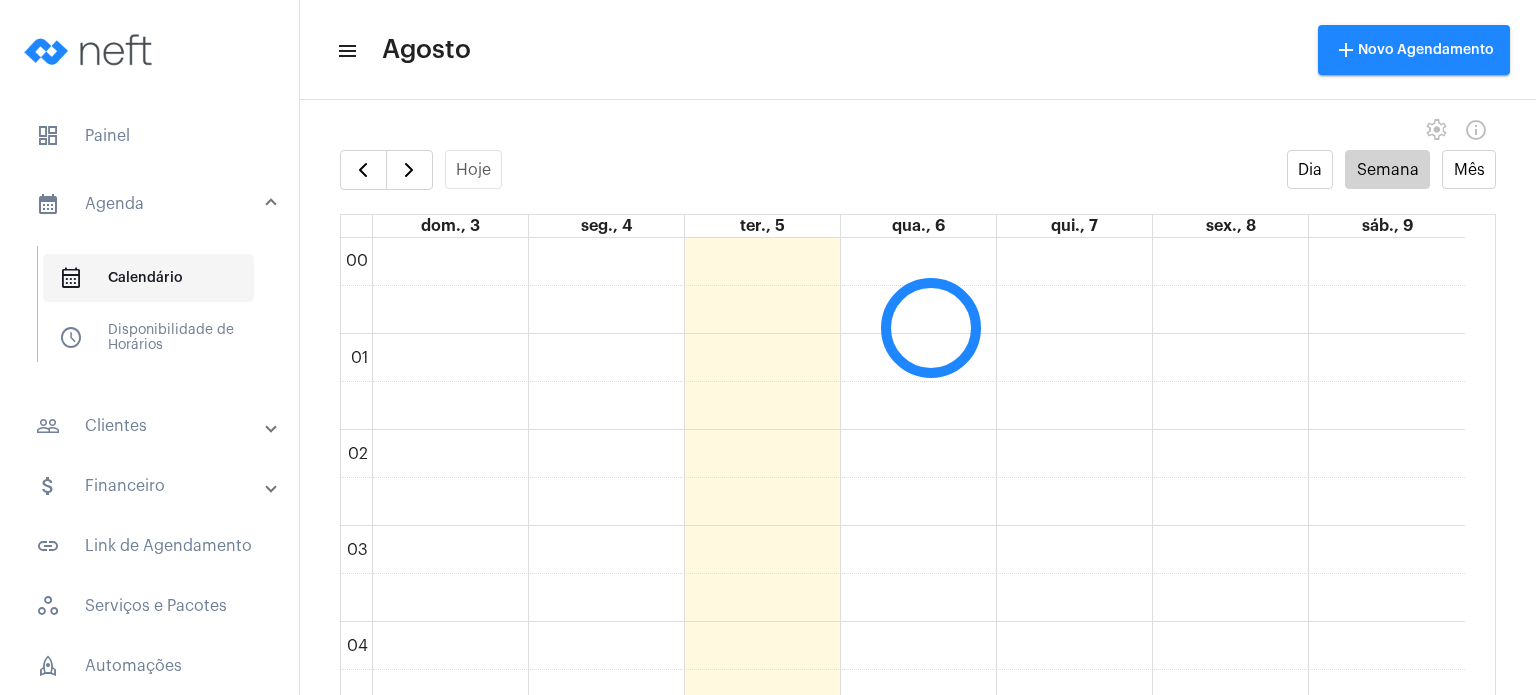 scroll, scrollTop: 576, scrollLeft: 0, axis: vertical 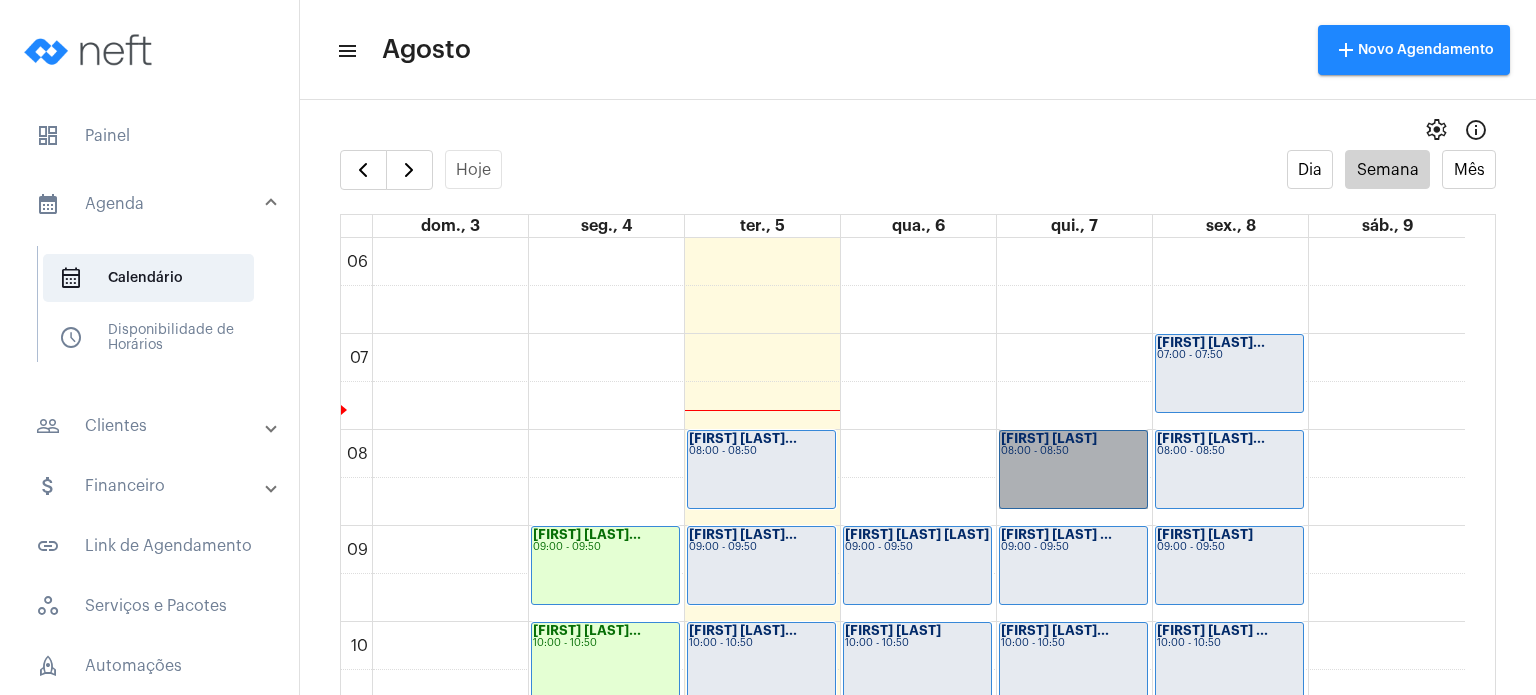 click on "[HOURS]
[FIRST] [LAST]...
[TIME] - [TIME]
[FIRST] [LAST]...
[TIME] - [TIME]
[FIRST] [LAST] ...
[TIME] - [TIME]
[FIRST] [LAST] [LAST]
[TIME] - [TIME]
[FIRST] [LAST] [LAST]
[TIME] - [TIME]
[FIRST] [LAST] [LAST]
[TIME] - [TIME]
[FIRST] [LAST] [LAST]
[TIME] - [TIME]
[FIRST] [LAST] ...
[TIME] - [TIME]
[FIRST] [LAST] [LAST]
[TIME] - [TIME]" 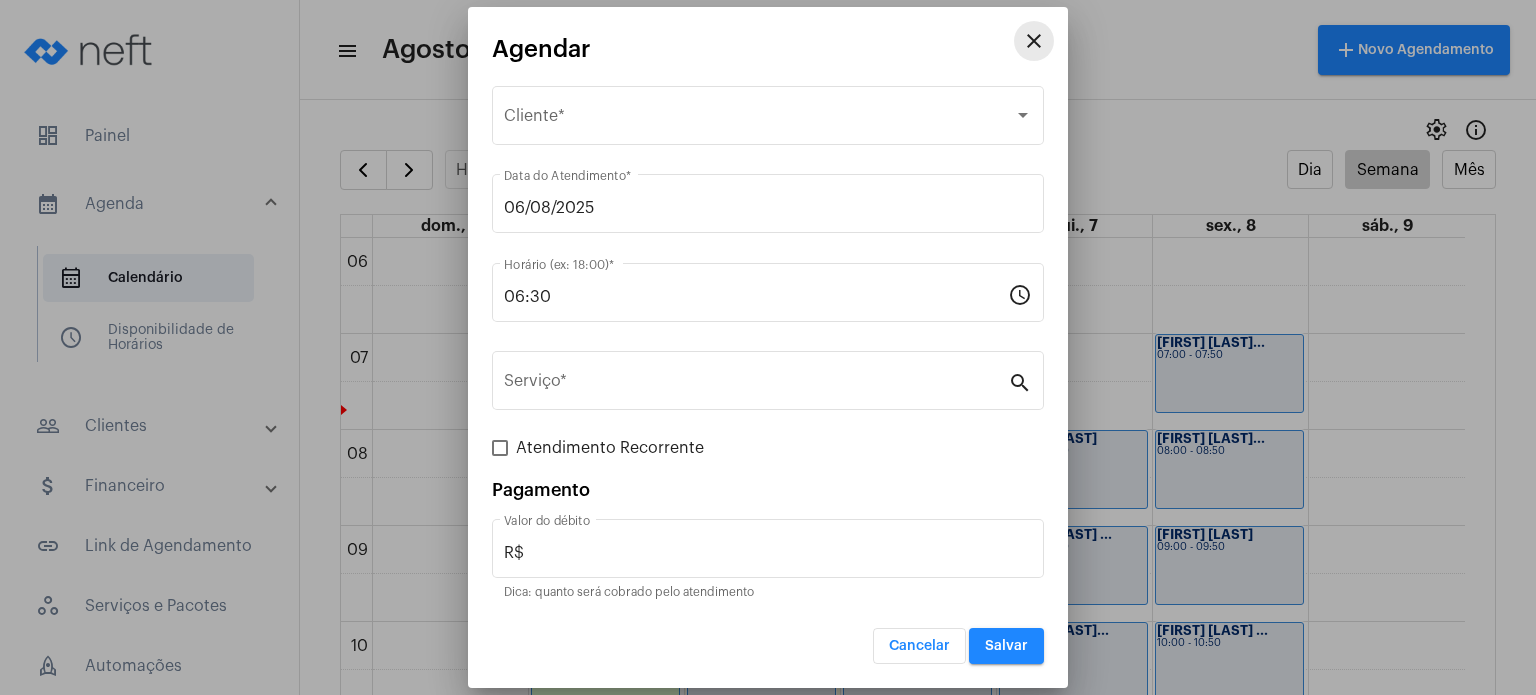 click on "close" at bounding box center (1034, 41) 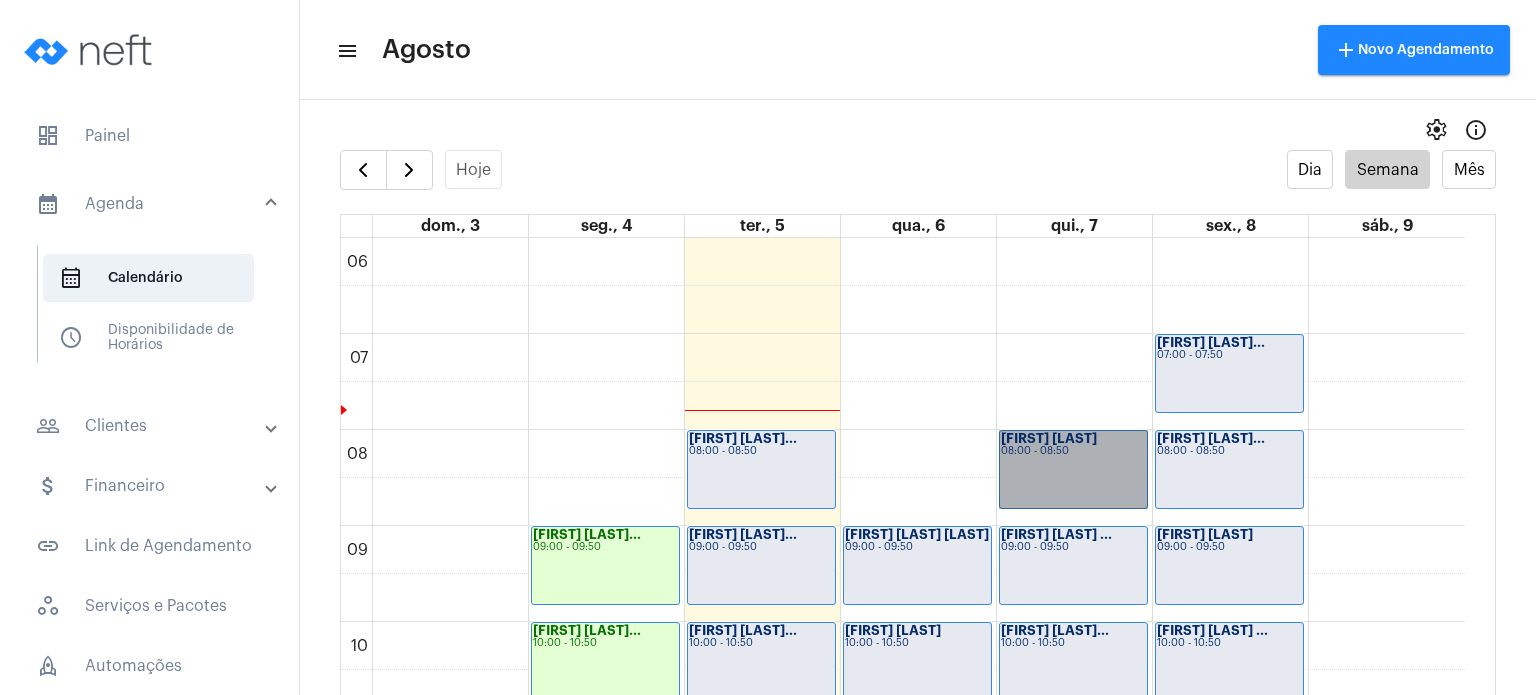 click on "[FIRST] [LAST]
[TIME] - [TIME]" 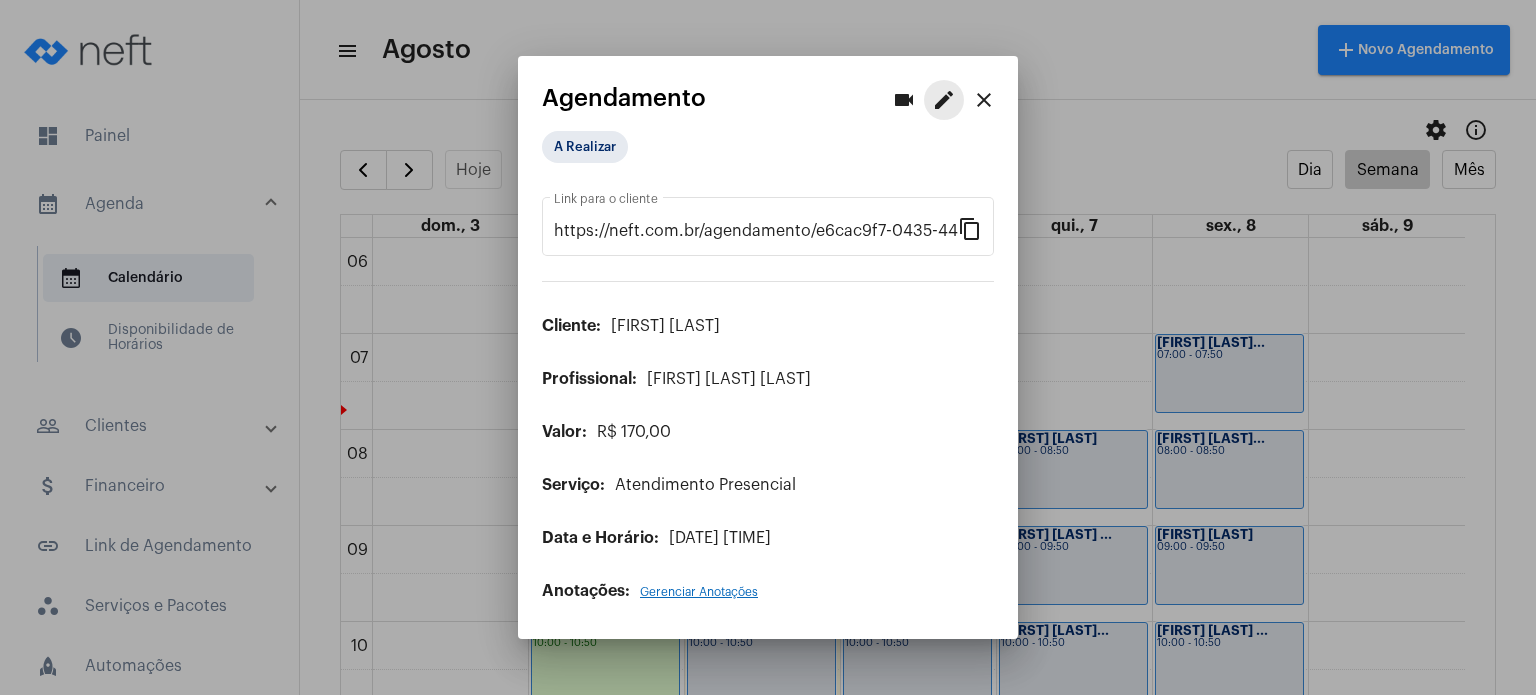 click on "edit" at bounding box center (944, 100) 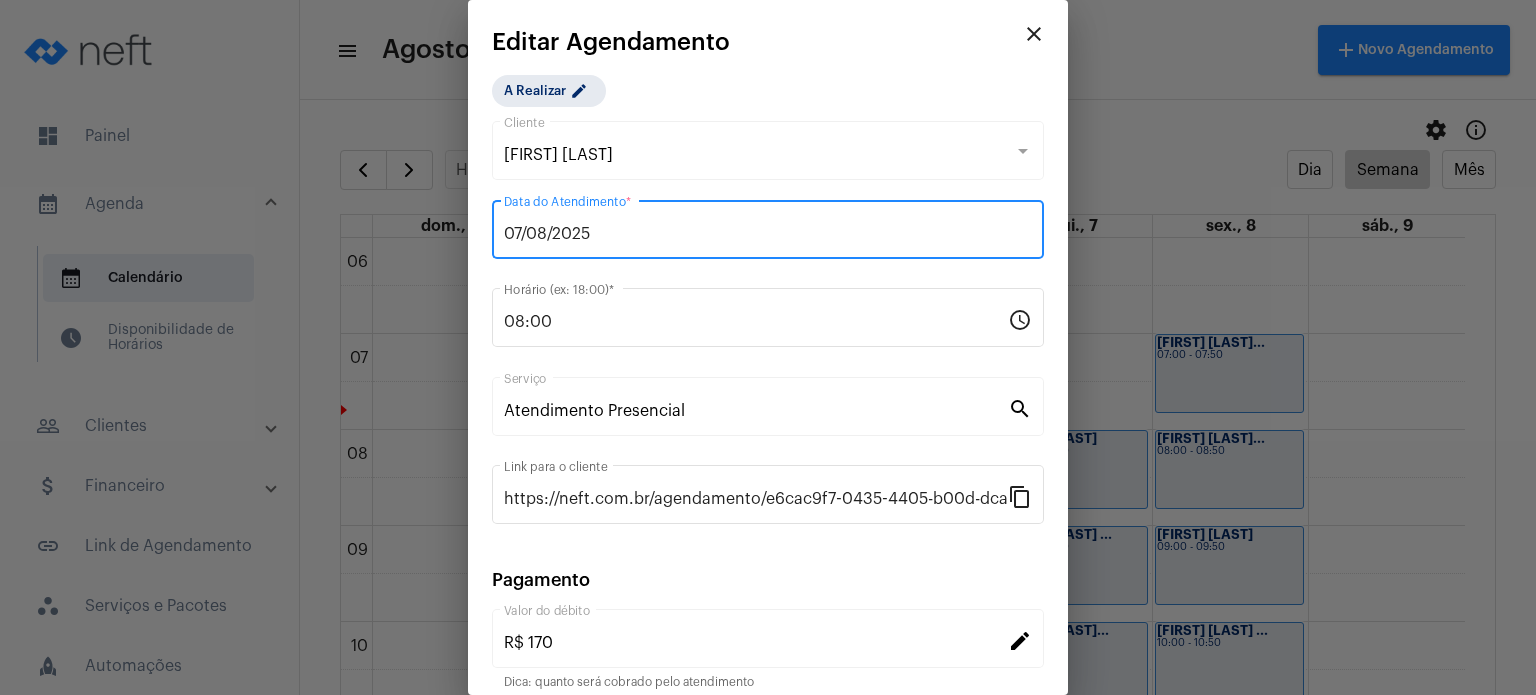 click on "07/08/2025" at bounding box center [768, 234] 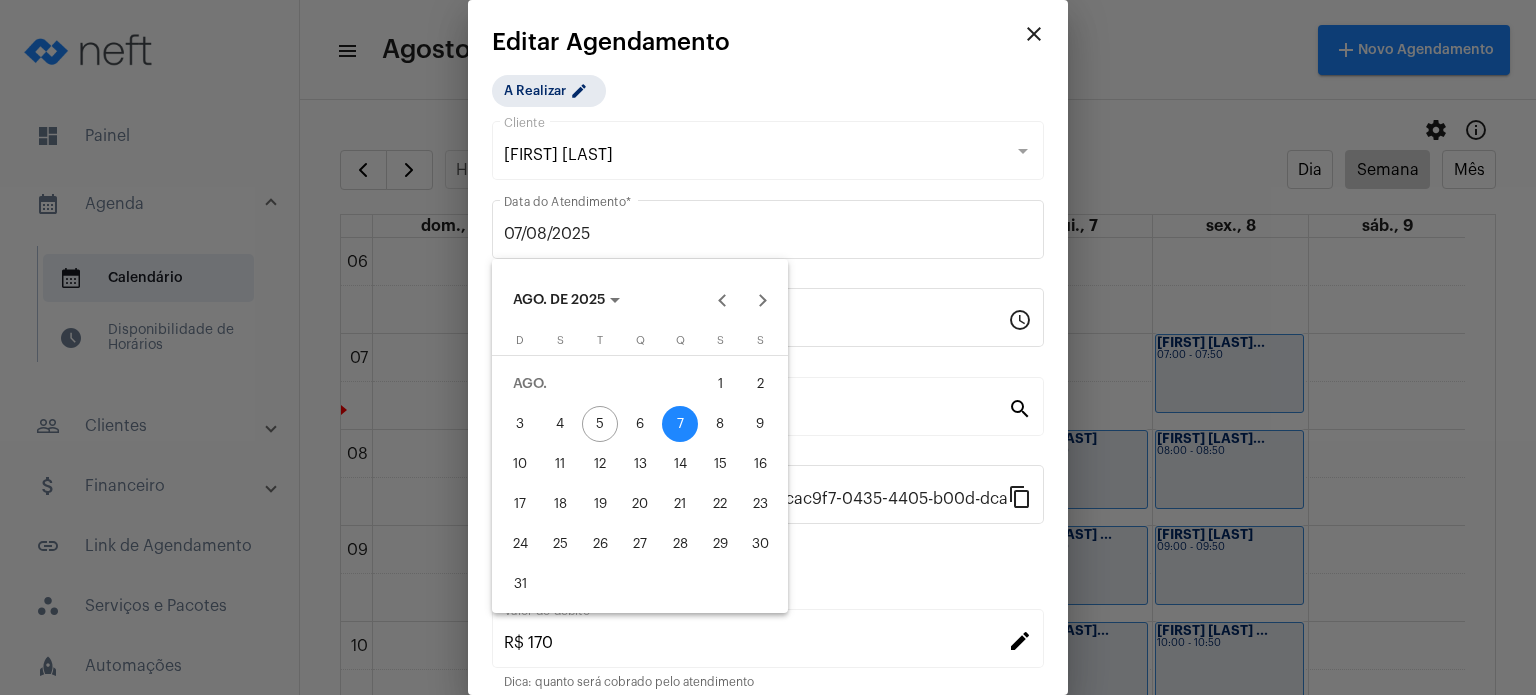 click on "8" at bounding box center (720, 424) 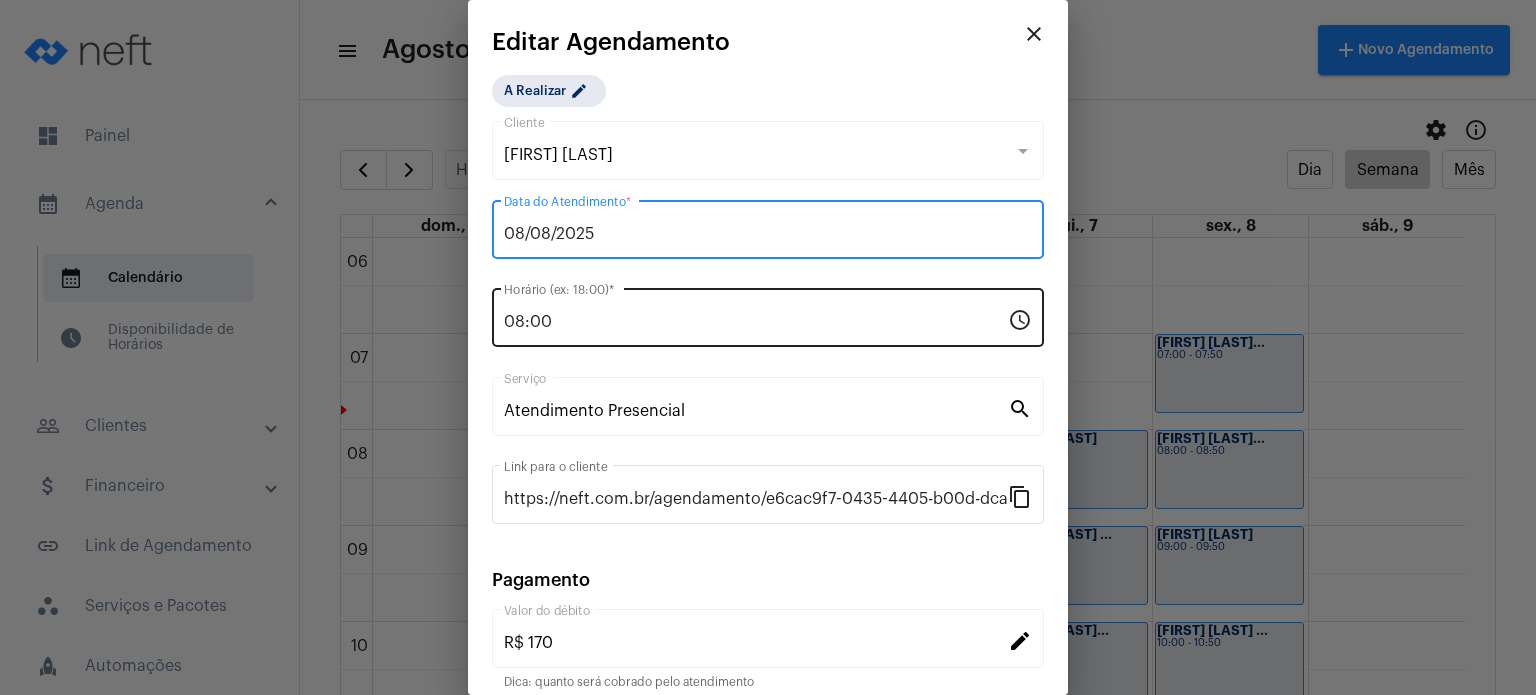 click on "[TIME] Horário (ex: 18:00)  *" at bounding box center [756, 315] 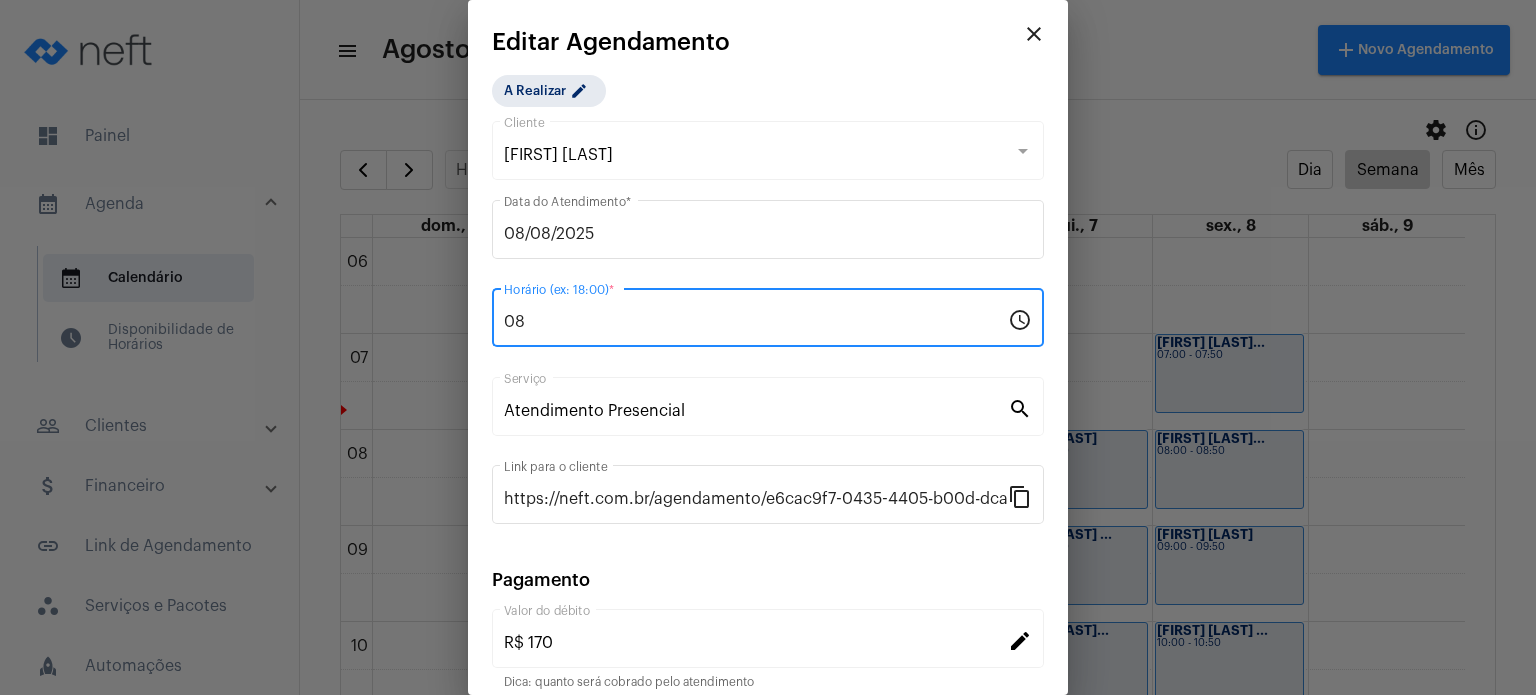 type on "0" 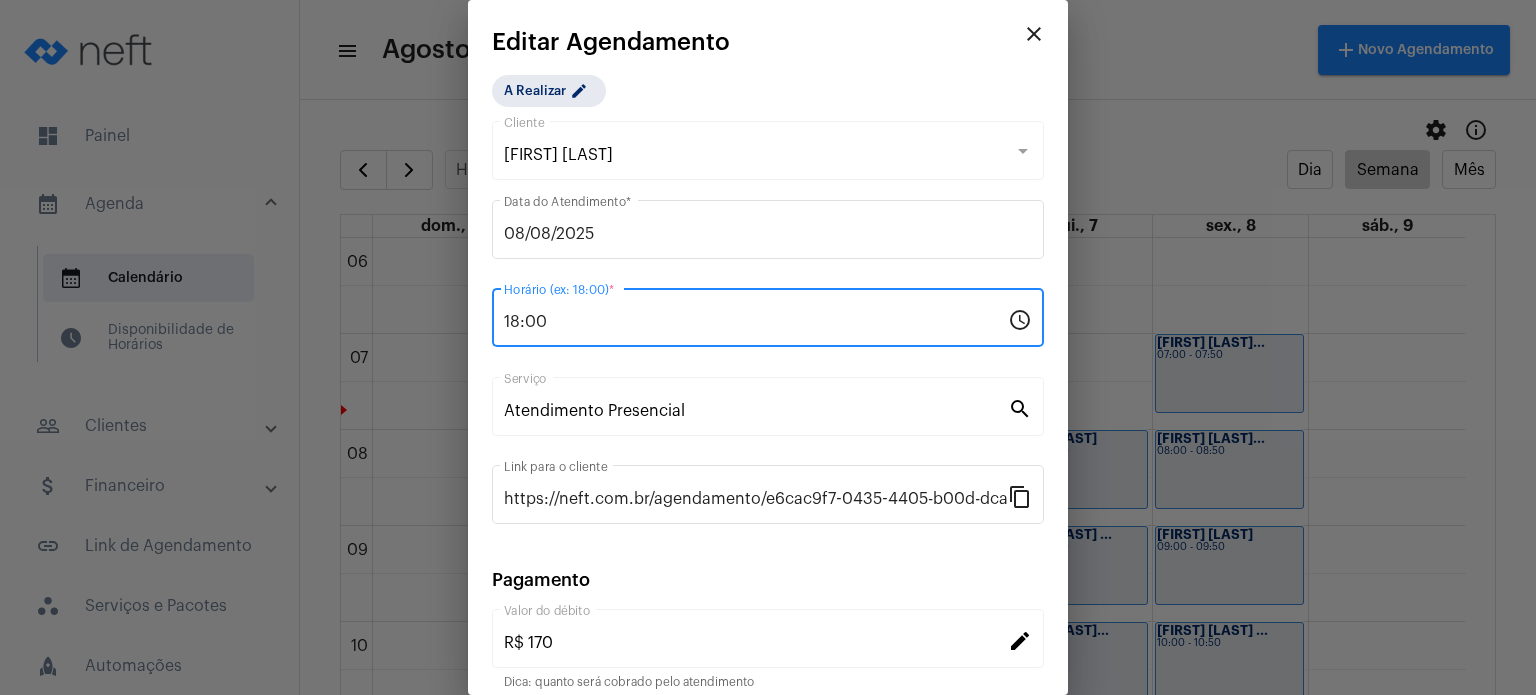 type on "18:00" 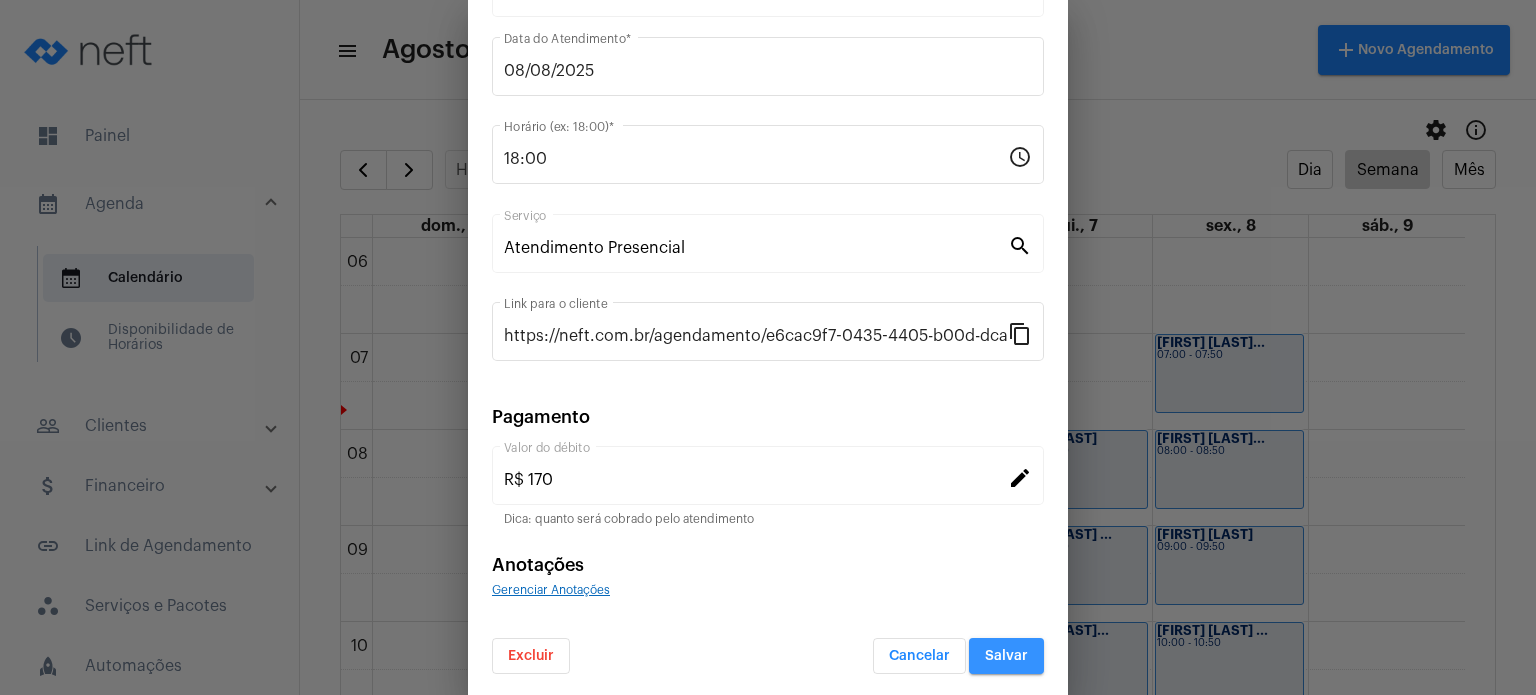 click on "Salvar" at bounding box center (1006, 656) 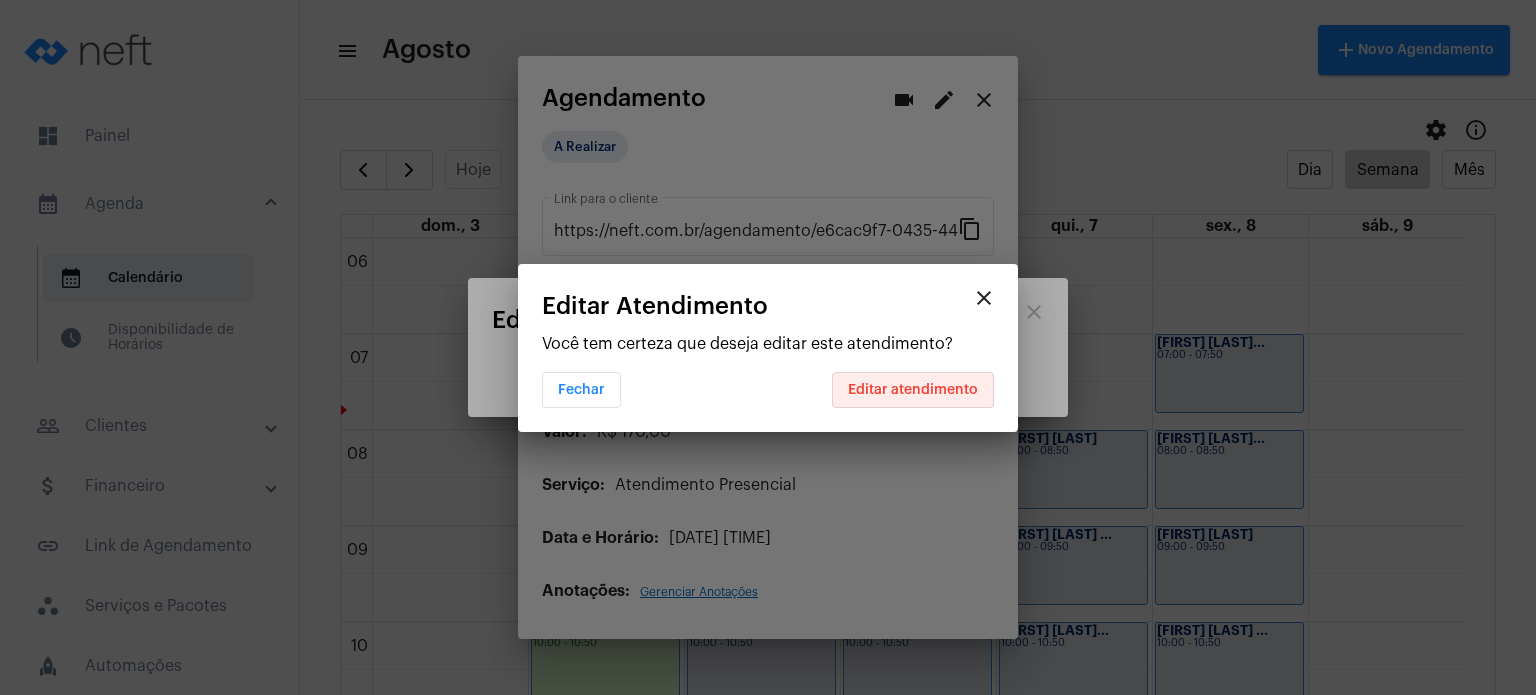 click on "Editar atendimento" at bounding box center [913, 390] 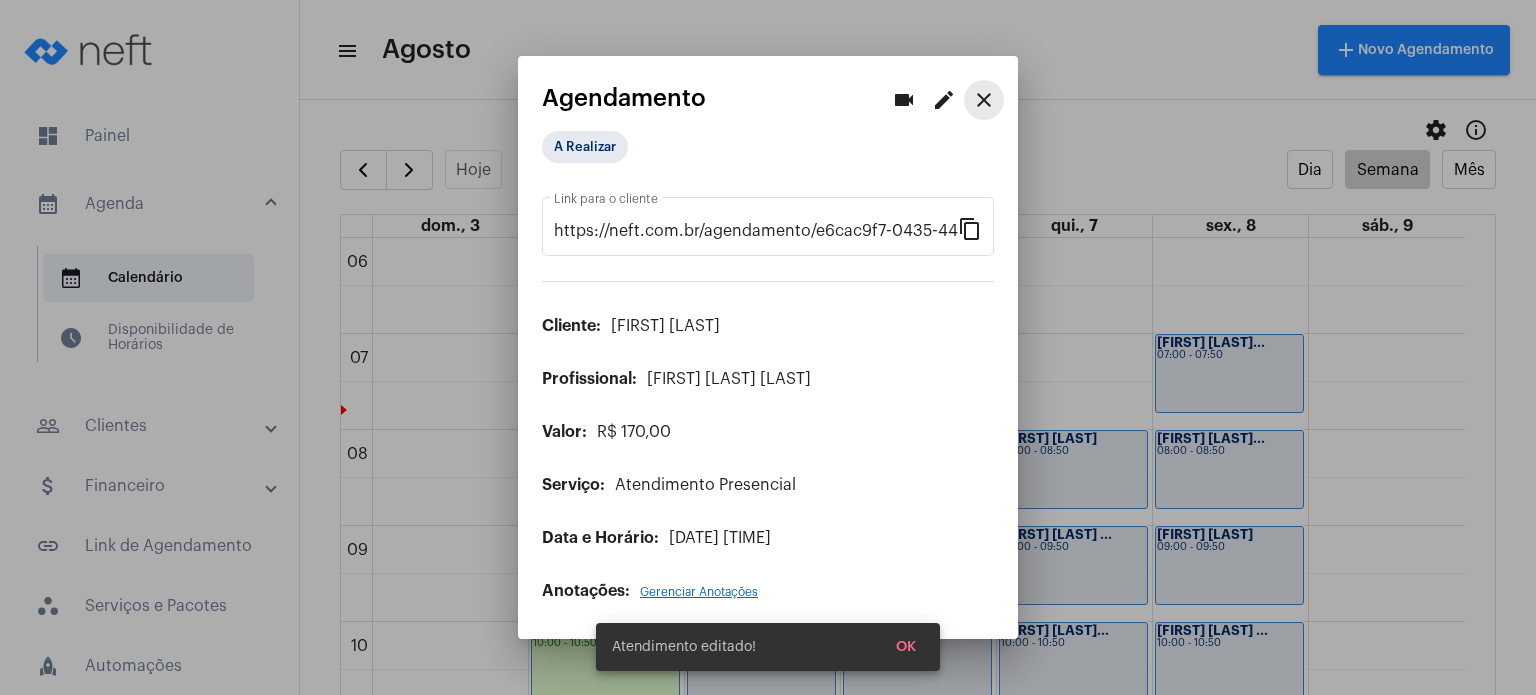 click on "close" at bounding box center [984, 100] 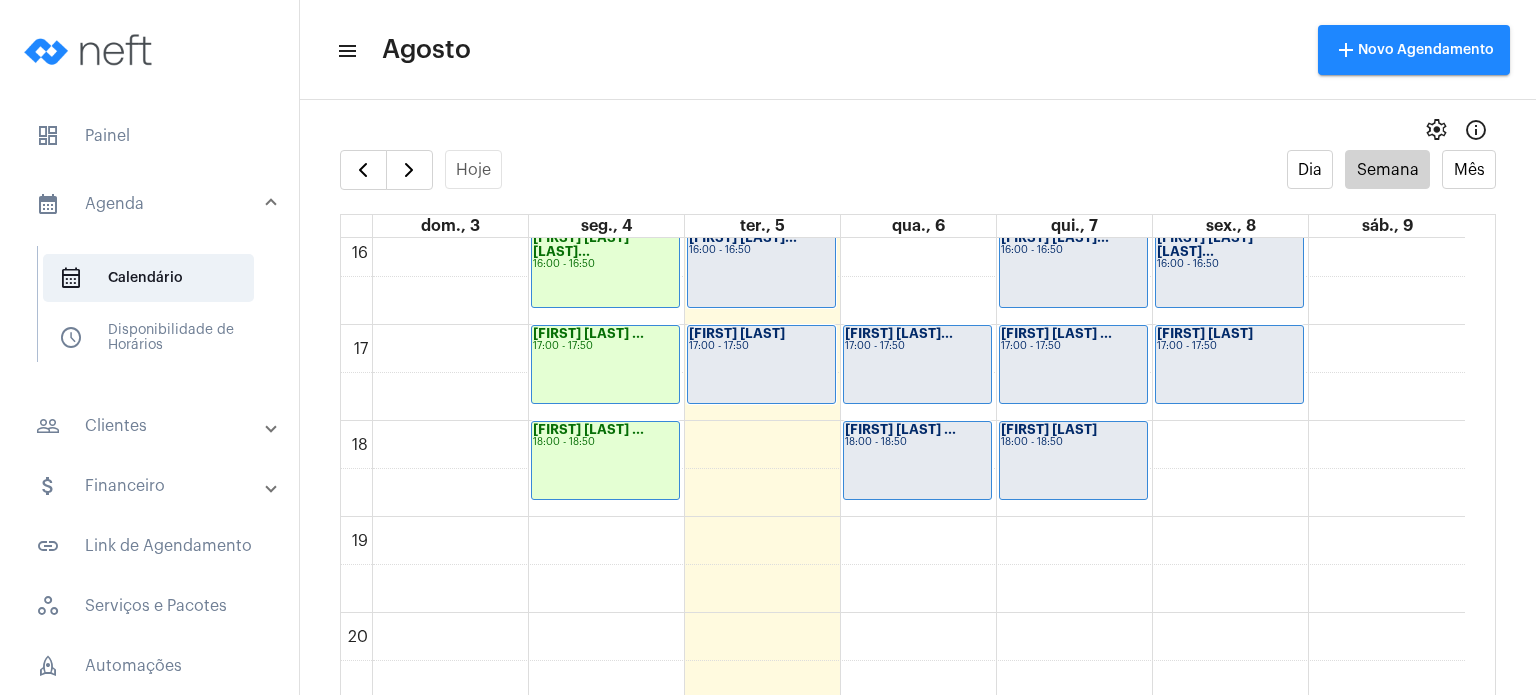 scroll, scrollTop: 1550, scrollLeft: 0, axis: vertical 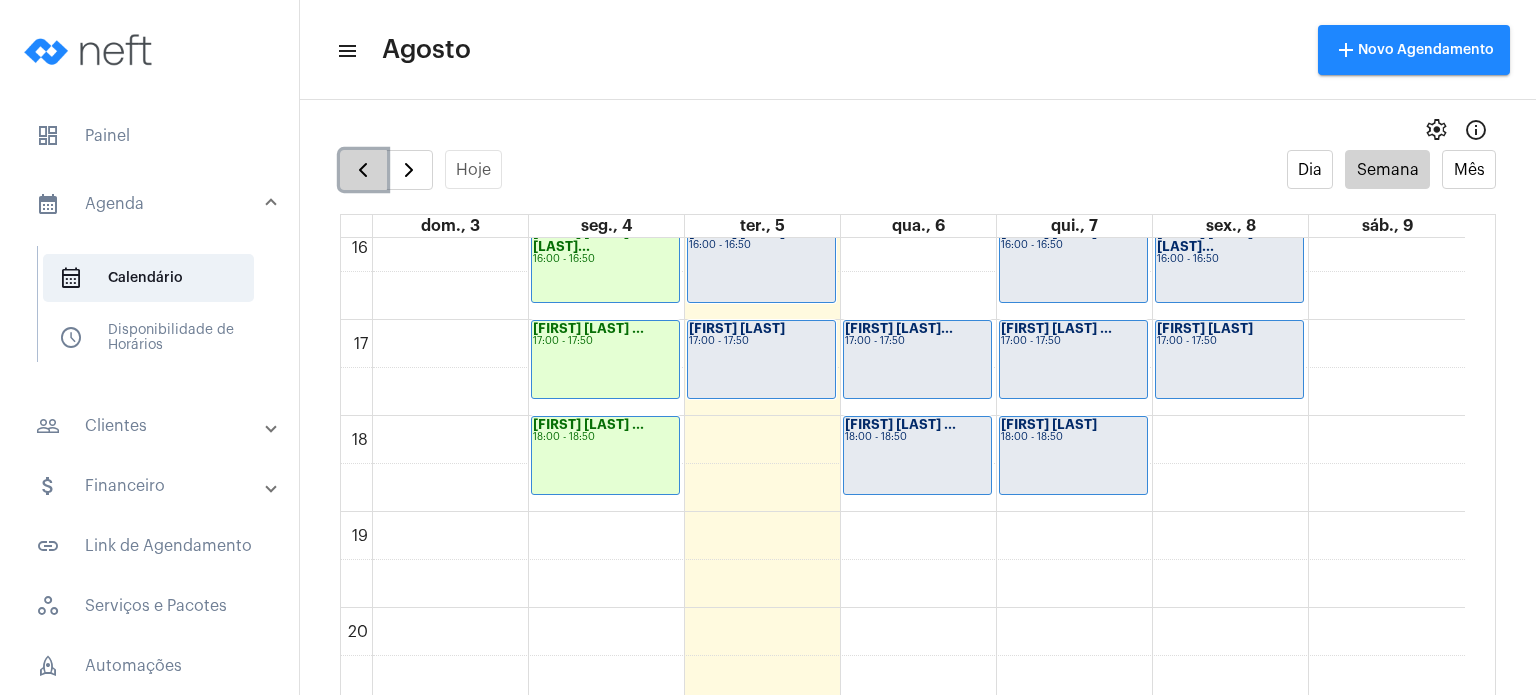 click 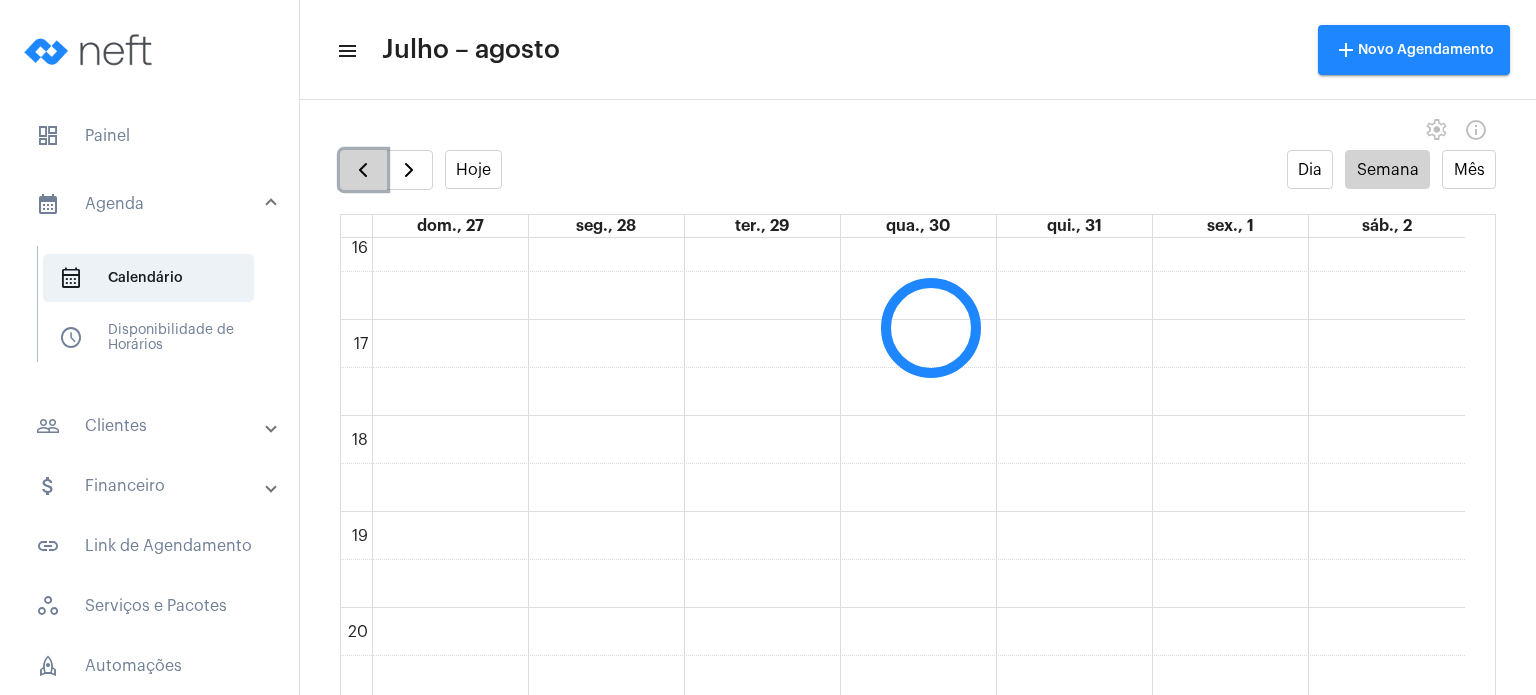 scroll, scrollTop: 576, scrollLeft: 0, axis: vertical 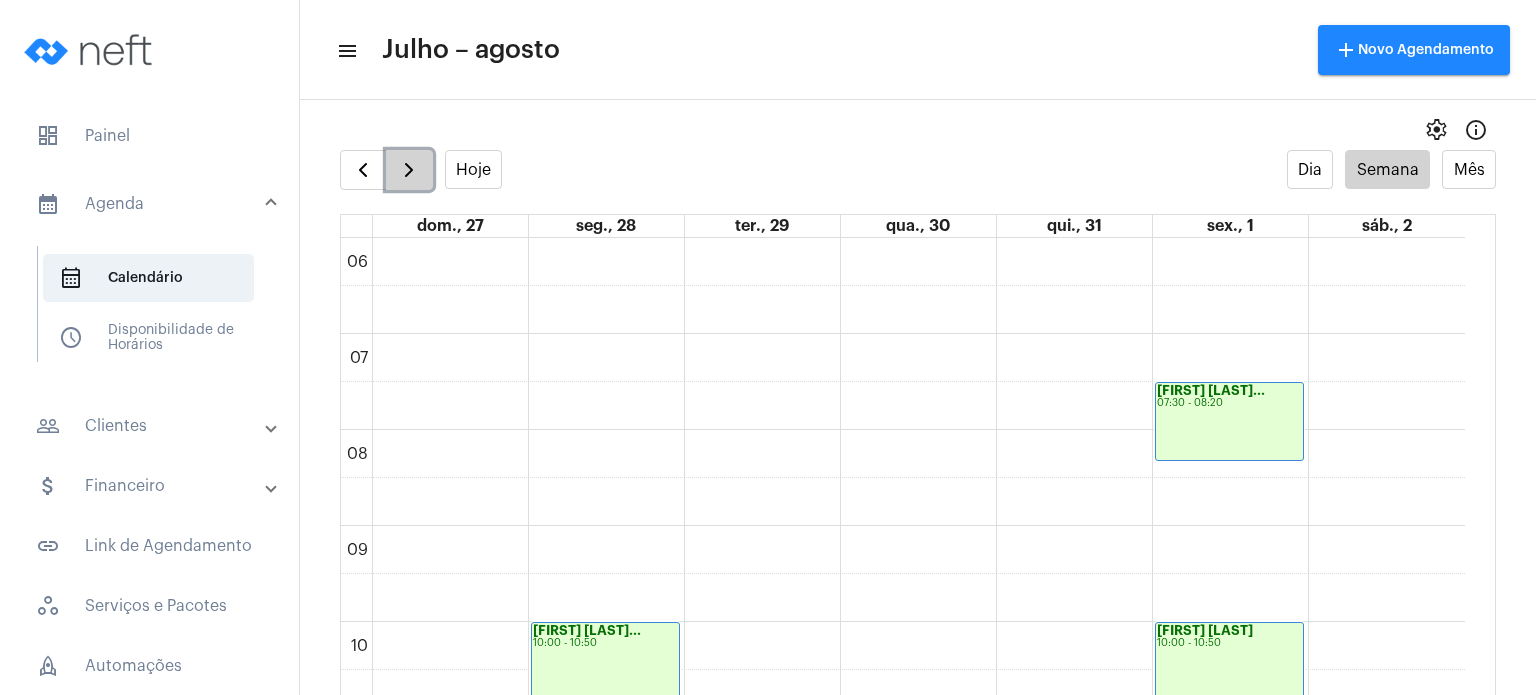click 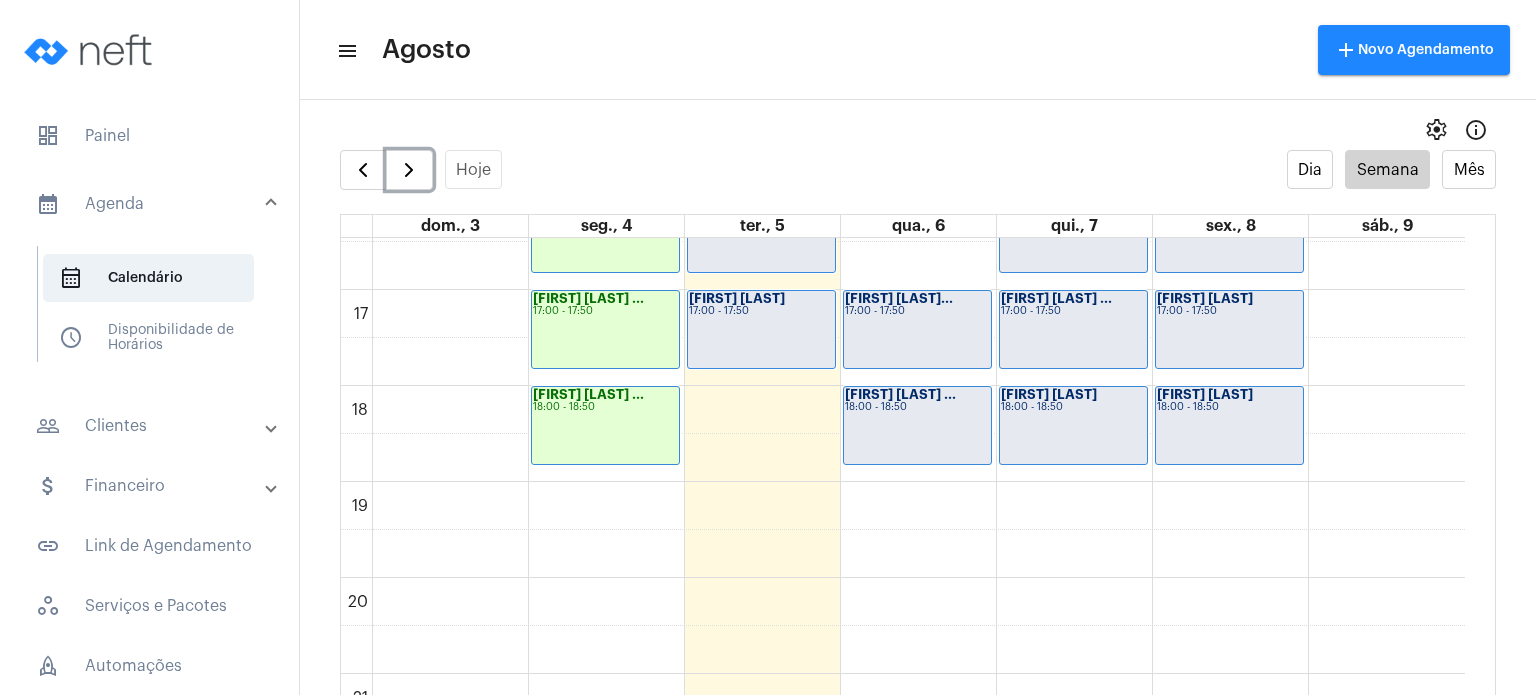 scroll, scrollTop: 1504, scrollLeft: 0, axis: vertical 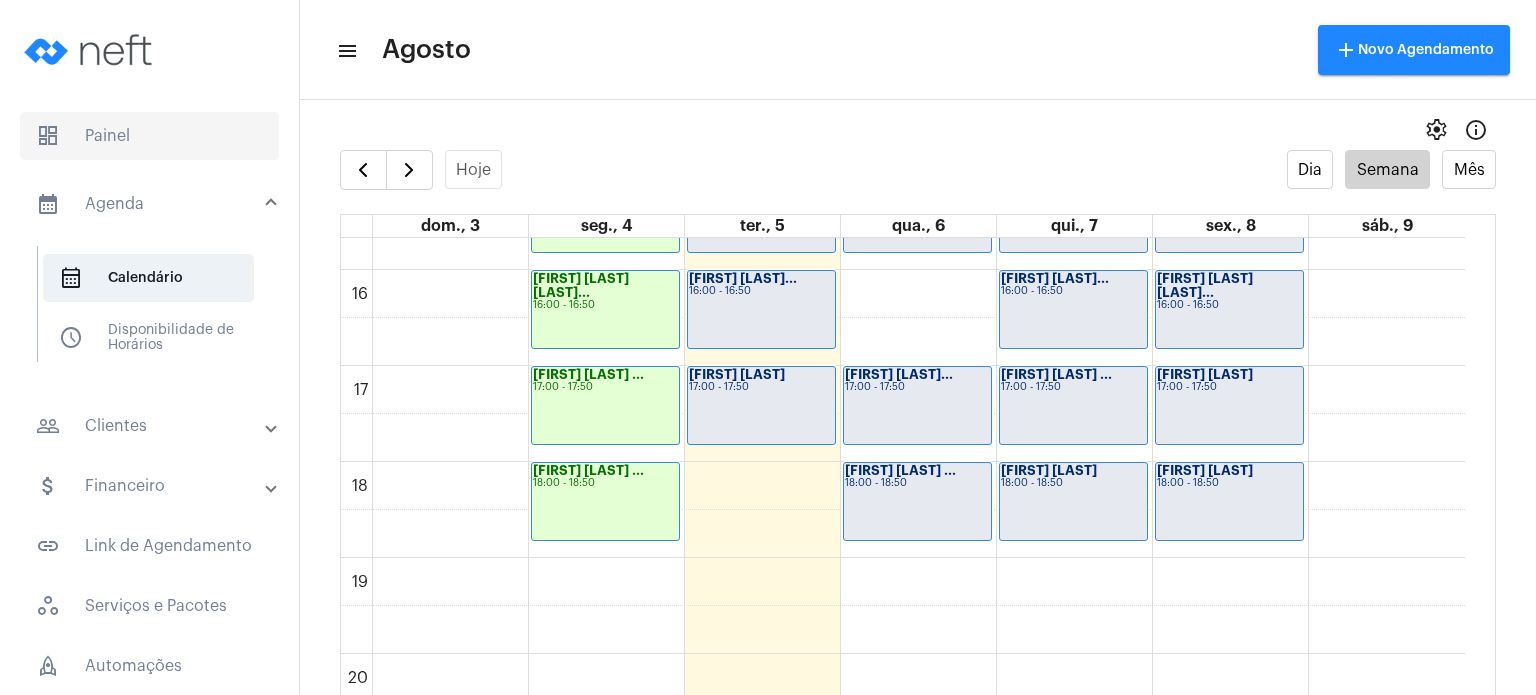 click on "dashboard   Painel" 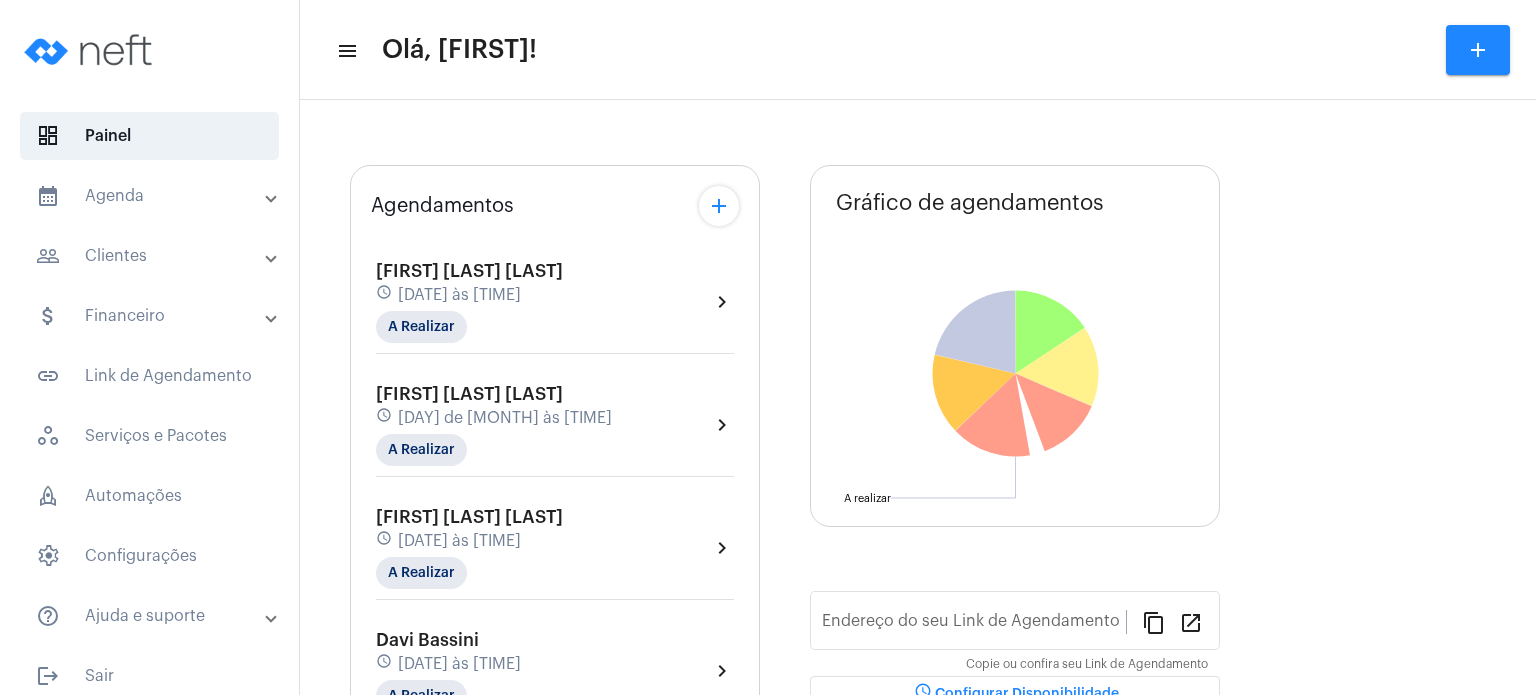 type on "https://neft.com.br/fabiana-davel-canal" 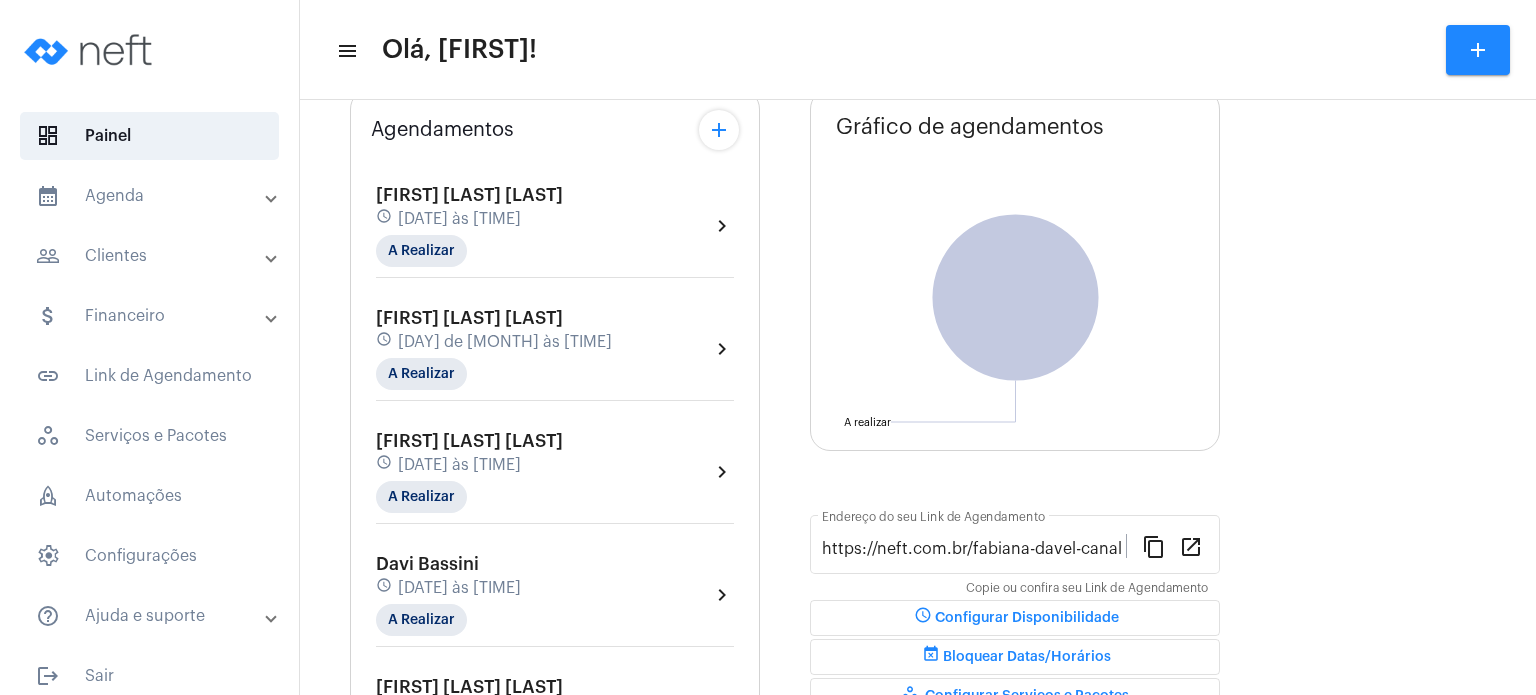 scroll, scrollTop: 0, scrollLeft: 0, axis: both 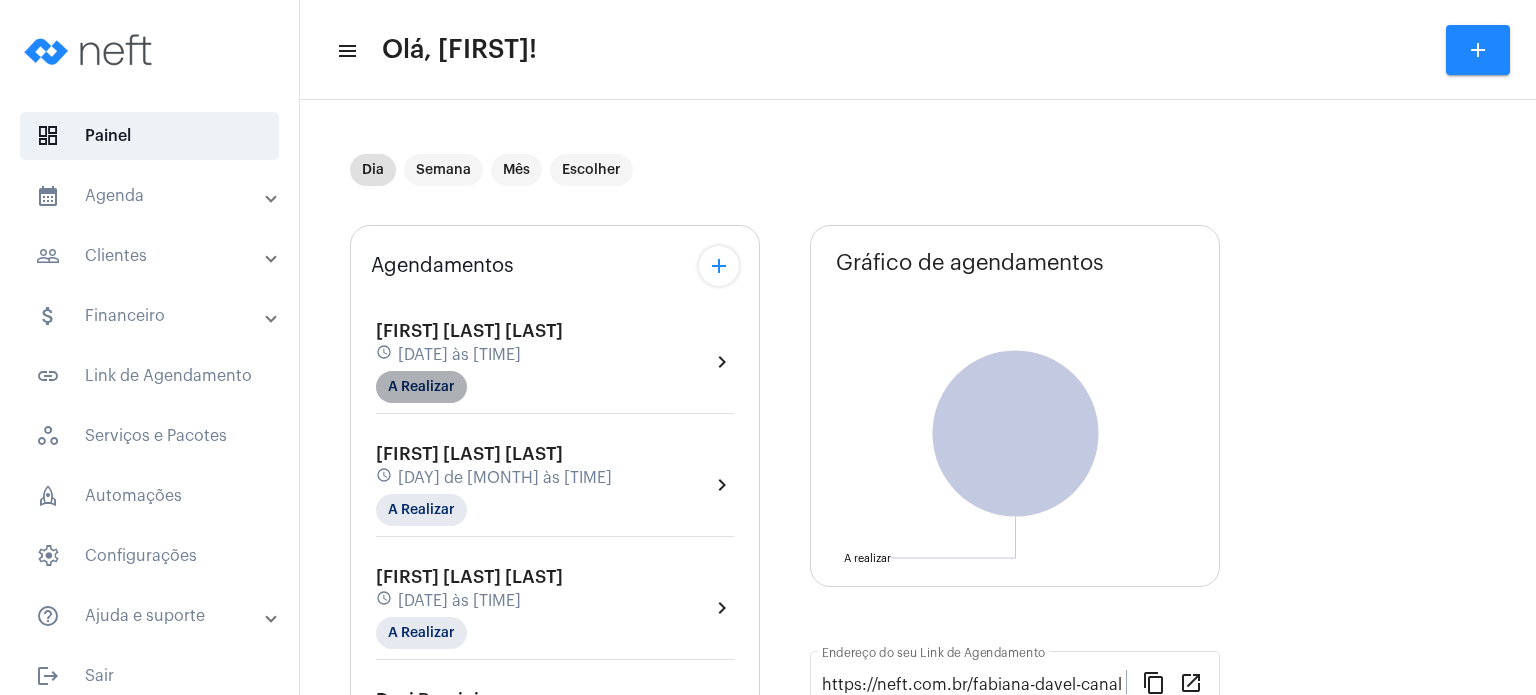 click on "A Realizar" 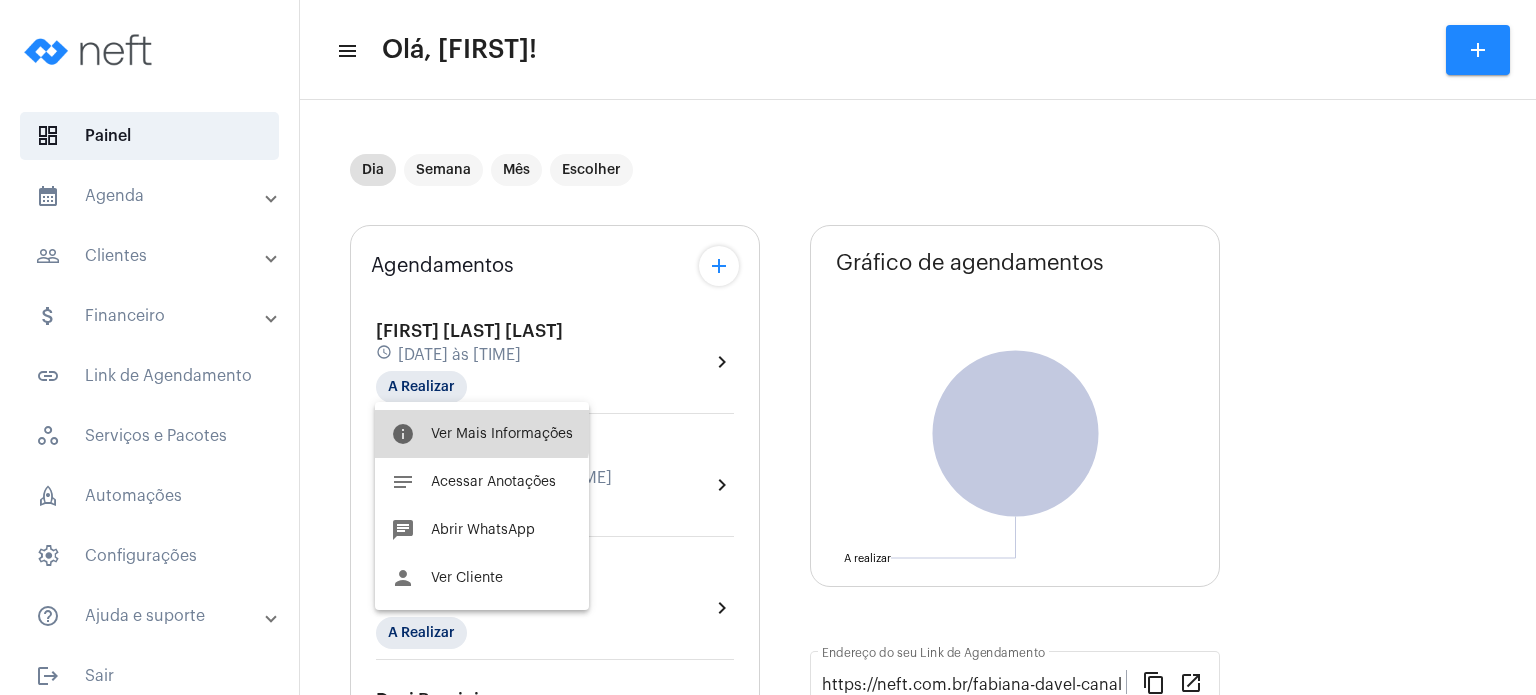 click on "info Ver Mais Informações" at bounding box center [482, 434] 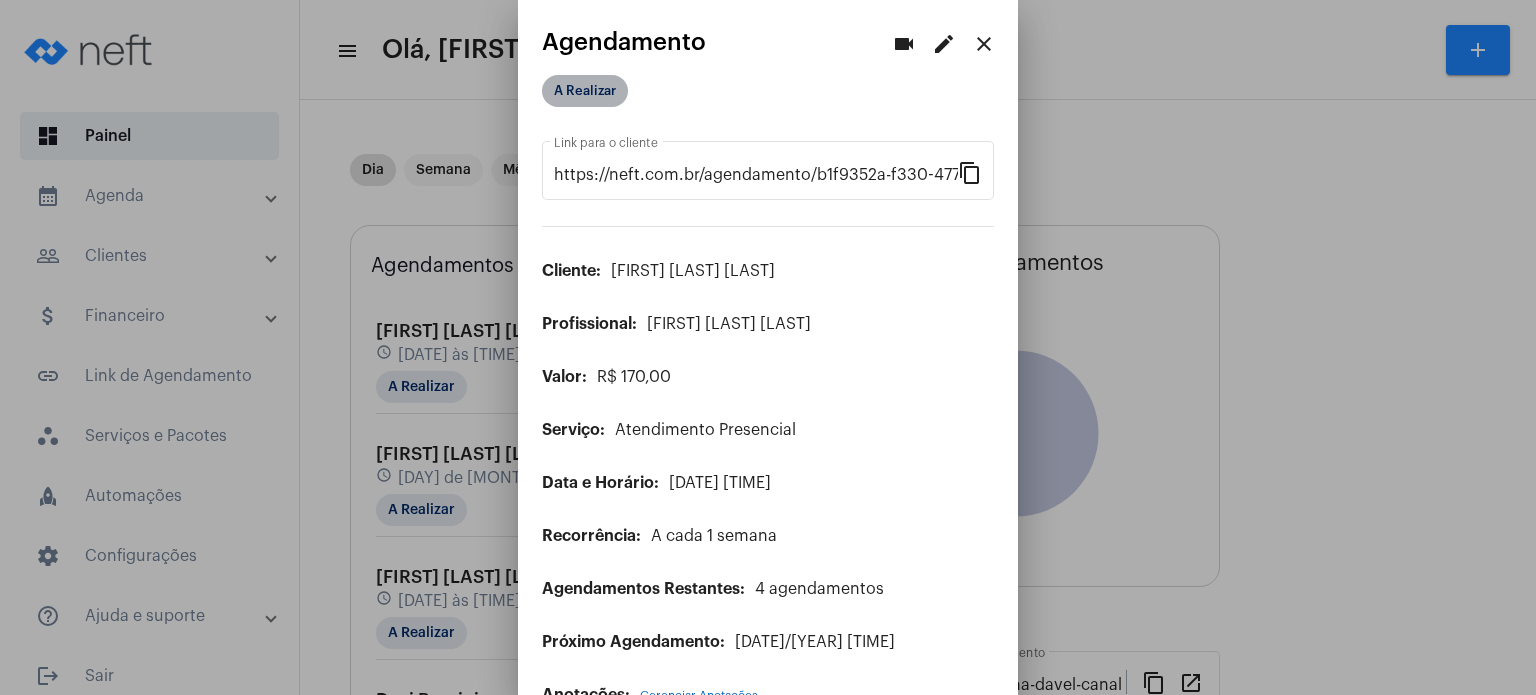 click on "A Realizar" at bounding box center (585, 91) 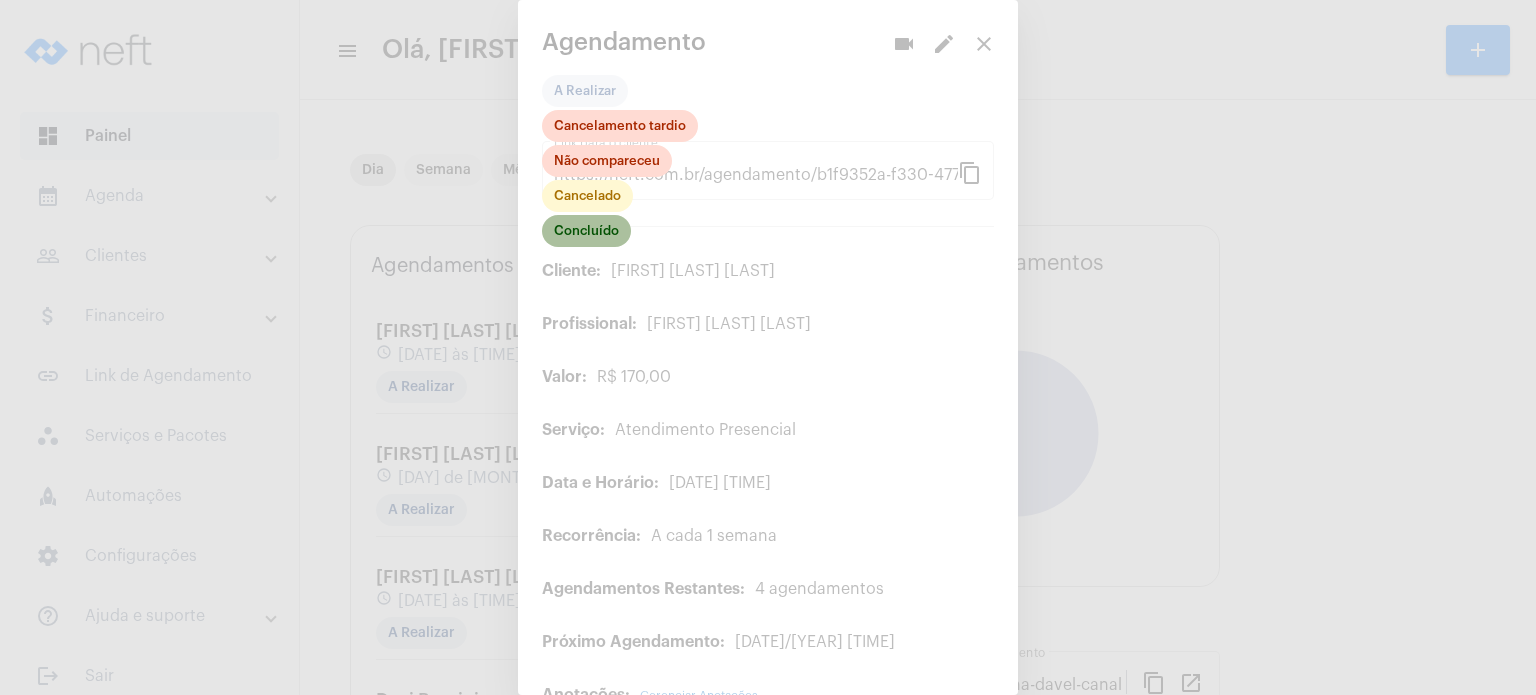 click on "Concluído" 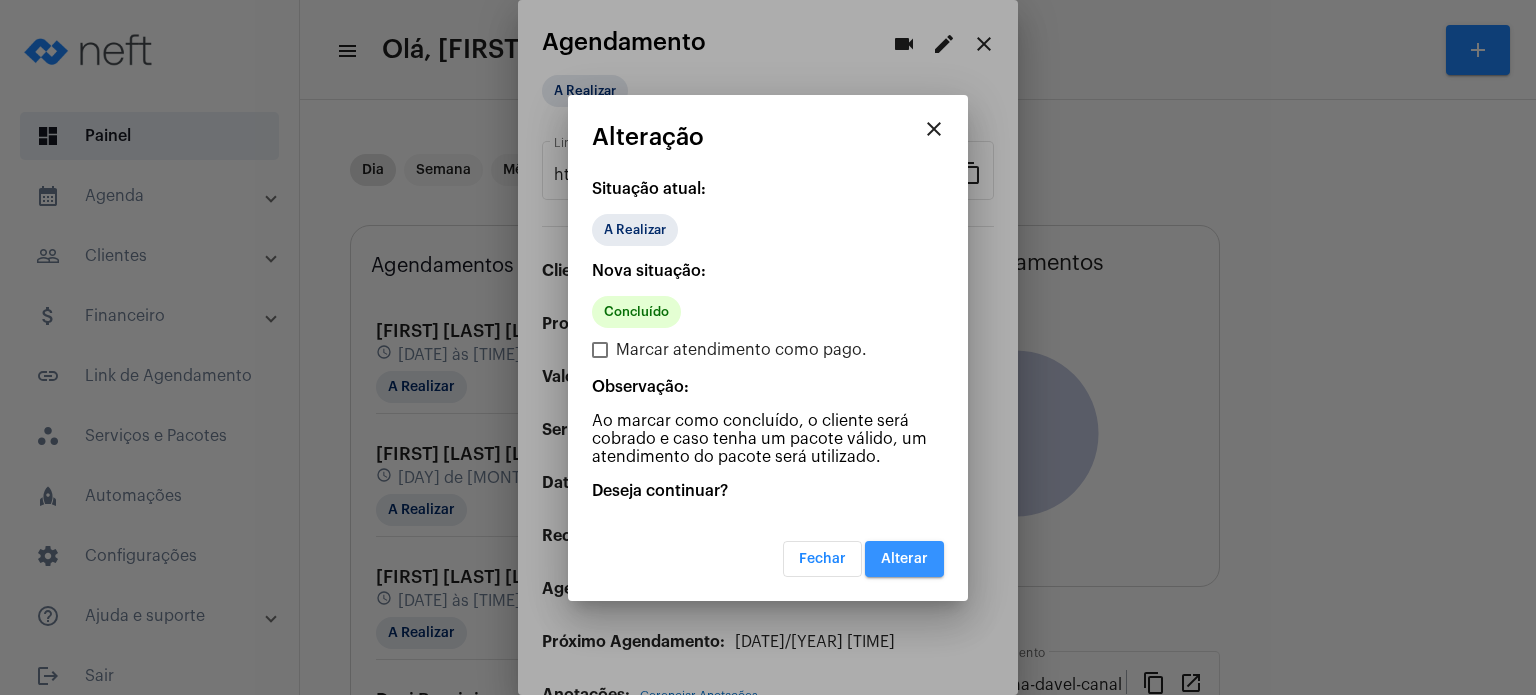 click on "Alterar" at bounding box center (904, 559) 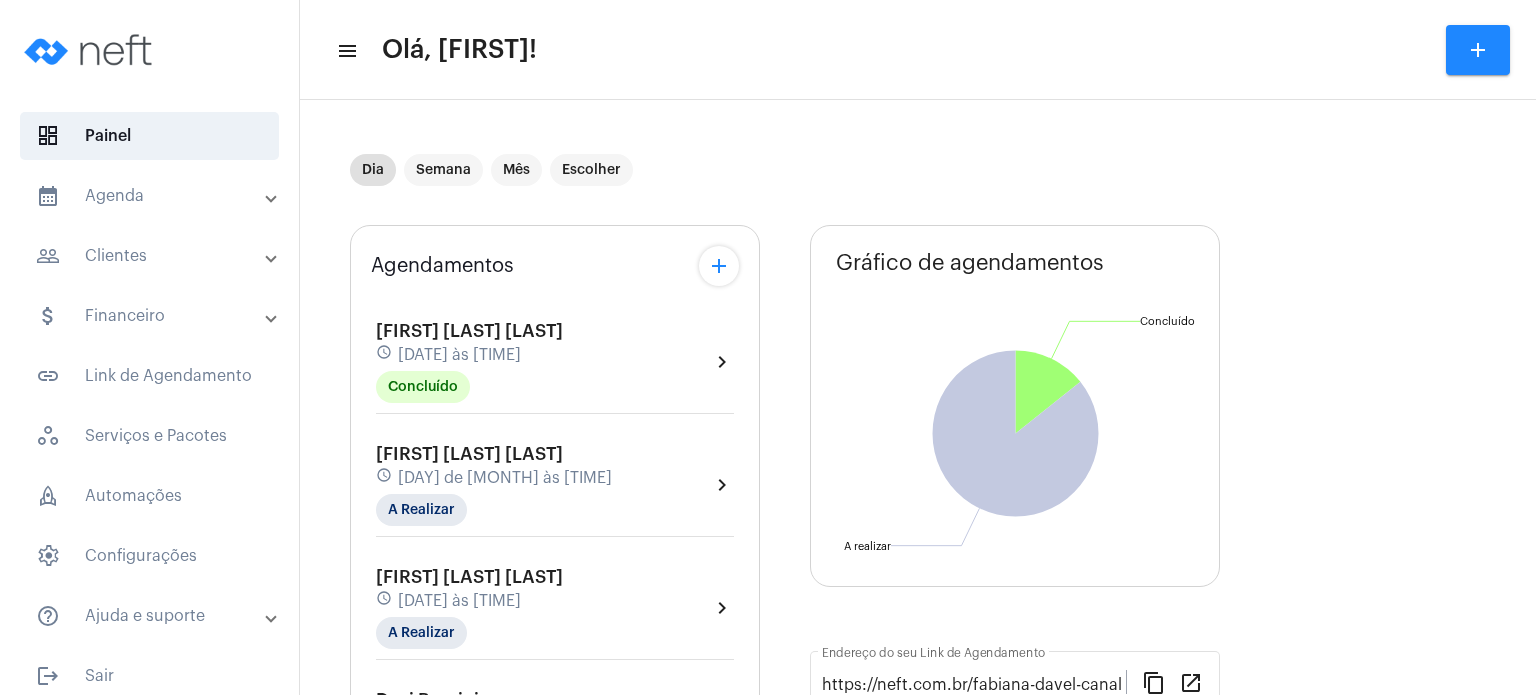 click on "calendar_month_outlined  Agenda" at bounding box center (155, 196) 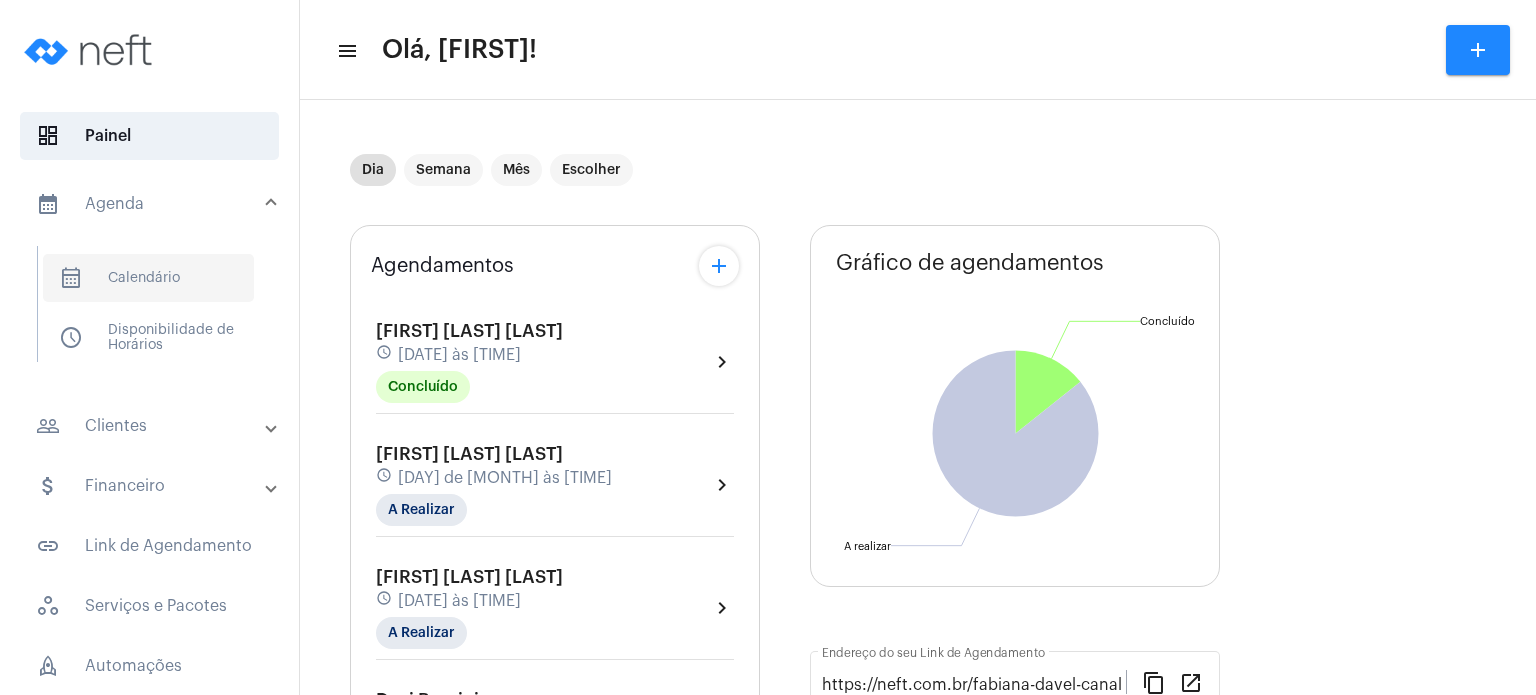 click on "calendar_month_outlined   Calendário" at bounding box center (148, 278) 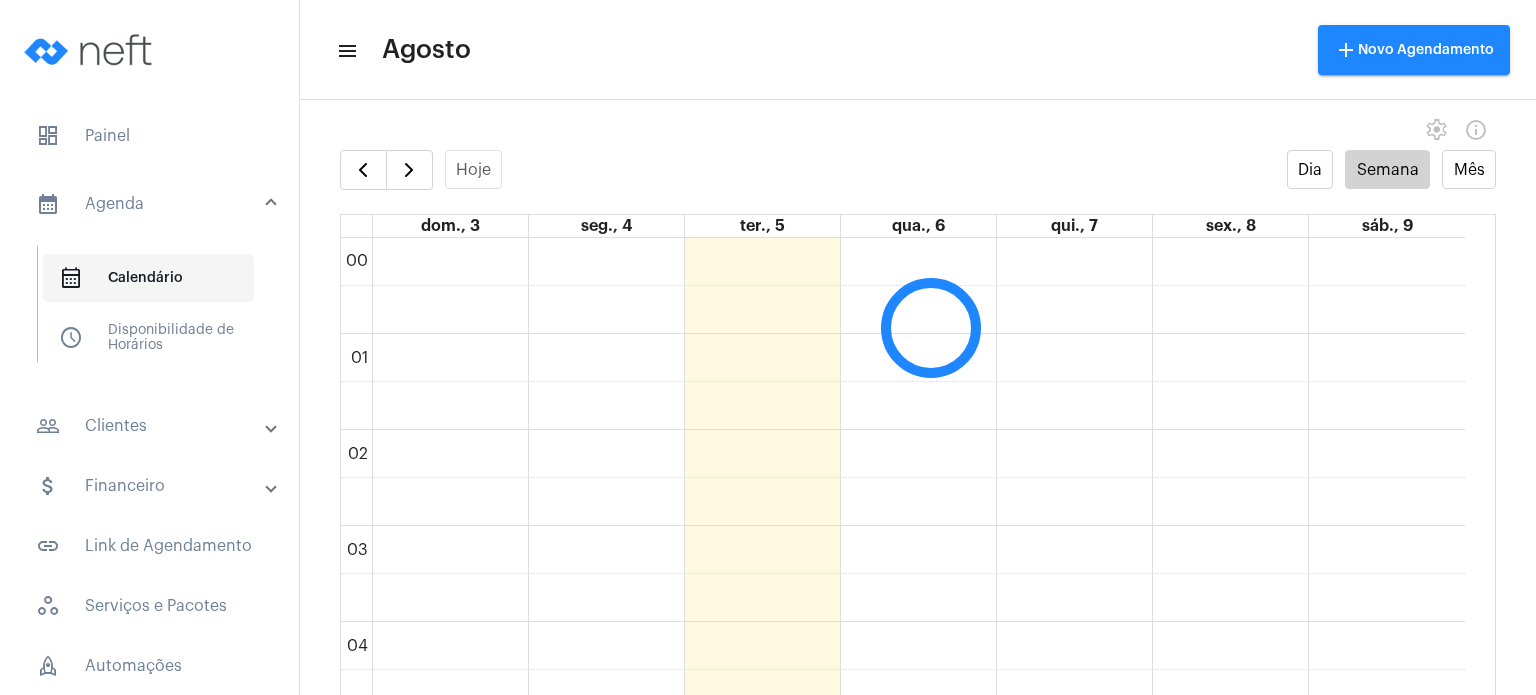 scroll, scrollTop: 576, scrollLeft: 0, axis: vertical 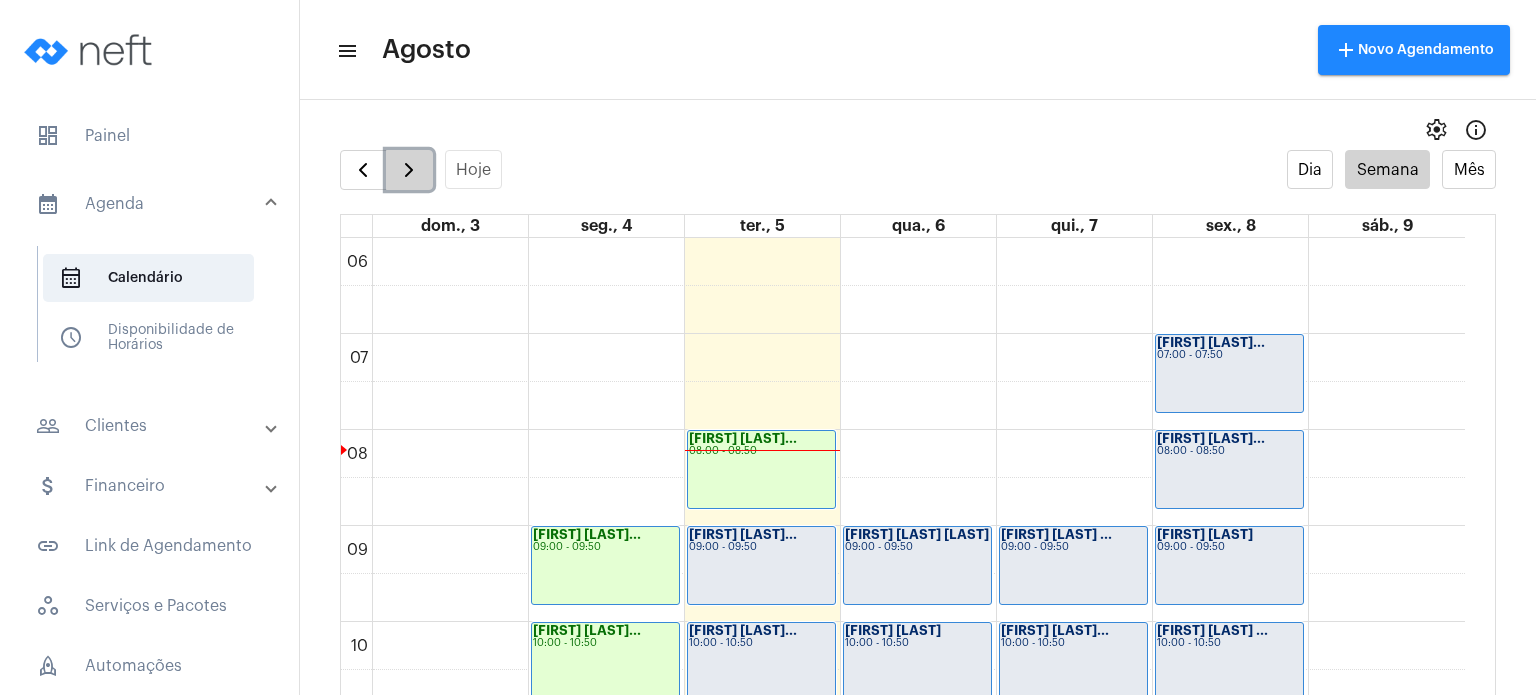 click 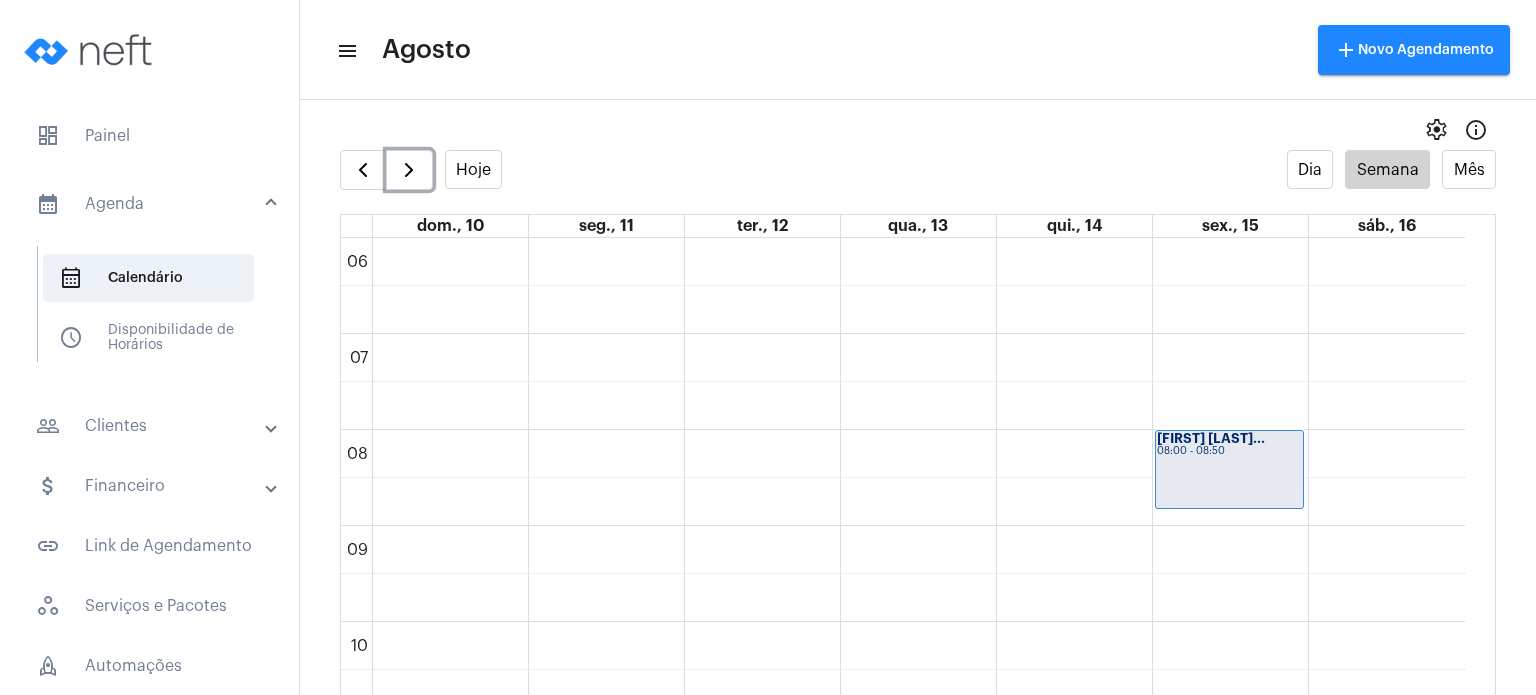 click on "[FIRST] [LAST] ...
[TIME] - [TIME]" 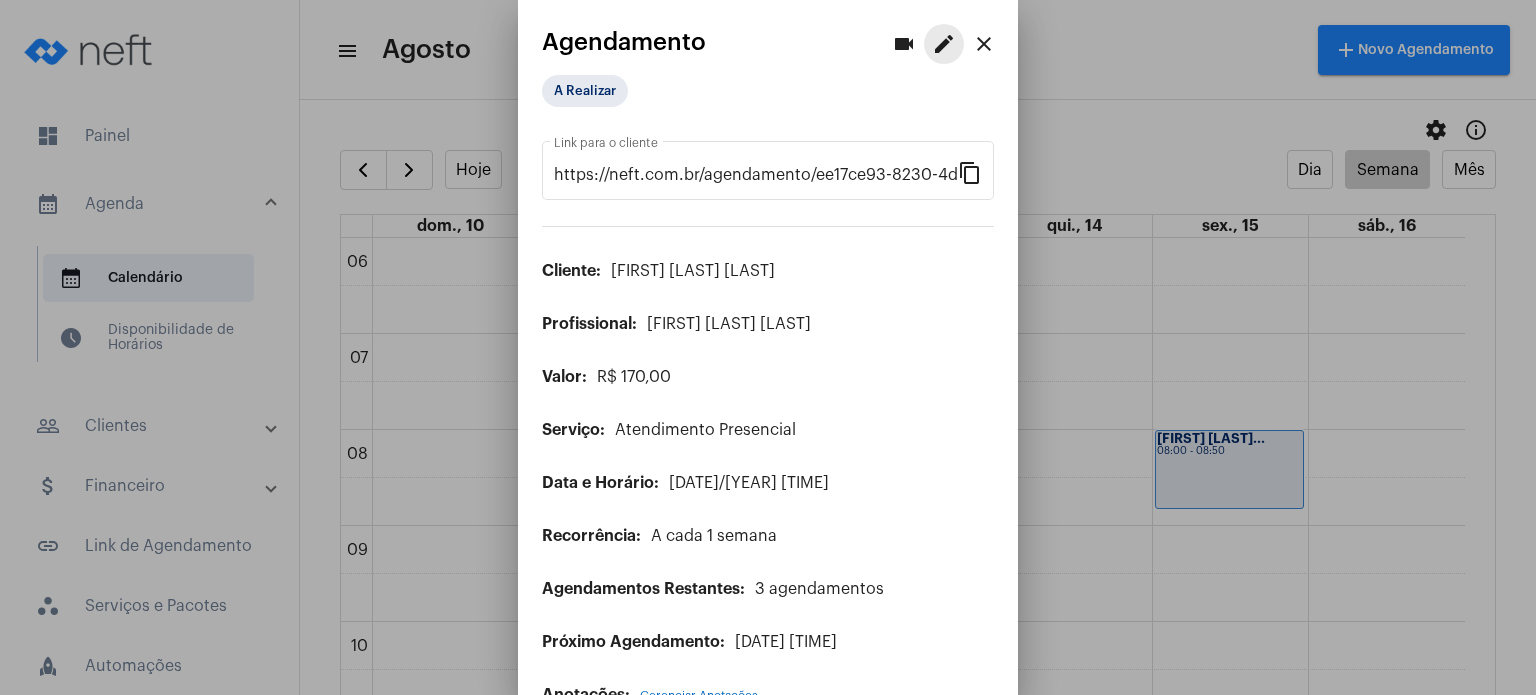 click on "edit" at bounding box center (944, 44) 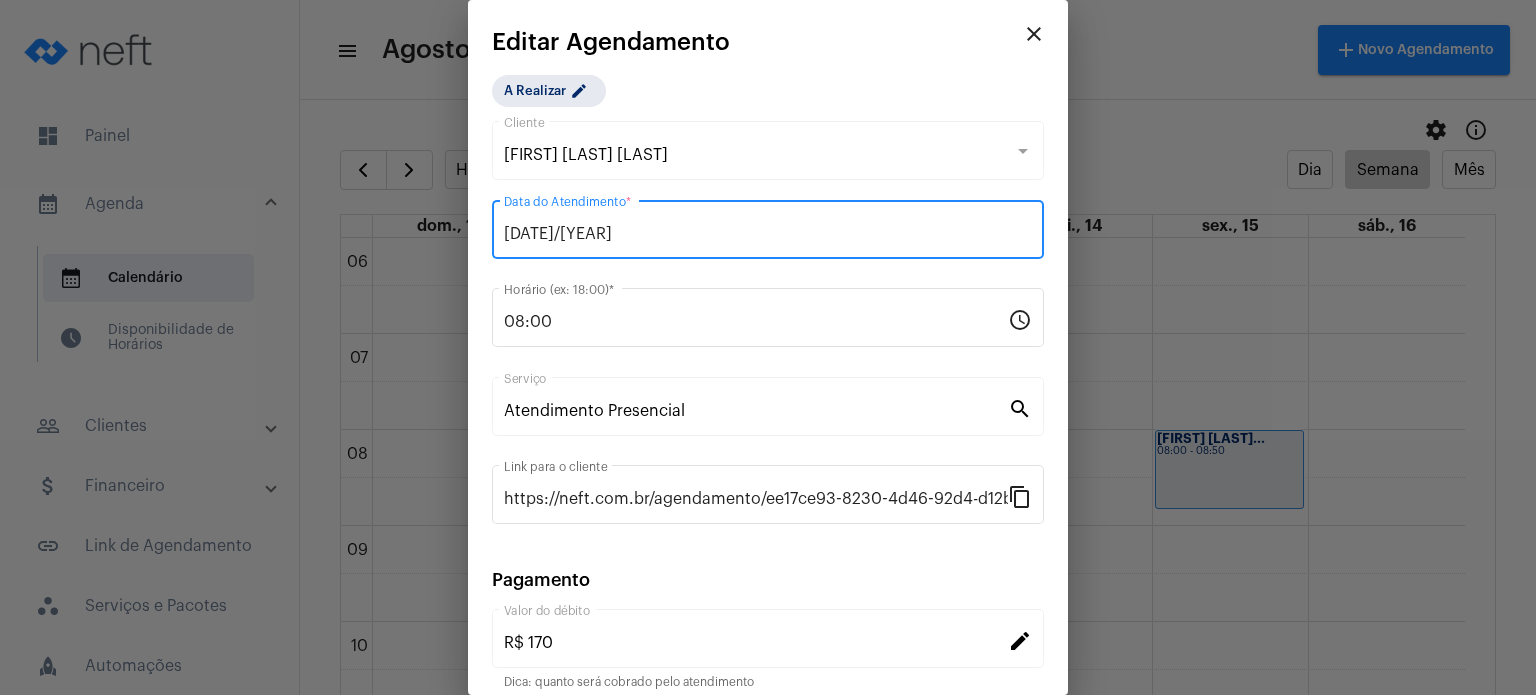click on "[DATE]/[YEAR]" at bounding box center (768, 234) 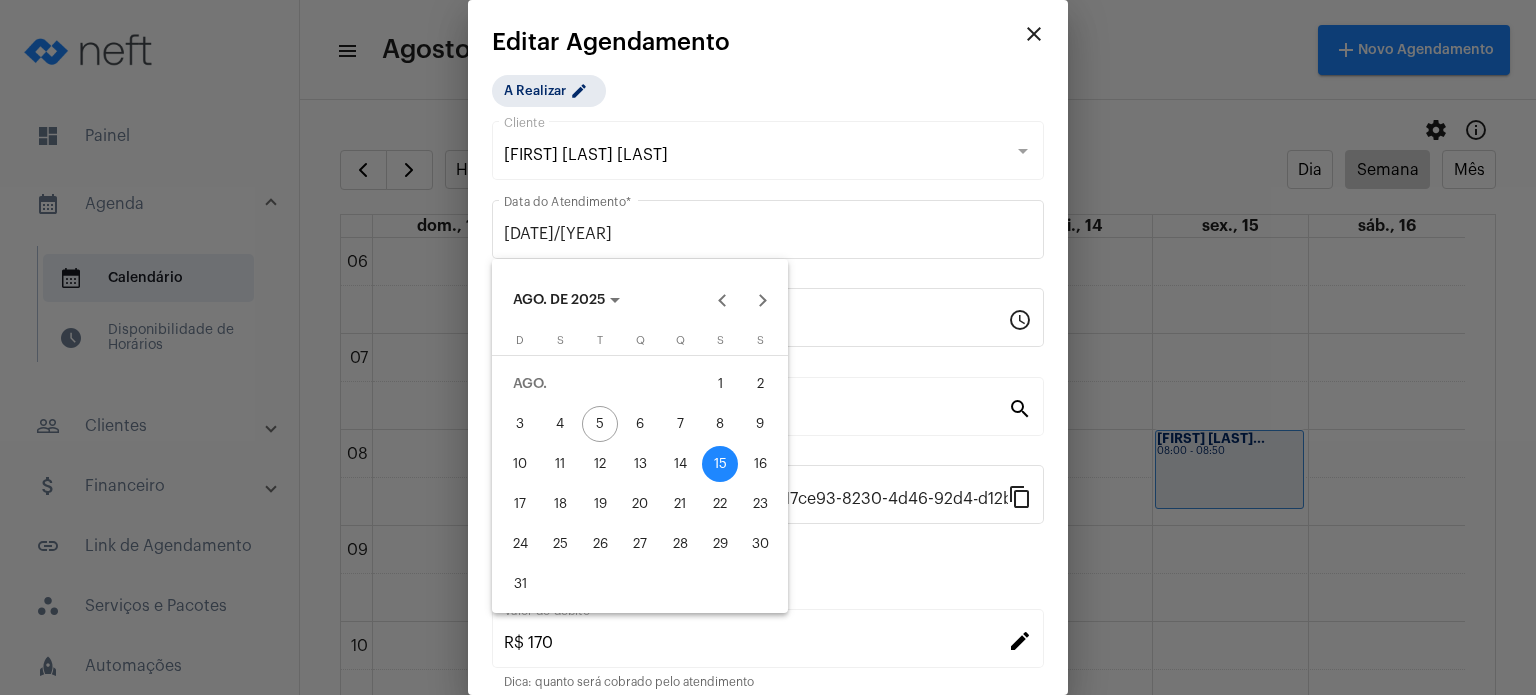 click on "12" at bounding box center (600, 464) 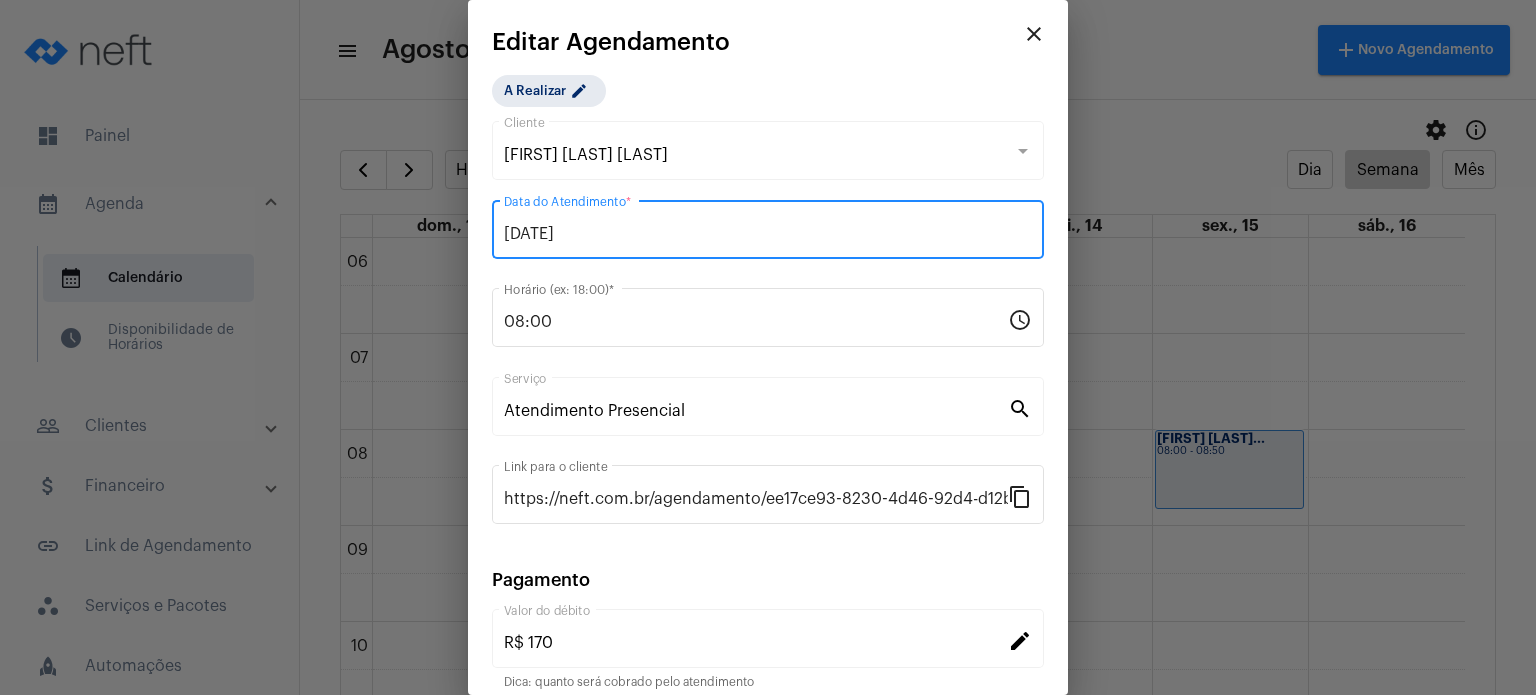 scroll, scrollTop: 163, scrollLeft: 0, axis: vertical 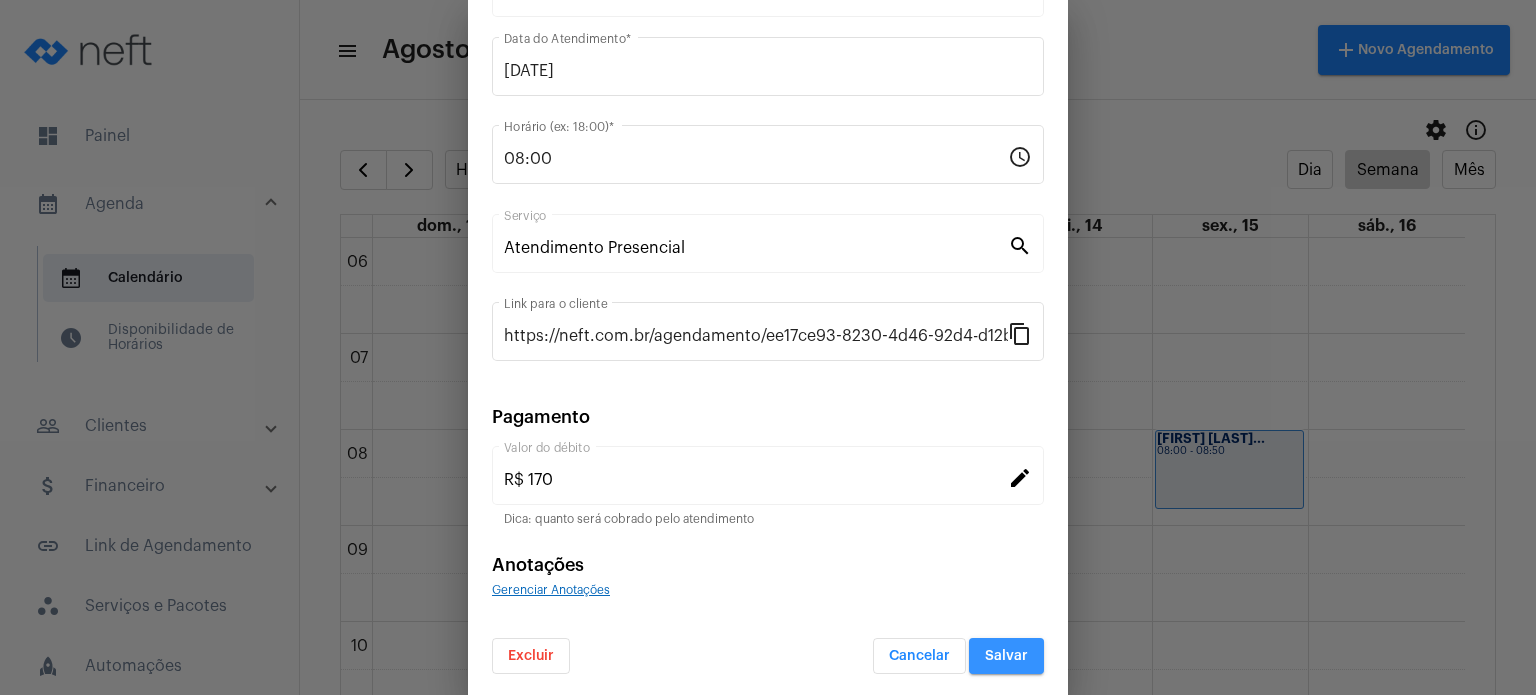 click on "Salvar" at bounding box center [1006, 656] 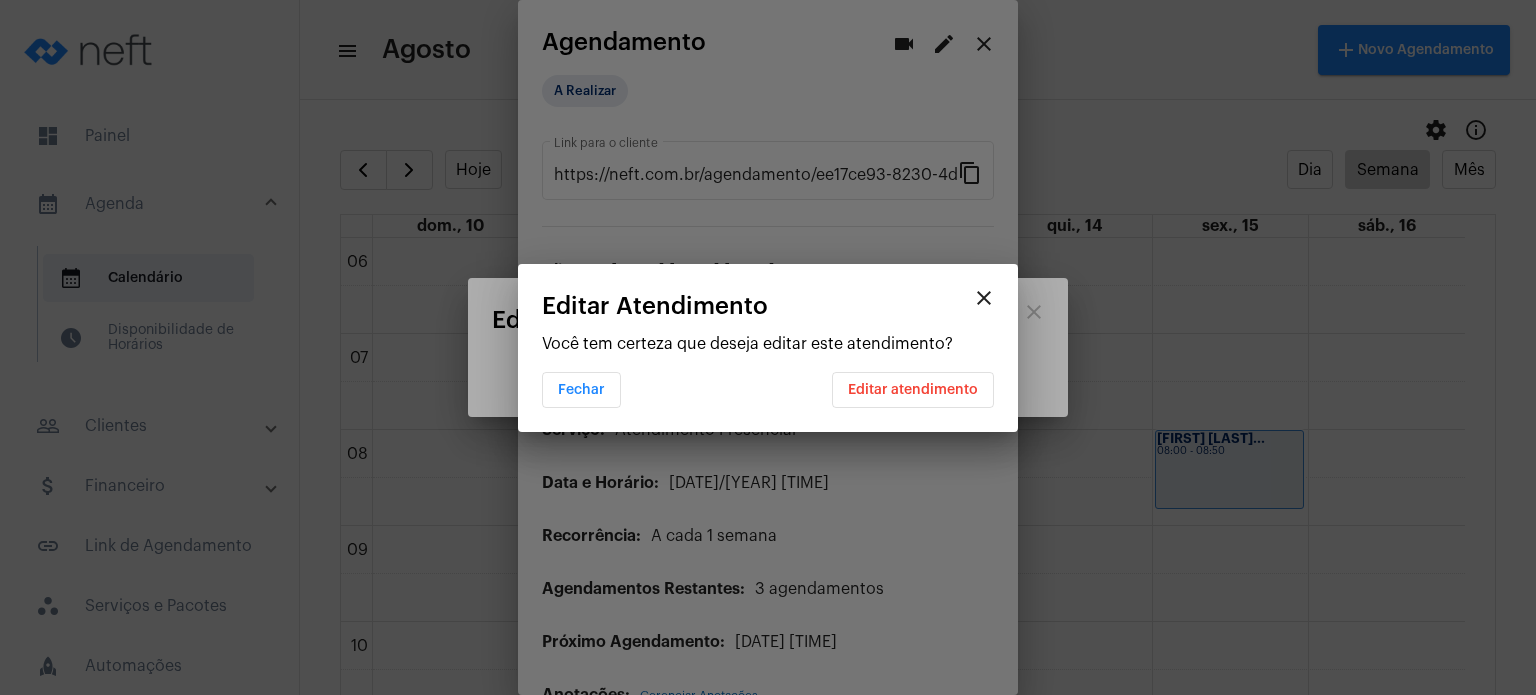 scroll, scrollTop: 0, scrollLeft: 0, axis: both 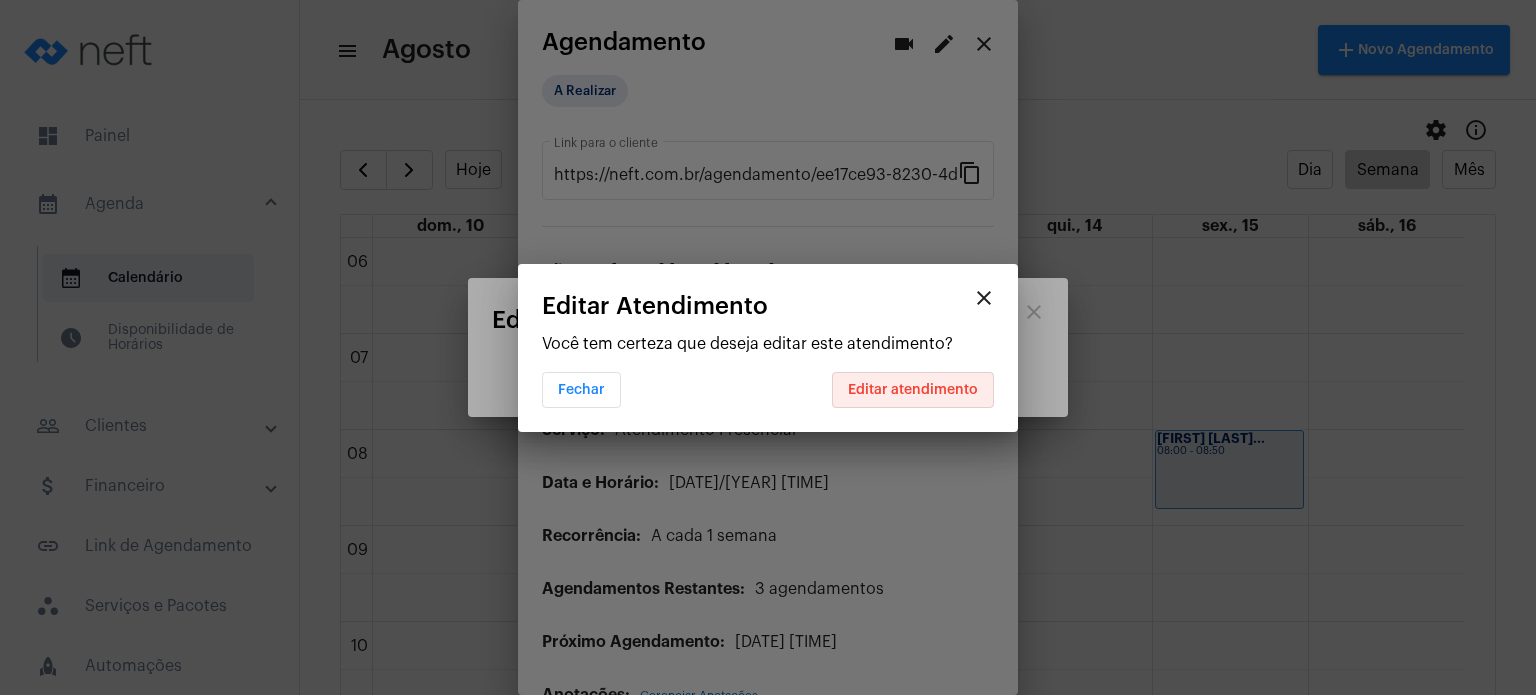 click on "Editar atendimento" at bounding box center (913, 390) 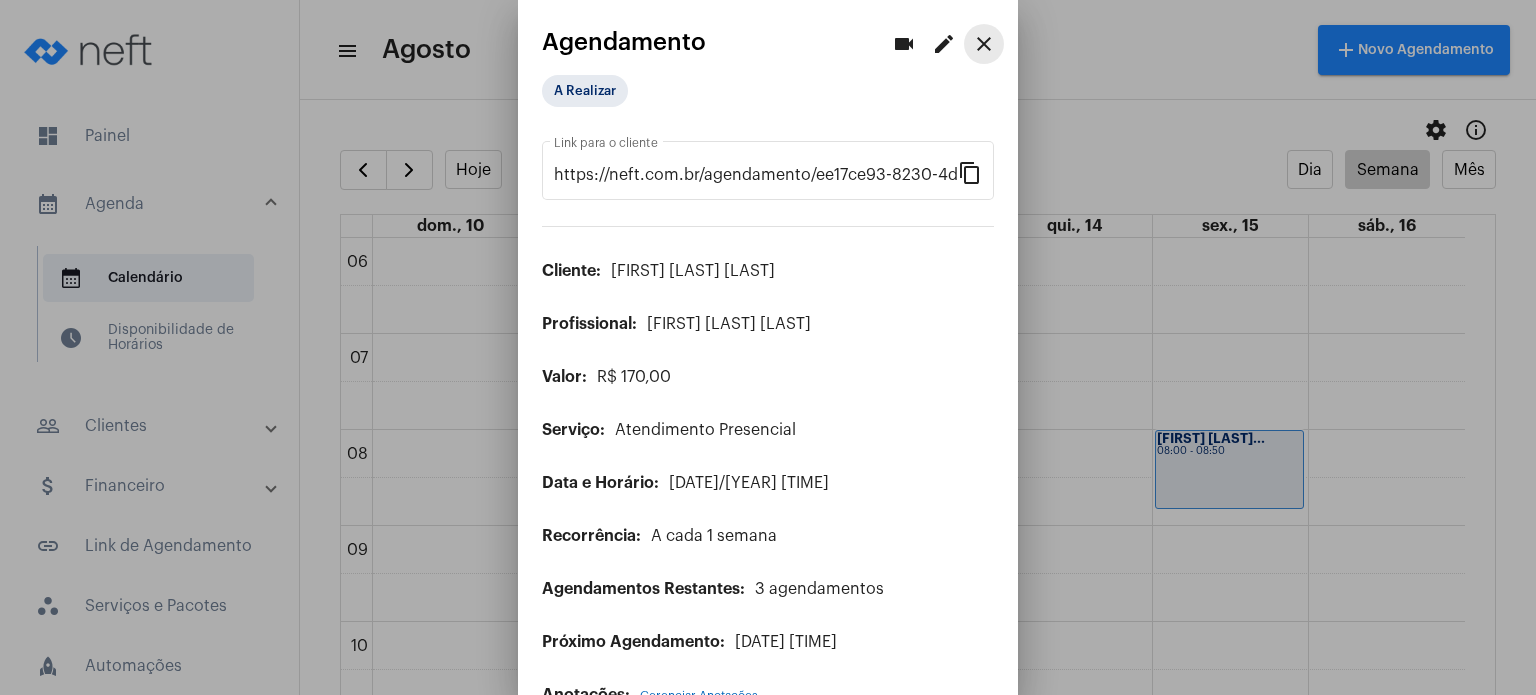 click on "close" at bounding box center (984, 44) 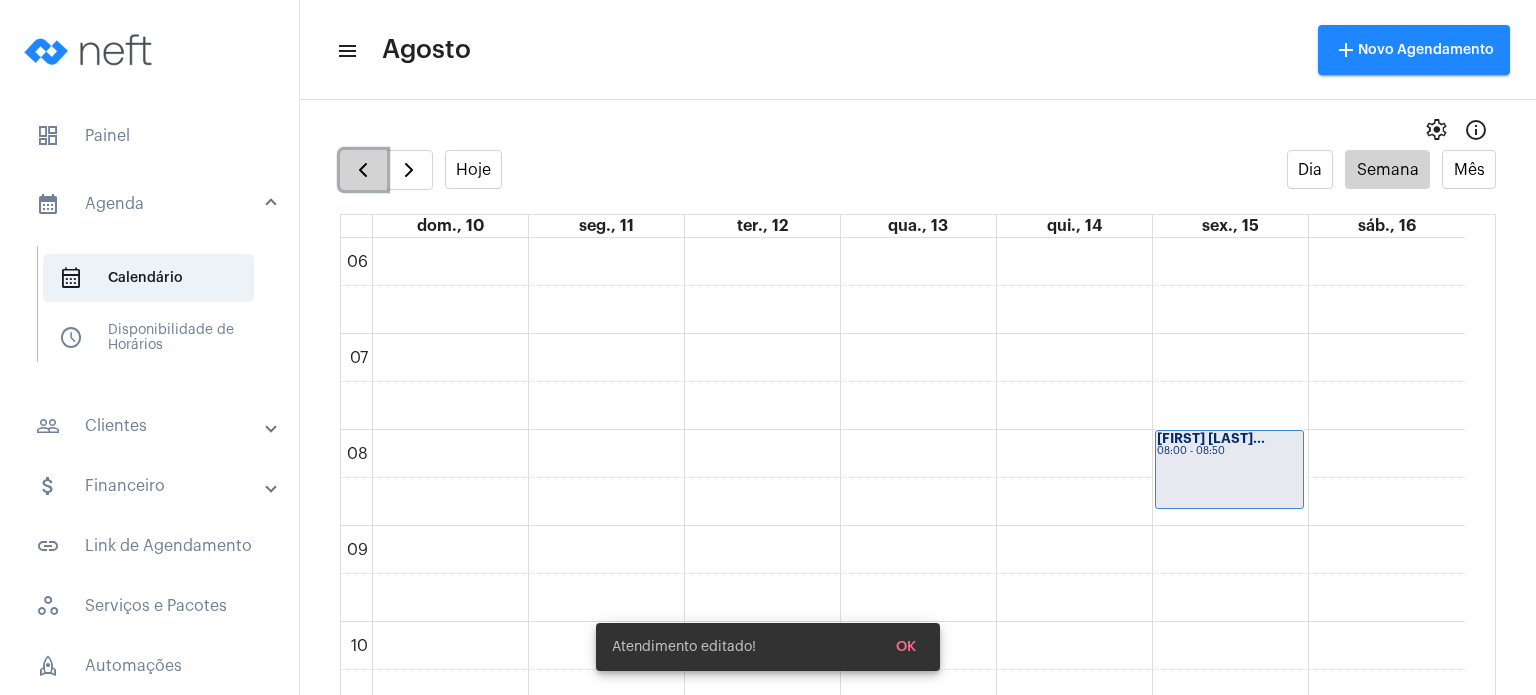click 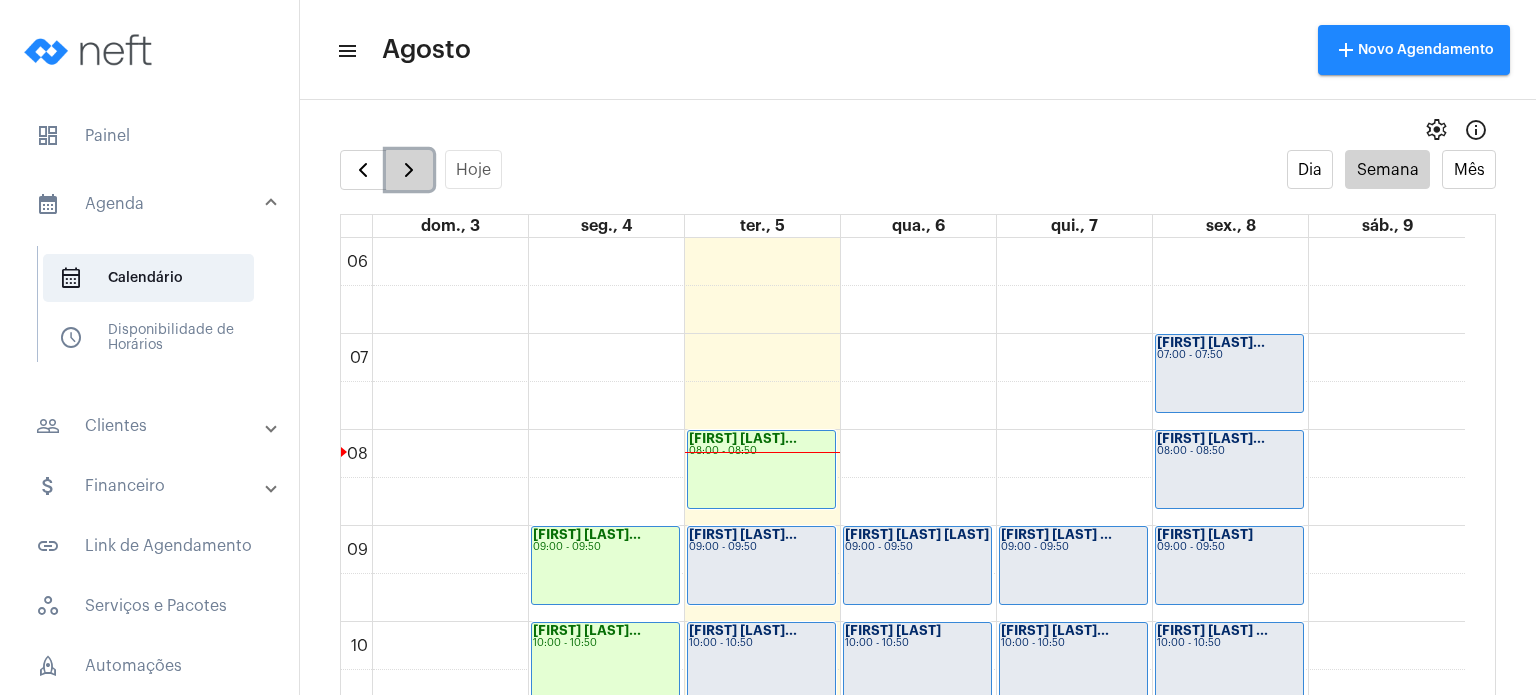 click 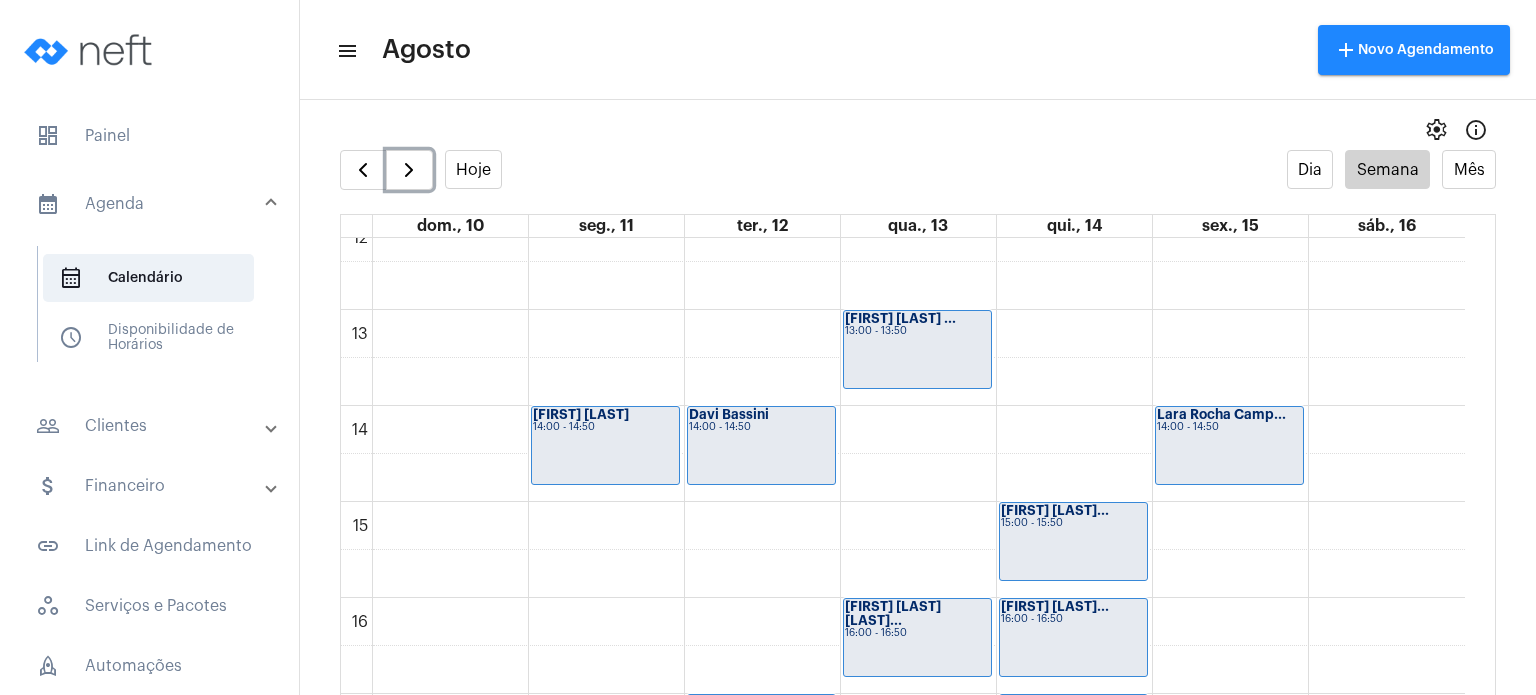 scroll, scrollTop: 1192, scrollLeft: 0, axis: vertical 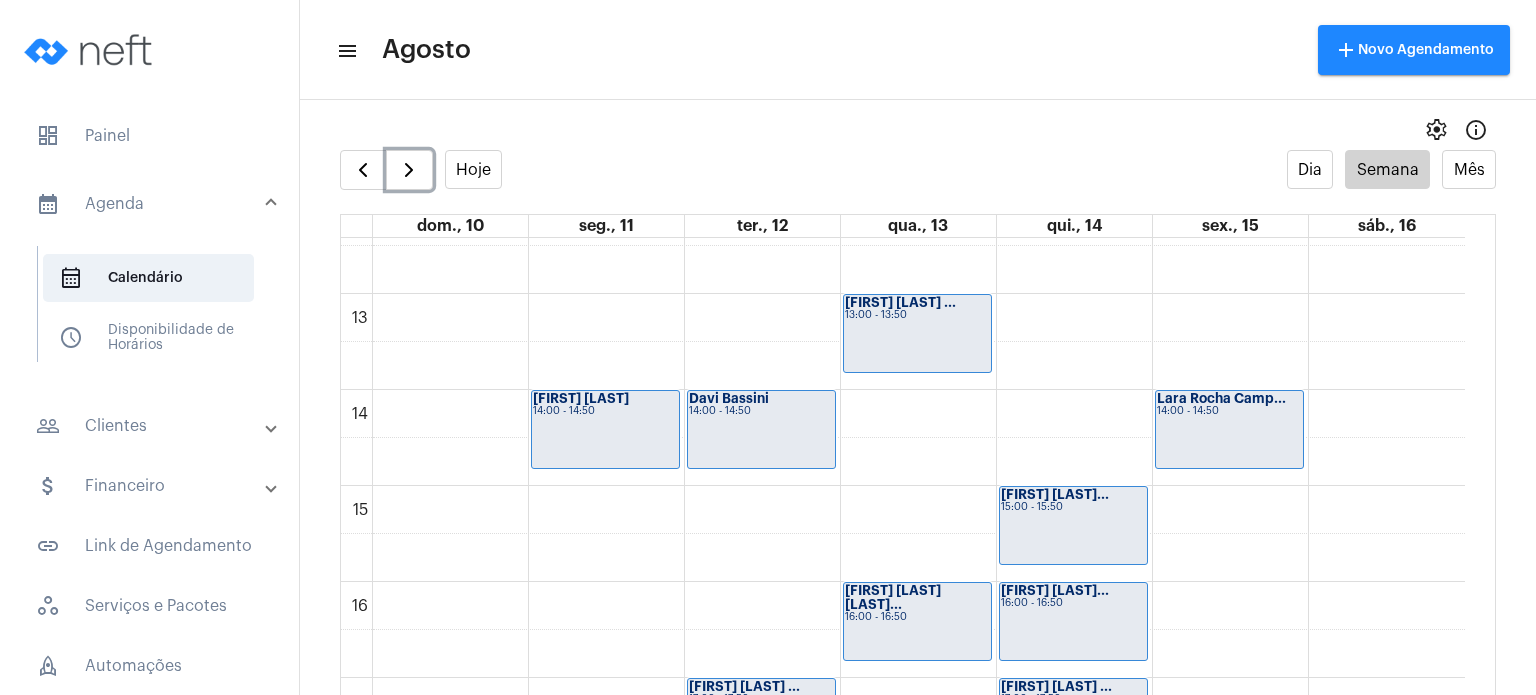 click on "[FIRST] [LAST] [LAST]
[TIME] - [TIME]" 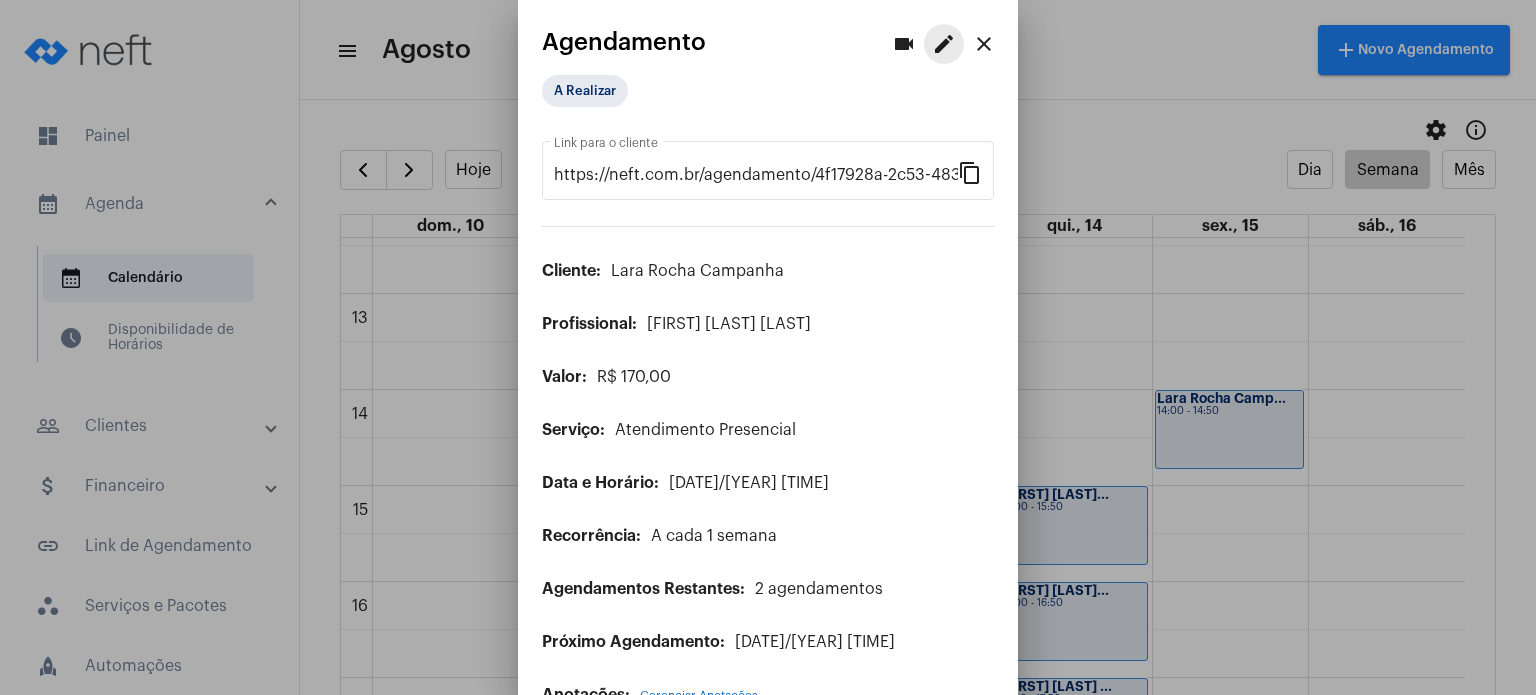 click on "edit" at bounding box center (944, 44) 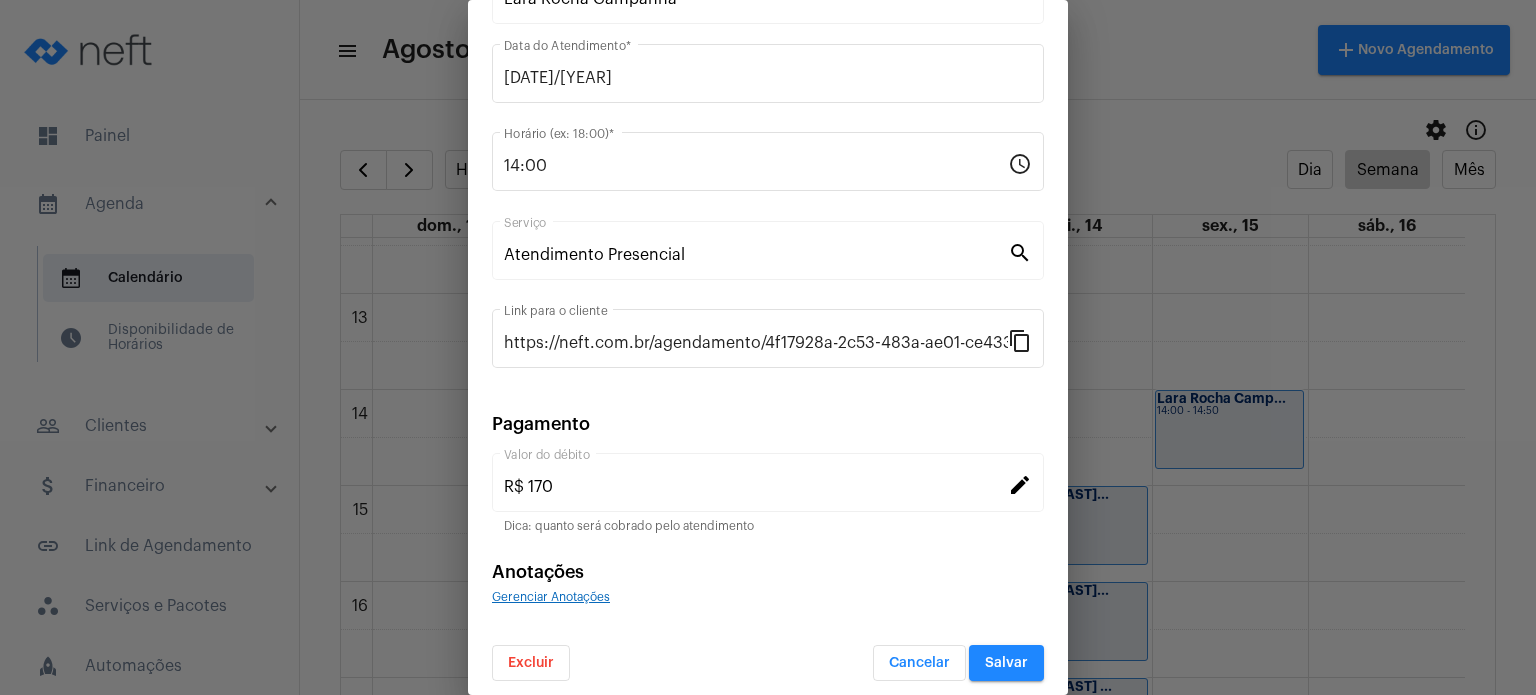 scroll, scrollTop: 163, scrollLeft: 0, axis: vertical 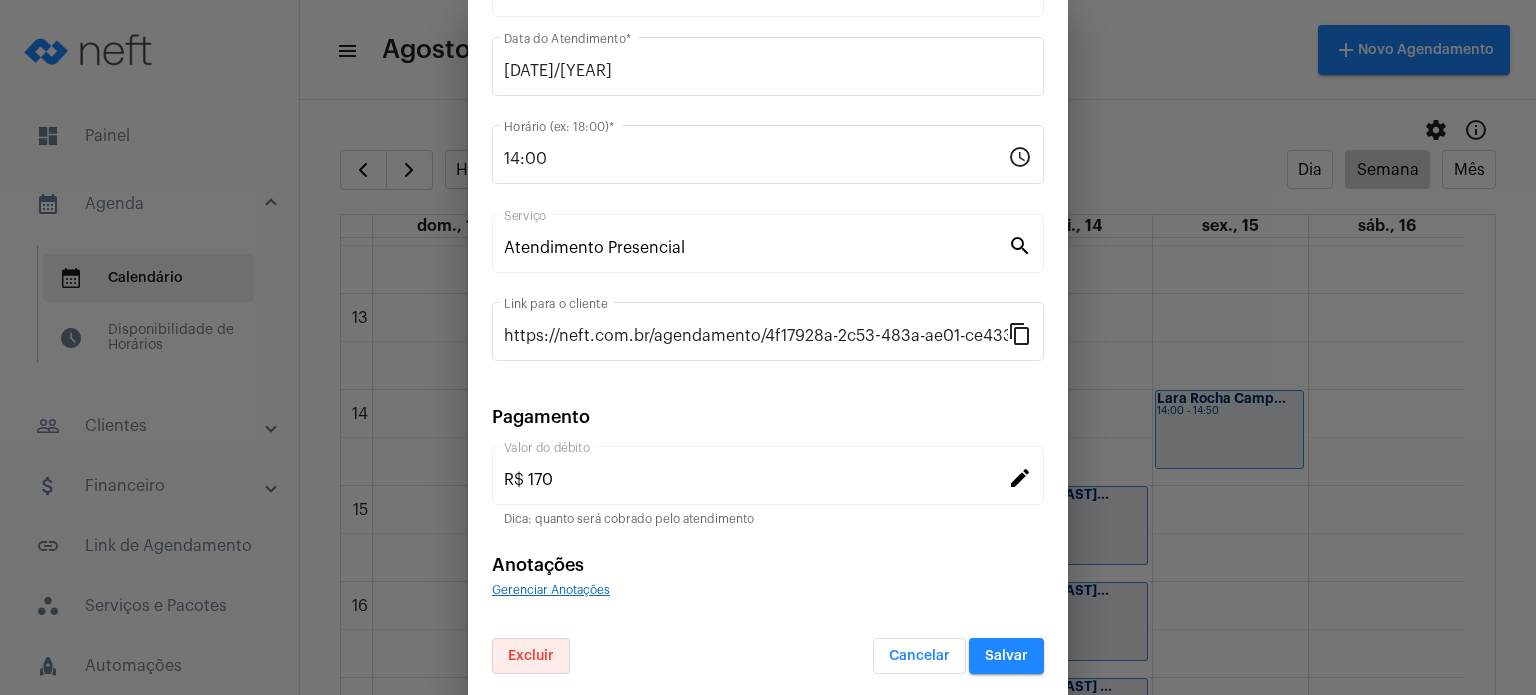 click on "Excluir" at bounding box center [531, 656] 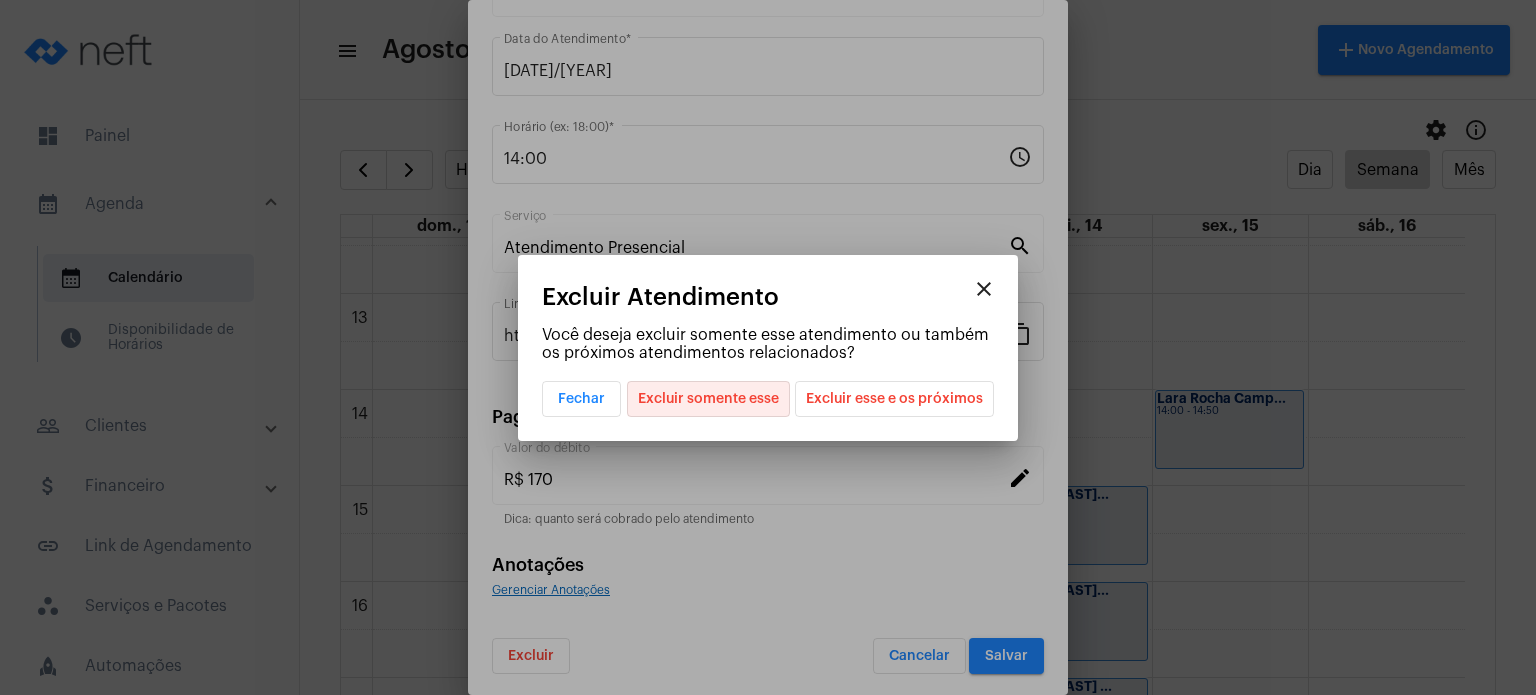 click on "Excluir somente esse" at bounding box center [708, 399] 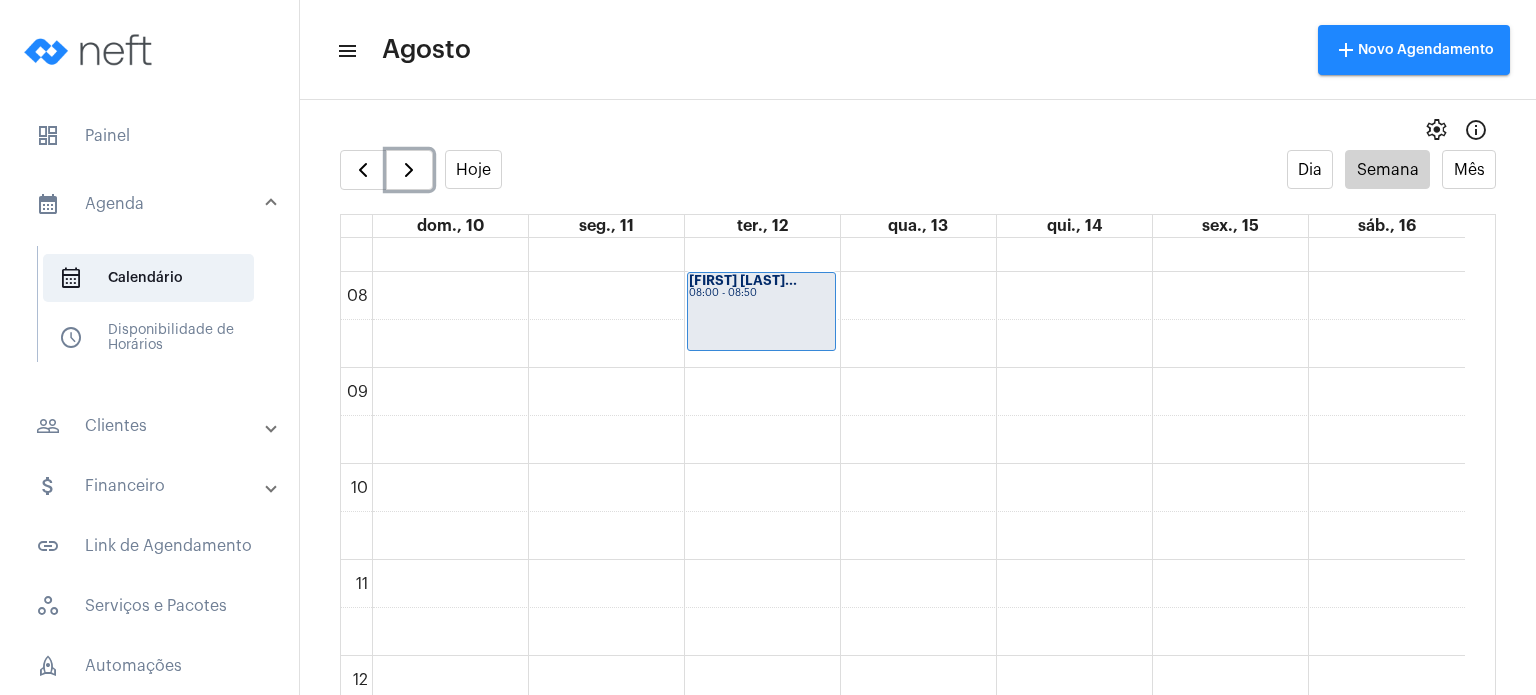 scroll, scrollTop: 774, scrollLeft: 0, axis: vertical 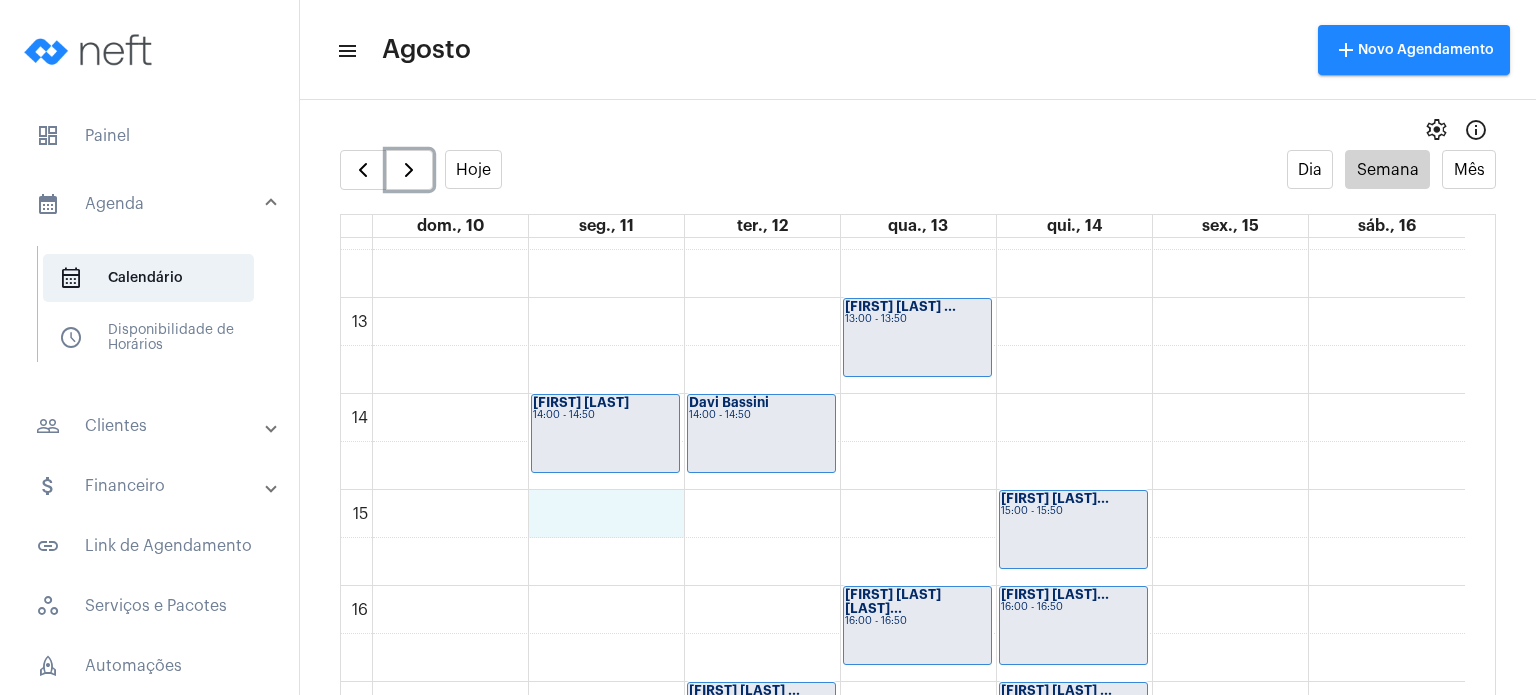 click on "00 01 02 03 04 05 06 07 08 09 10 11 12 13 14 15 16 17 18 19 20 21 22 23
[FIRST] [LAST]
[TIME] - [TIME]
[FIRST] de [LAST]...
[TIME] - [TIME]
[FIRST] [LAST]
[TIME] - [TIME]
[FIRST] [LAST]...
[TIME] - [TIME]
[FIRST] [LAST] B...
[TIME] - [TIME]
[FIRST] [LAST] Bh...
[TIME] - [TIME]
[FIRST] [LAST] T...
[TIME] - [TIME]
[FIRST] [LAST] D...
[TIME] - [TIME]
[FIRST] [LAST]...
[TIME] - [TIME]
[FIRST] [LAST]...
[TIME] - [TIME]
[FIRST] [LAST]...
[TIME] - [TIME]" 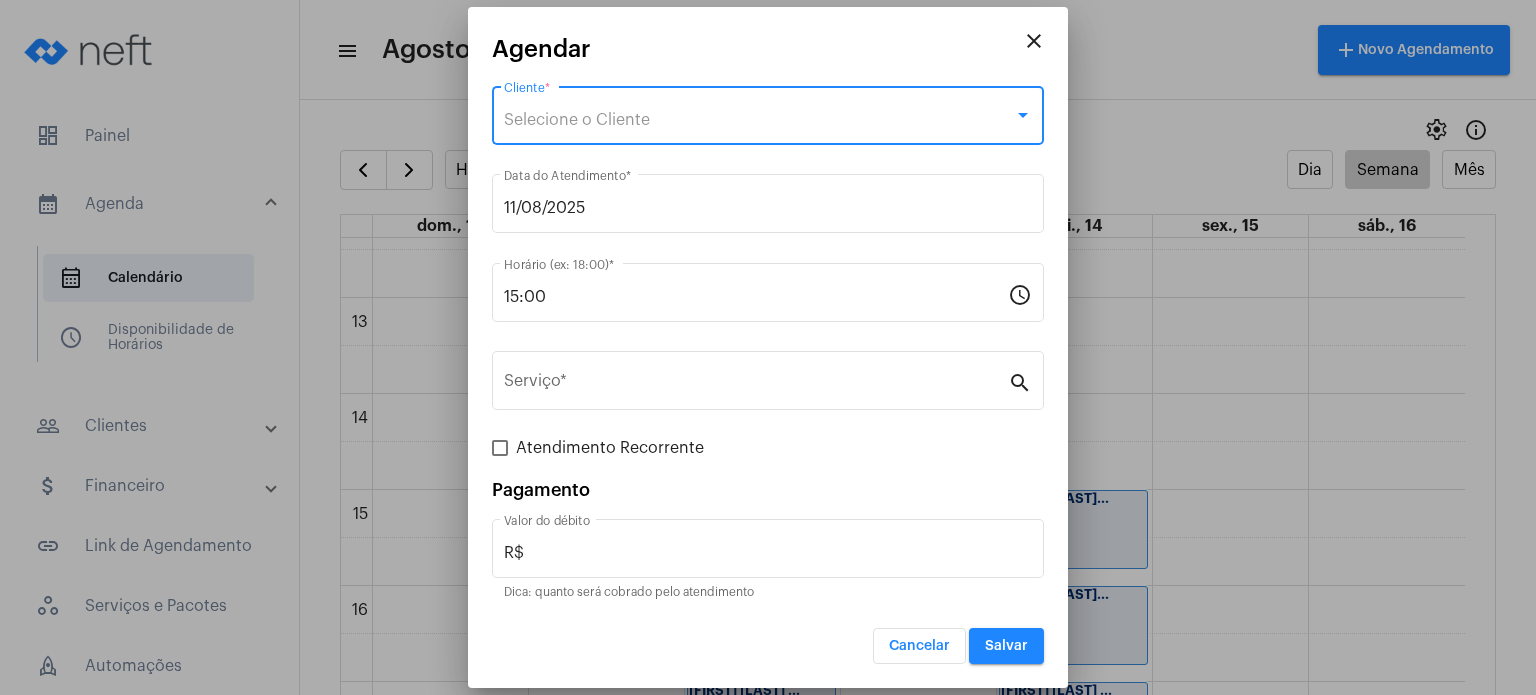 click on "Selecione o Cliente" at bounding box center (577, 120) 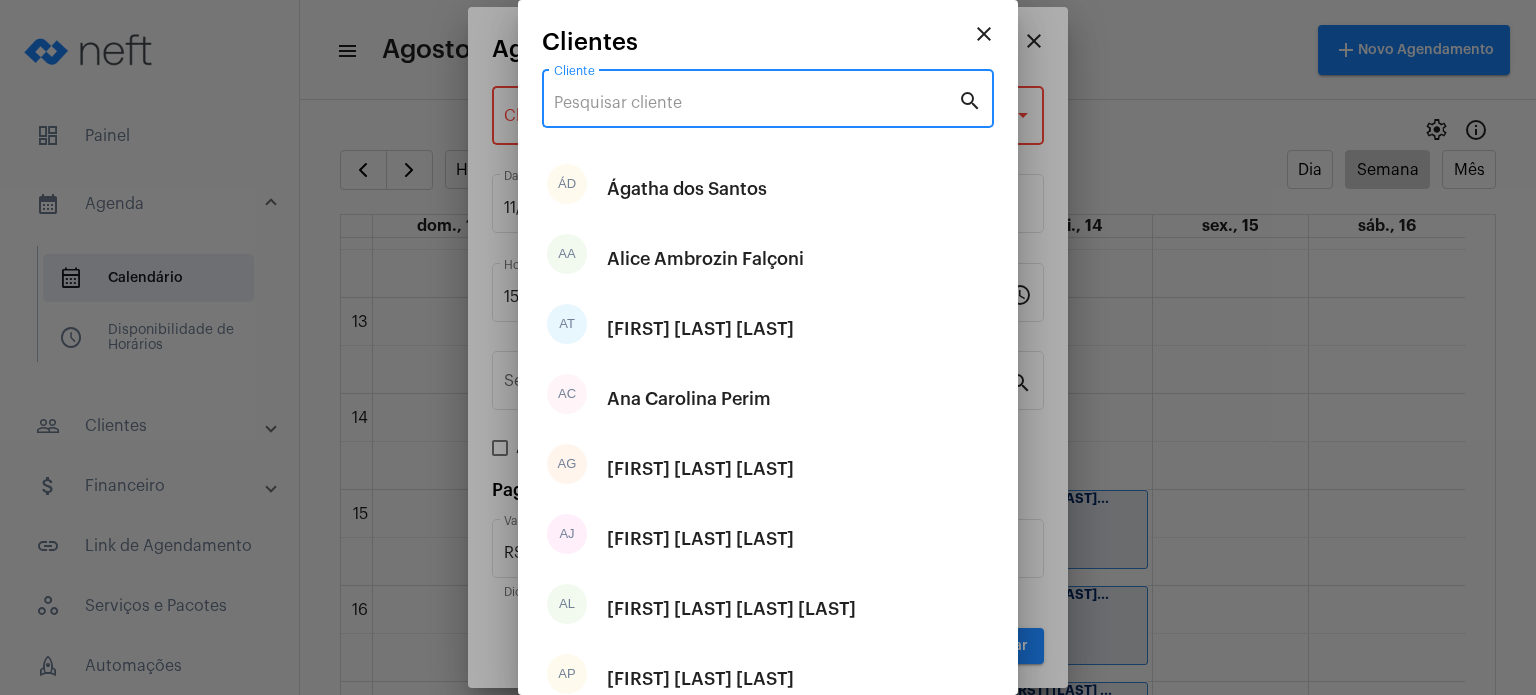 click on "Cliente" at bounding box center [756, 103] 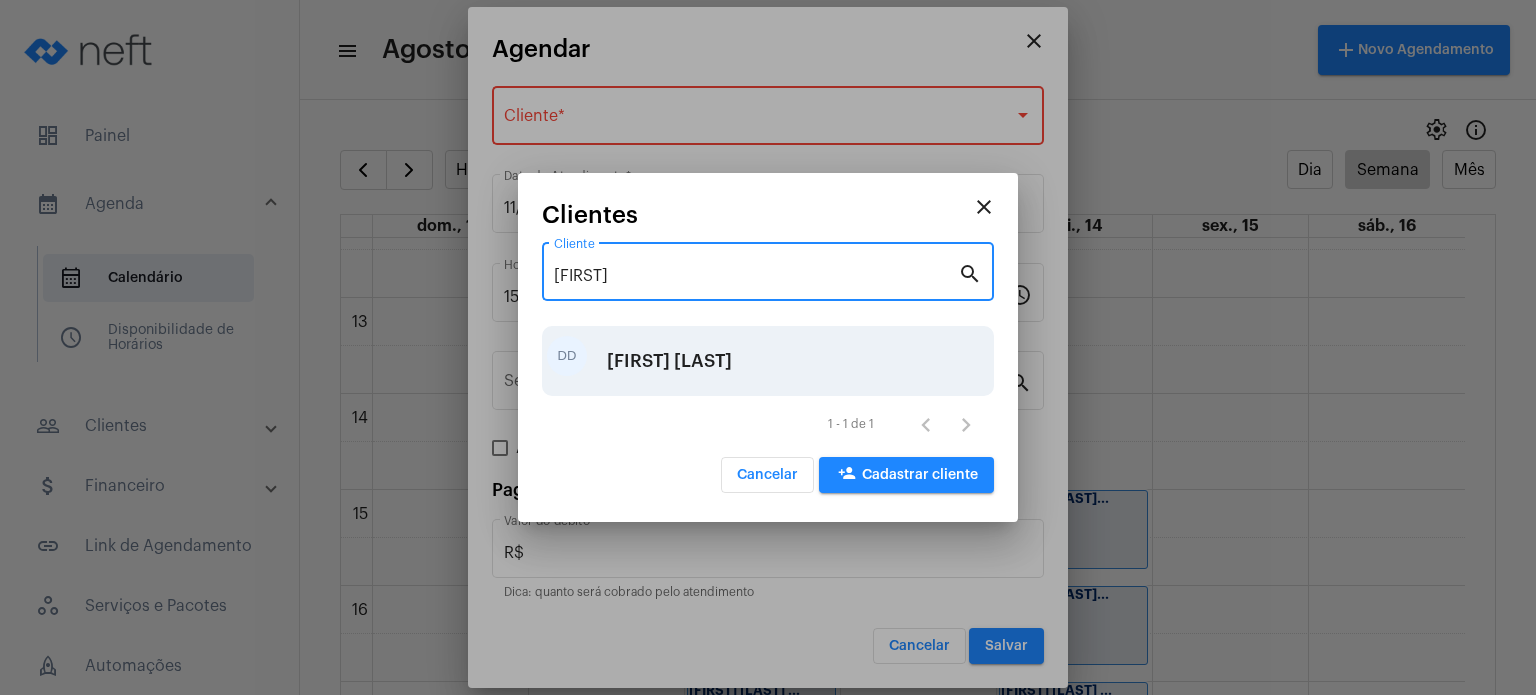 type on "[FIRST]" 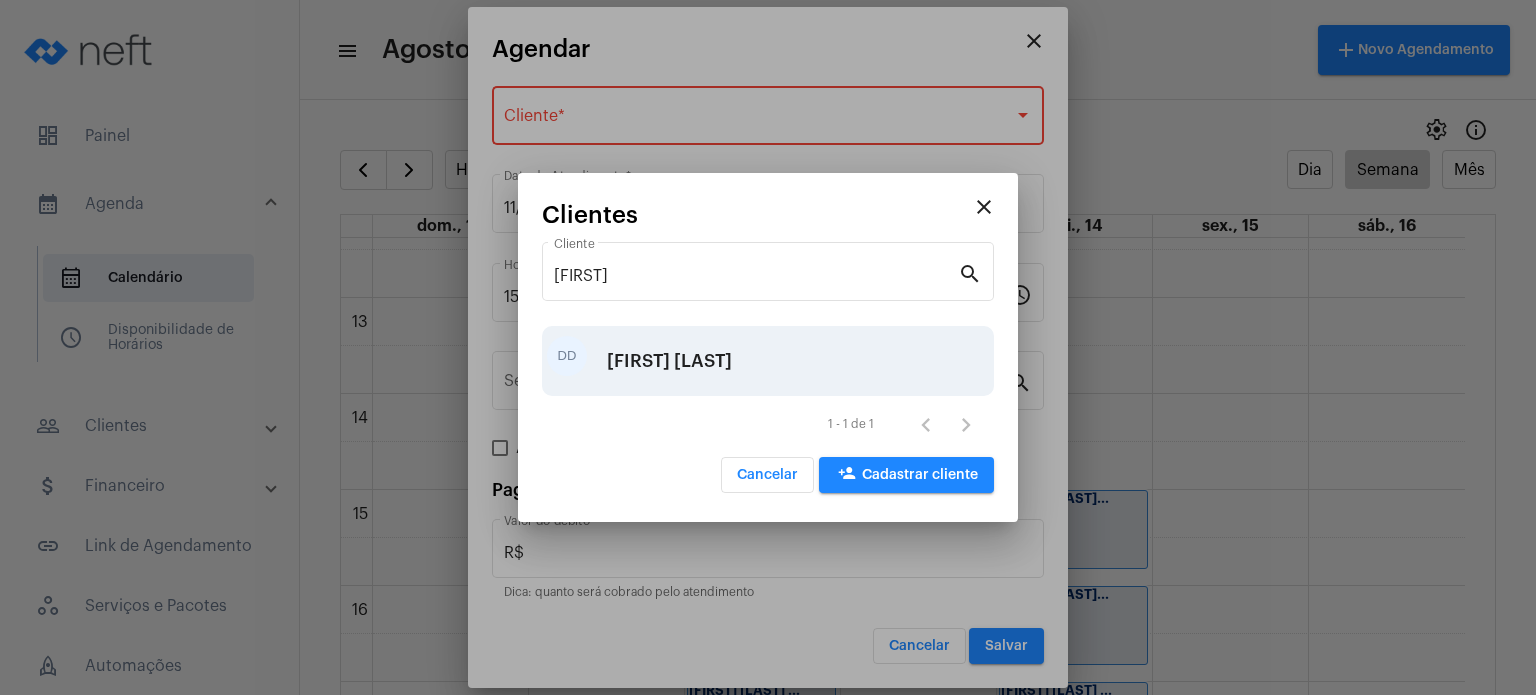 click on "[FIRST] [LAST]" at bounding box center [669, 361] 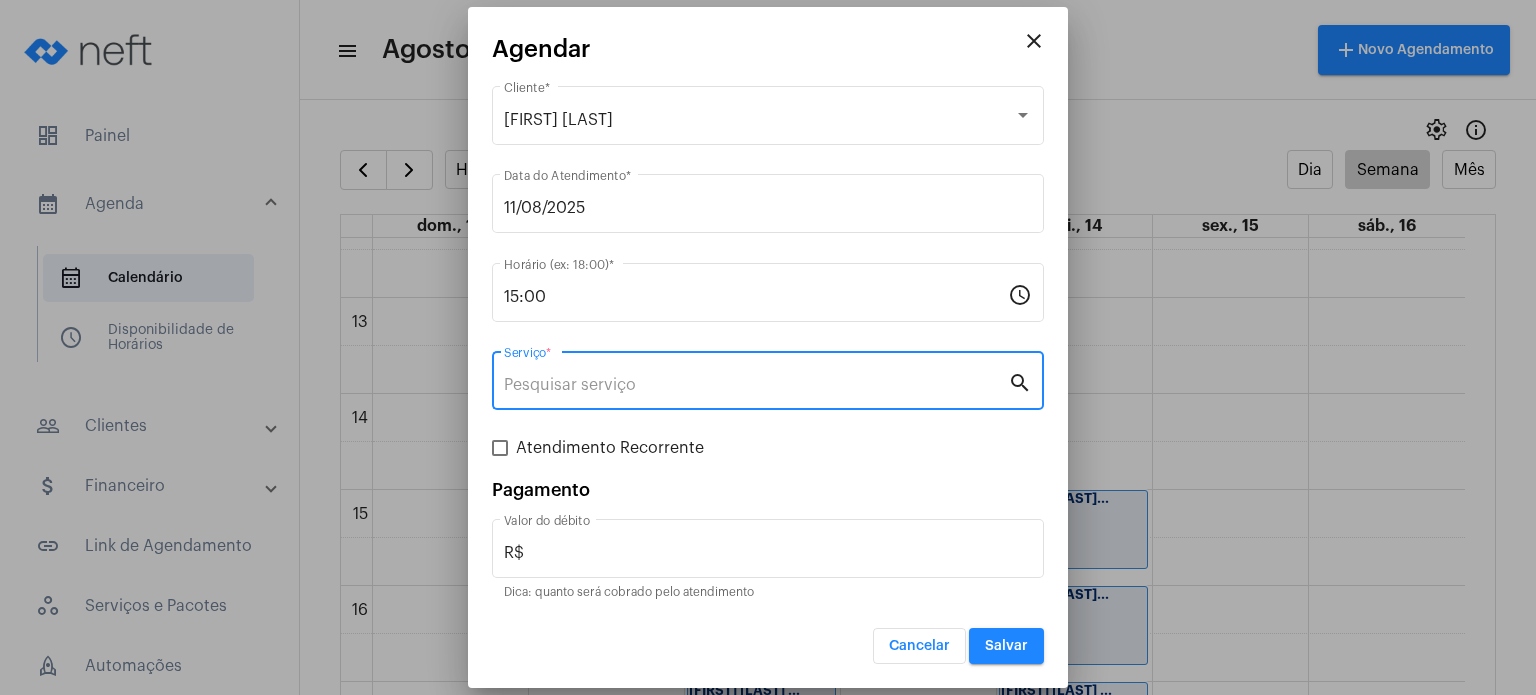 click on "Serviço  *" at bounding box center (756, 385) 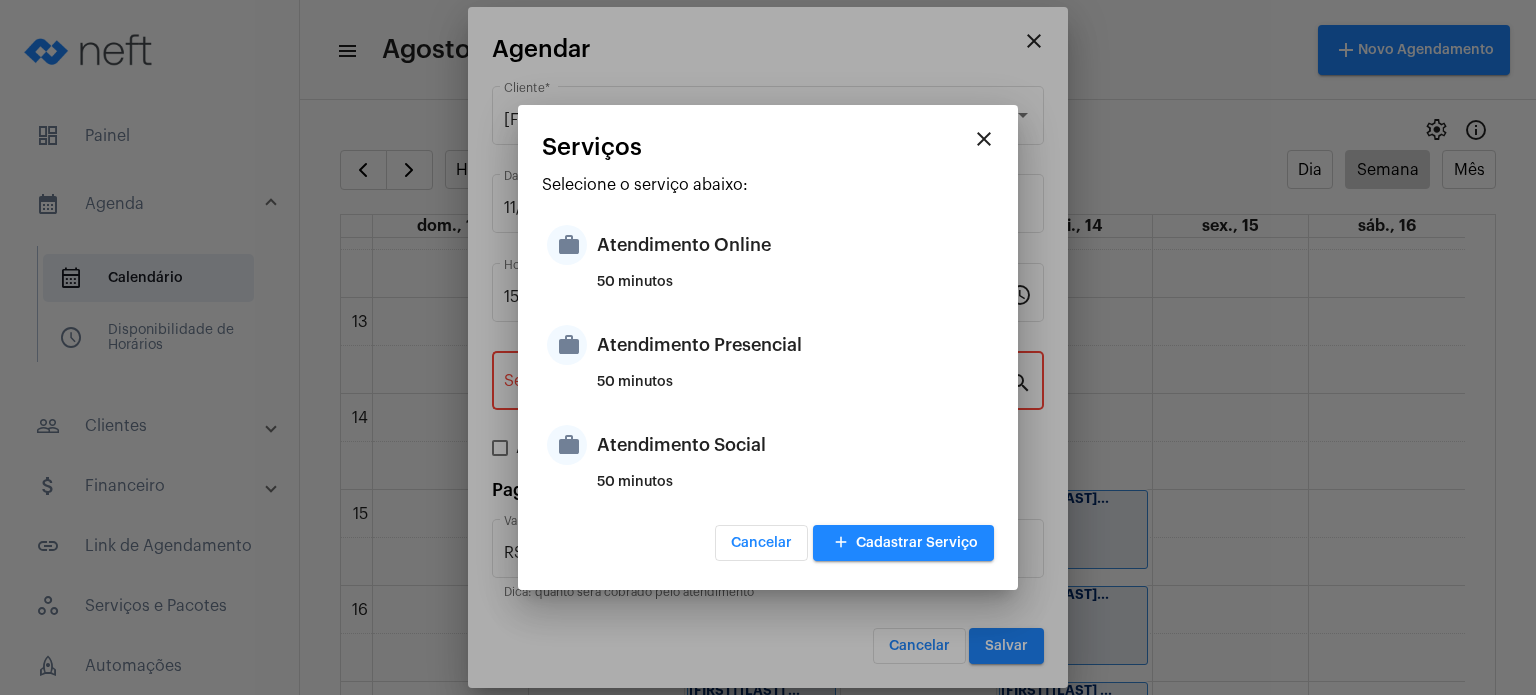 click on "50 minutos" at bounding box center [793, 390] 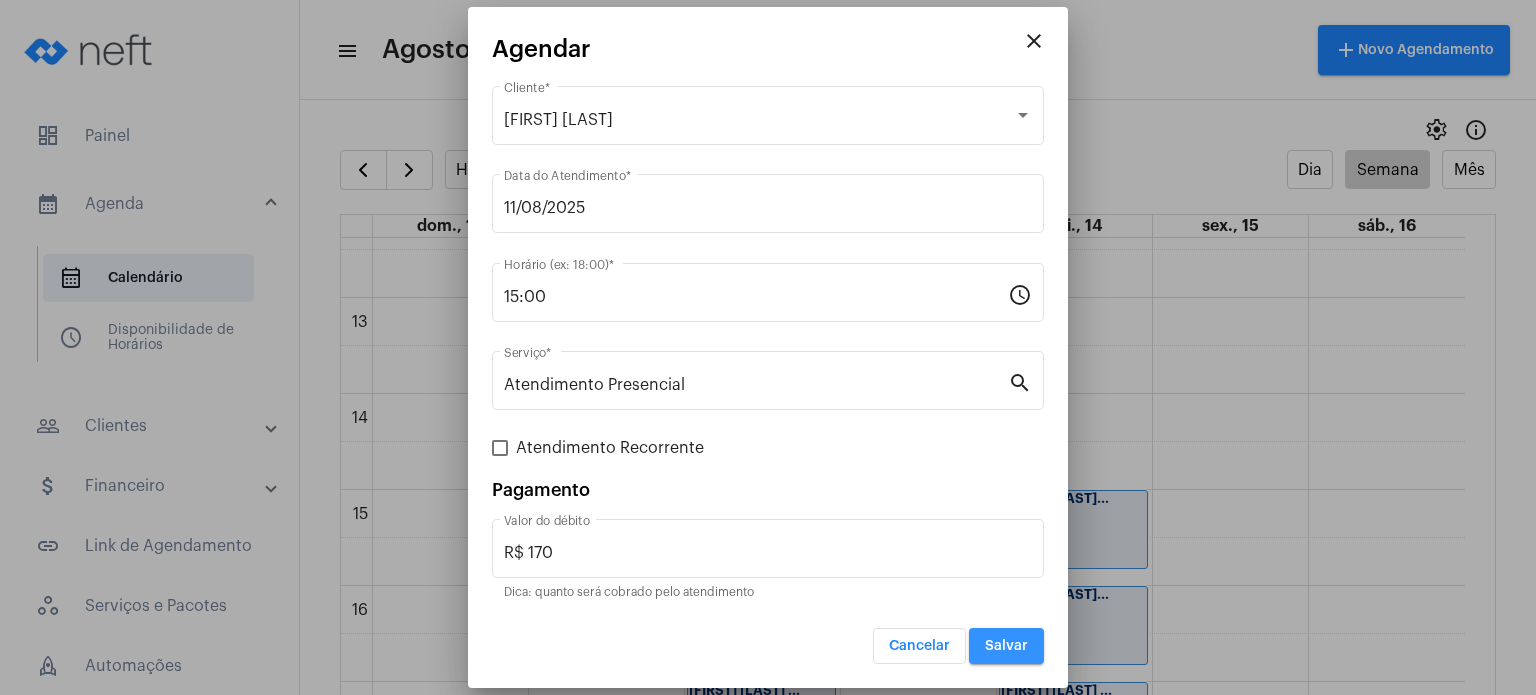 click on "Salvar" at bounding box center [1006, 646] 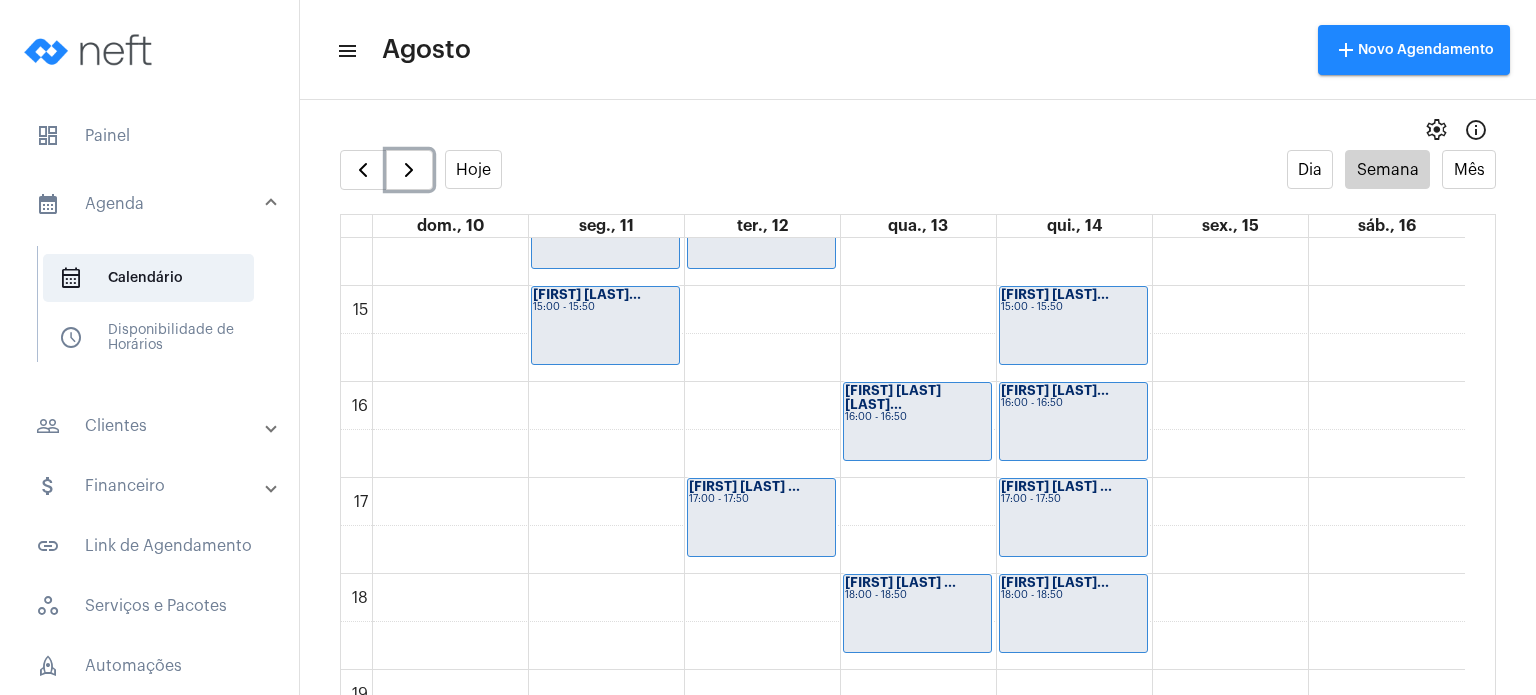 scroll, scrollTop: 1432, scrollLeft: 0, axis: vertical 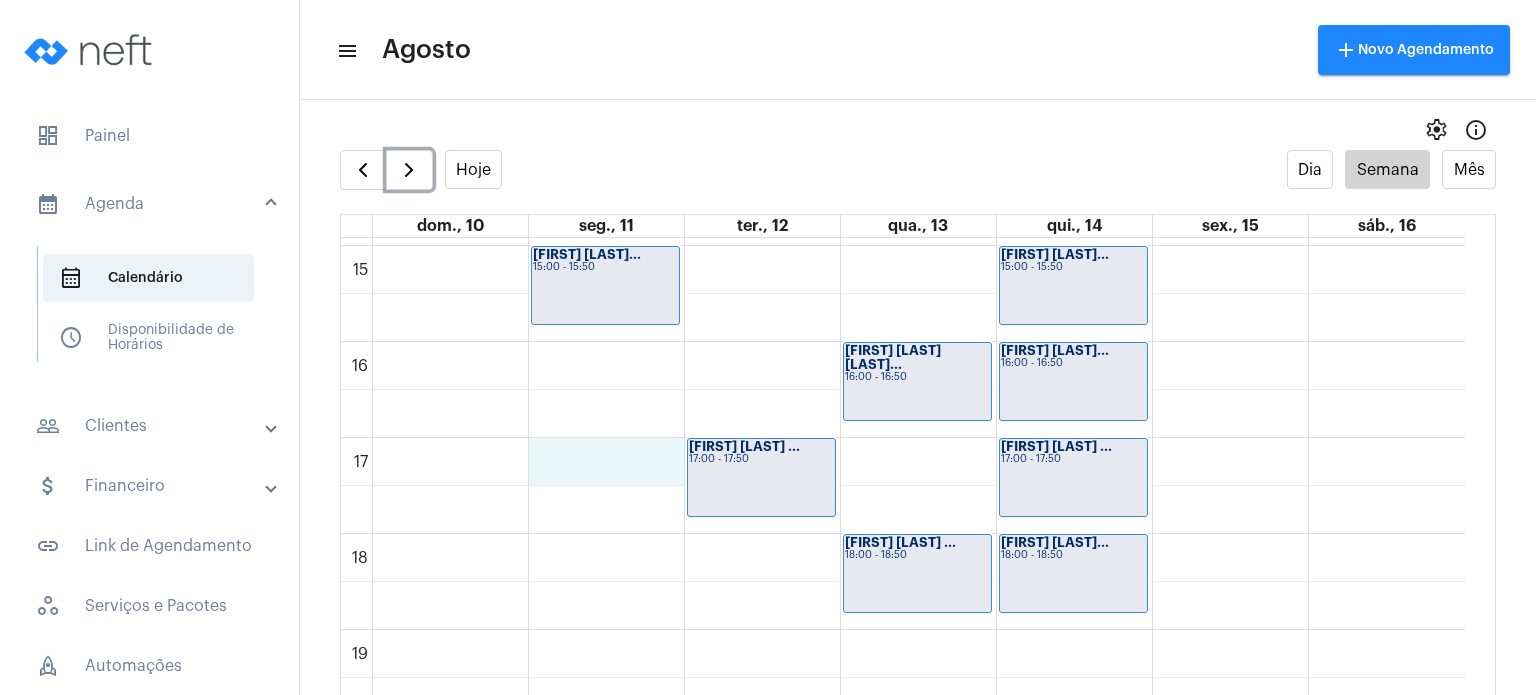 click on "00 01 02 03 04 05 06 07 08 09 10 11 12 13 14 15 16 17 18 19 20 21 22 23
[FIRST] [LAST]
[TIME] - [TIME]
[FIRST] de [LAST]...
[TIME] - [TIME]
[FIRST] [LAST]
[TIME] - [TIME]
[FIRST] [LAST]...
[TIME] - [TIME]
[FIRST] [LAST] B...
[TIME] - [TIME]
[FIRST] [LAST] Bh...
[TIME] - [TIME]
[FIRST] [LAST] T...
[TIME] - [TIME]
[FIRST] [LAST] D...
[TIME] - [TIME]
[FIRST] [LAST]...
[TIME] - [TIME]
[FIRST] [LAST]...
[TIME] - [TIME]
[FIRST] [LAST]...
[TIME] - [TIME]" 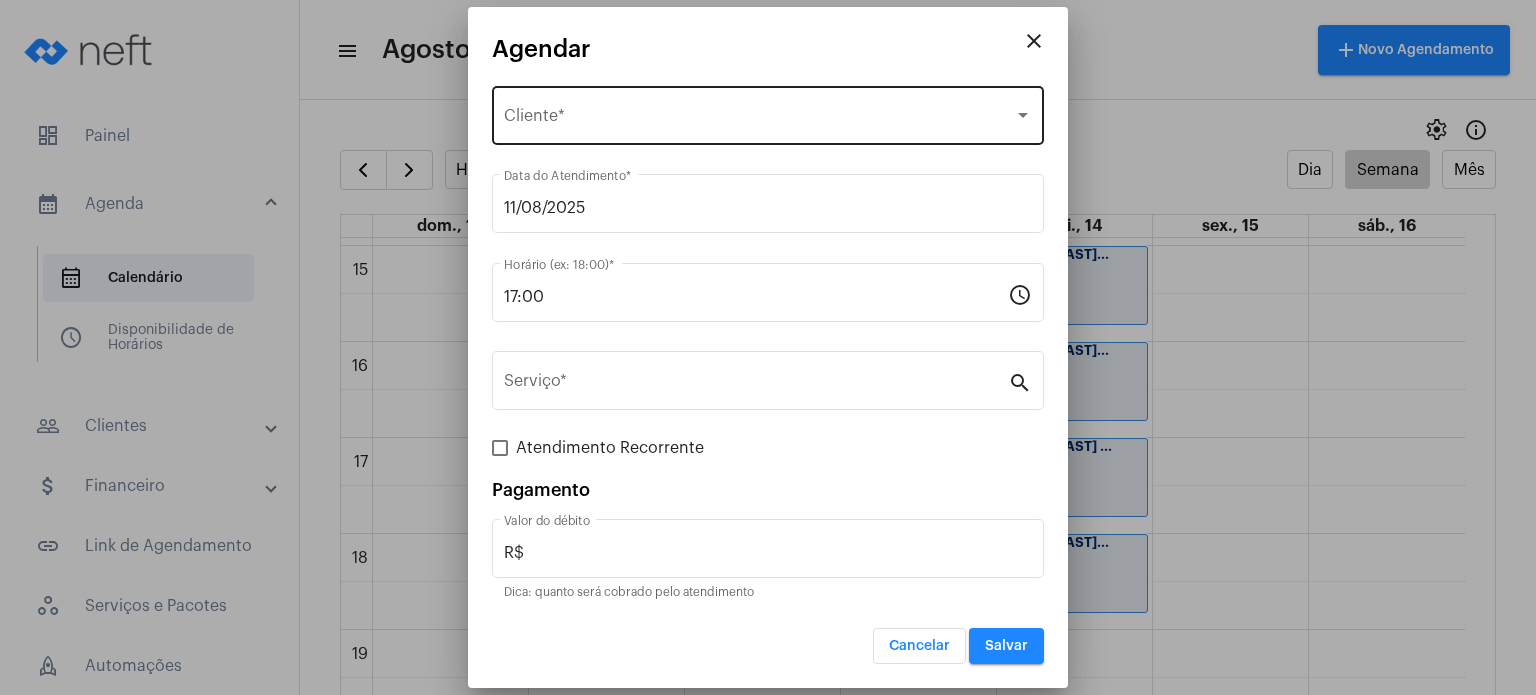 click on "Selecione o Cliente Cliente  *" at bounding box center (768, 113) 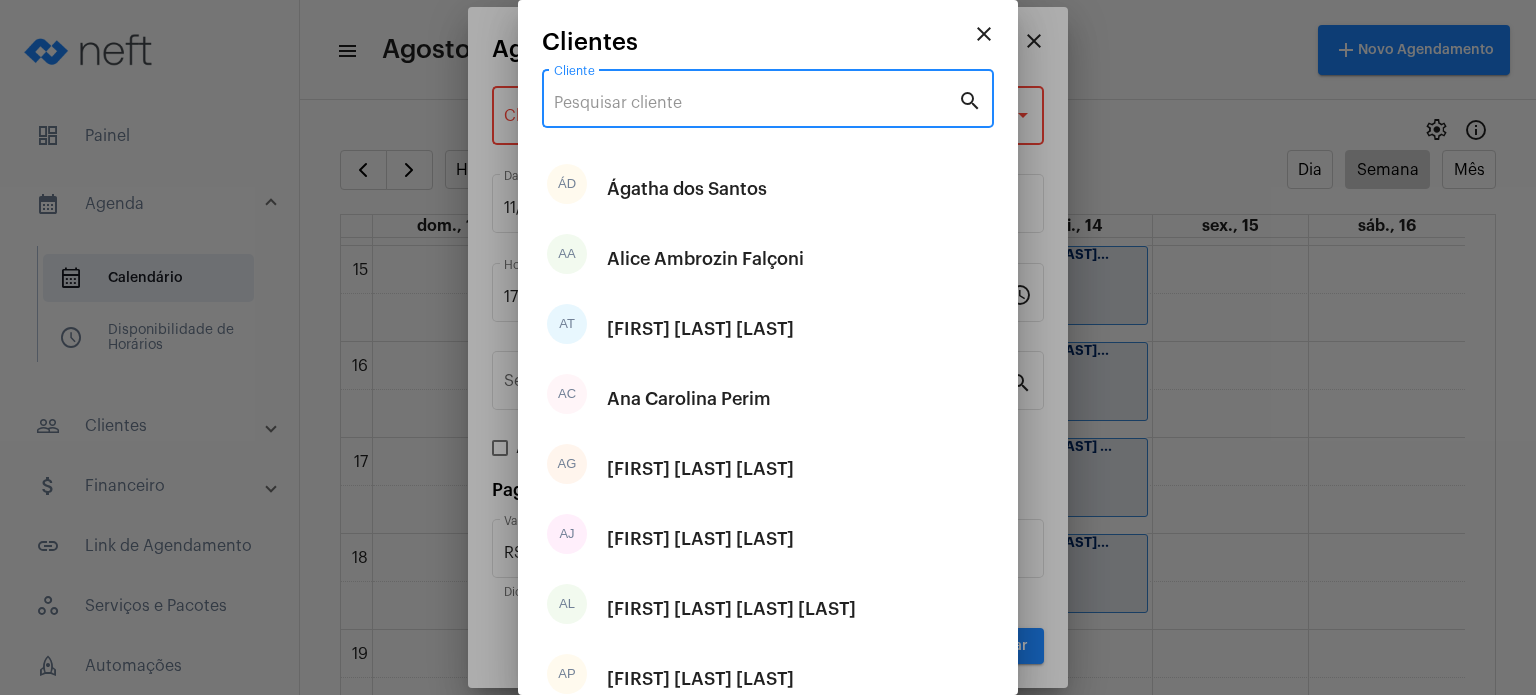 click on "Cliente" at bounding box center (756, 103) 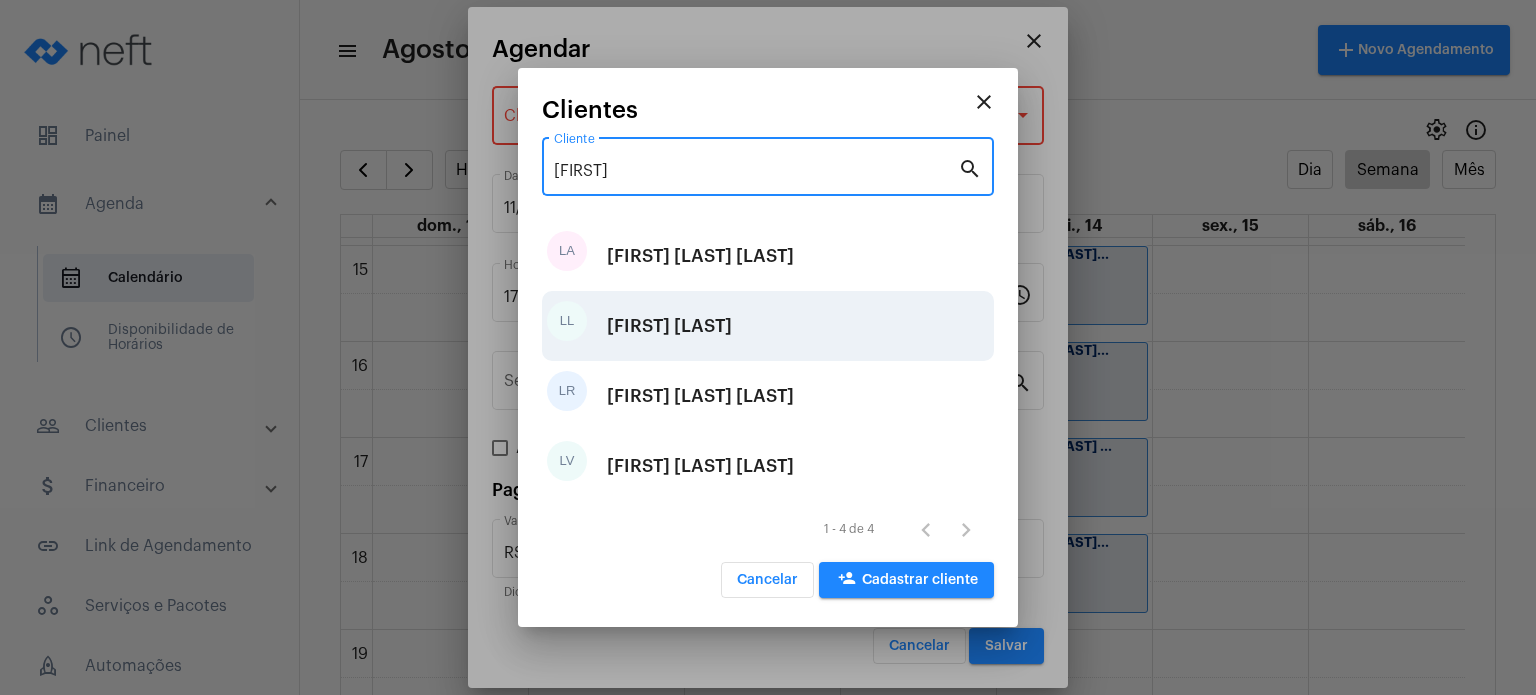 type on "[FIRST]" 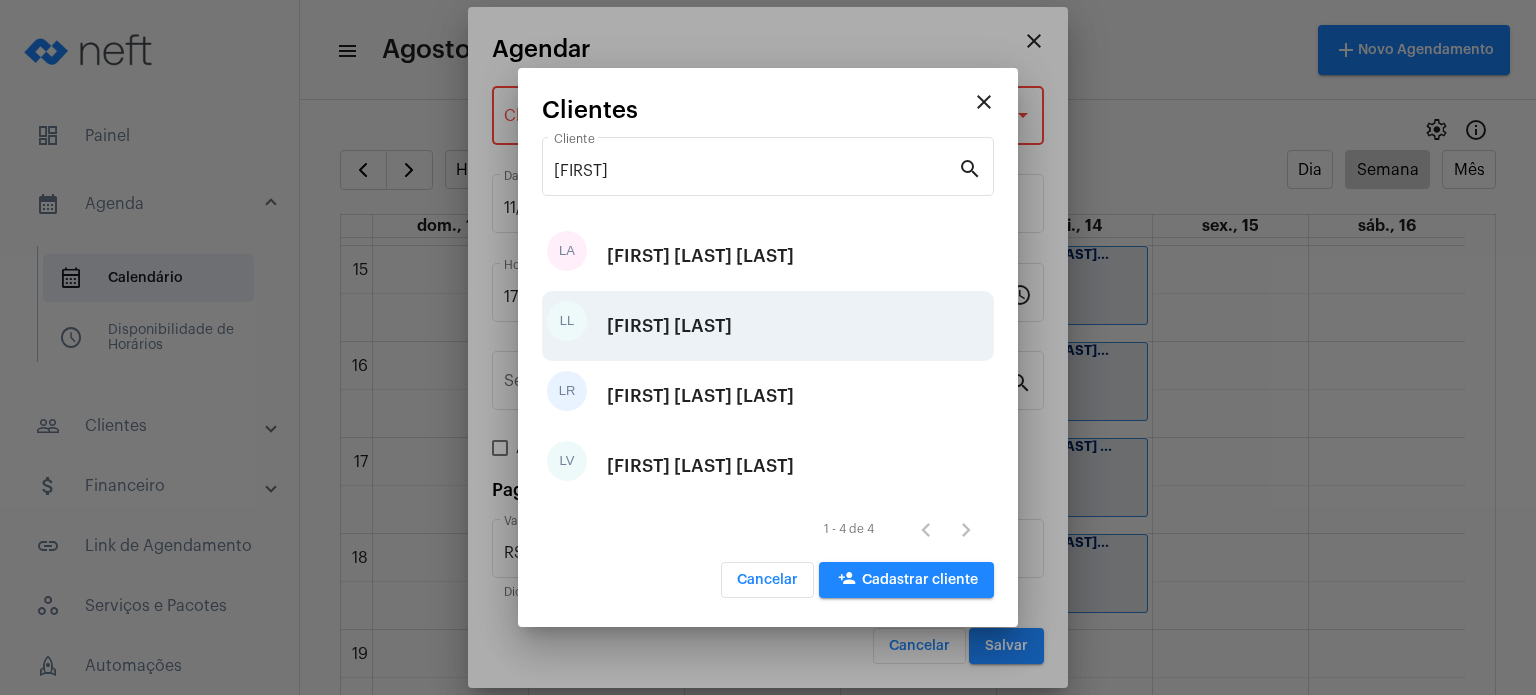 click on "[FIRST] [LAST]" at bounding box center [669, 326] 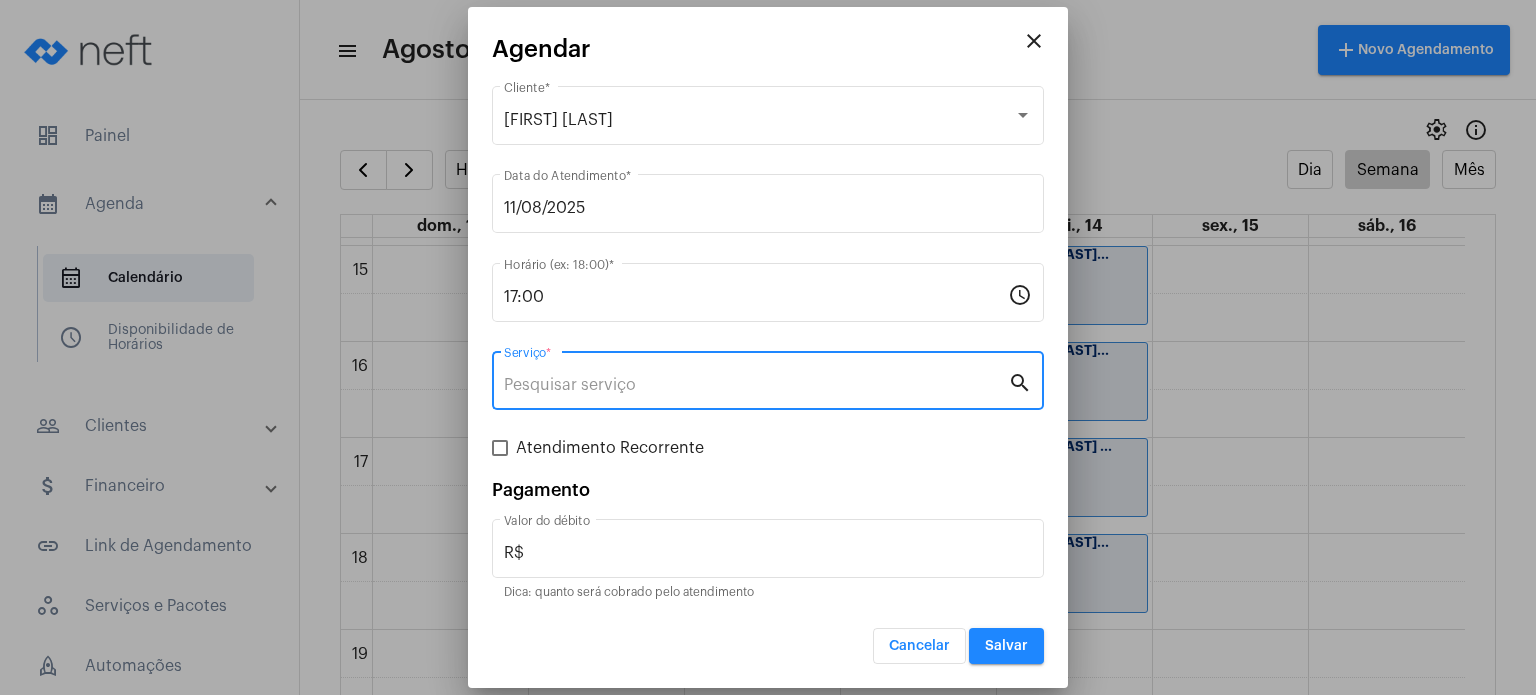 click on "Serviço  *" at bounding box center (756, 385) 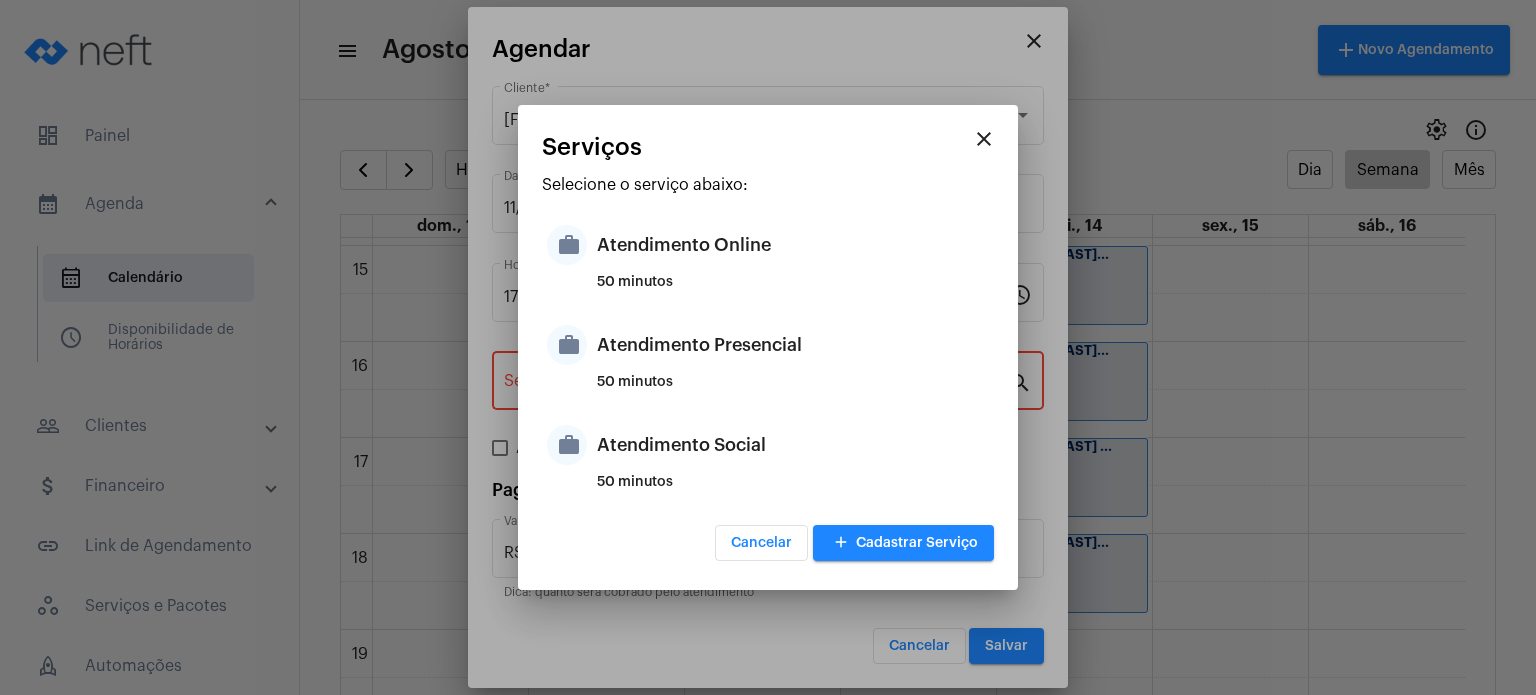 click on "50 minutos" at bounding box center (793, 390) 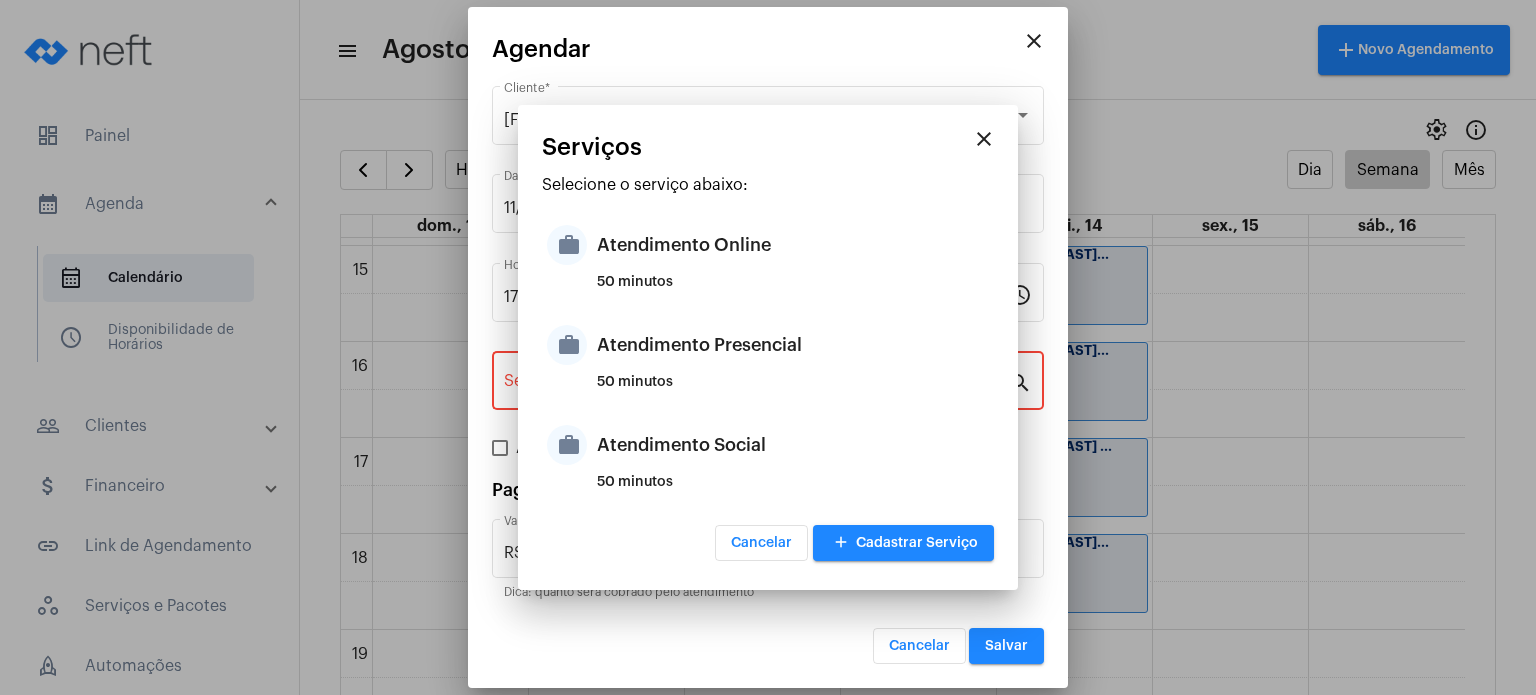 type on "Atendimento Presencial" 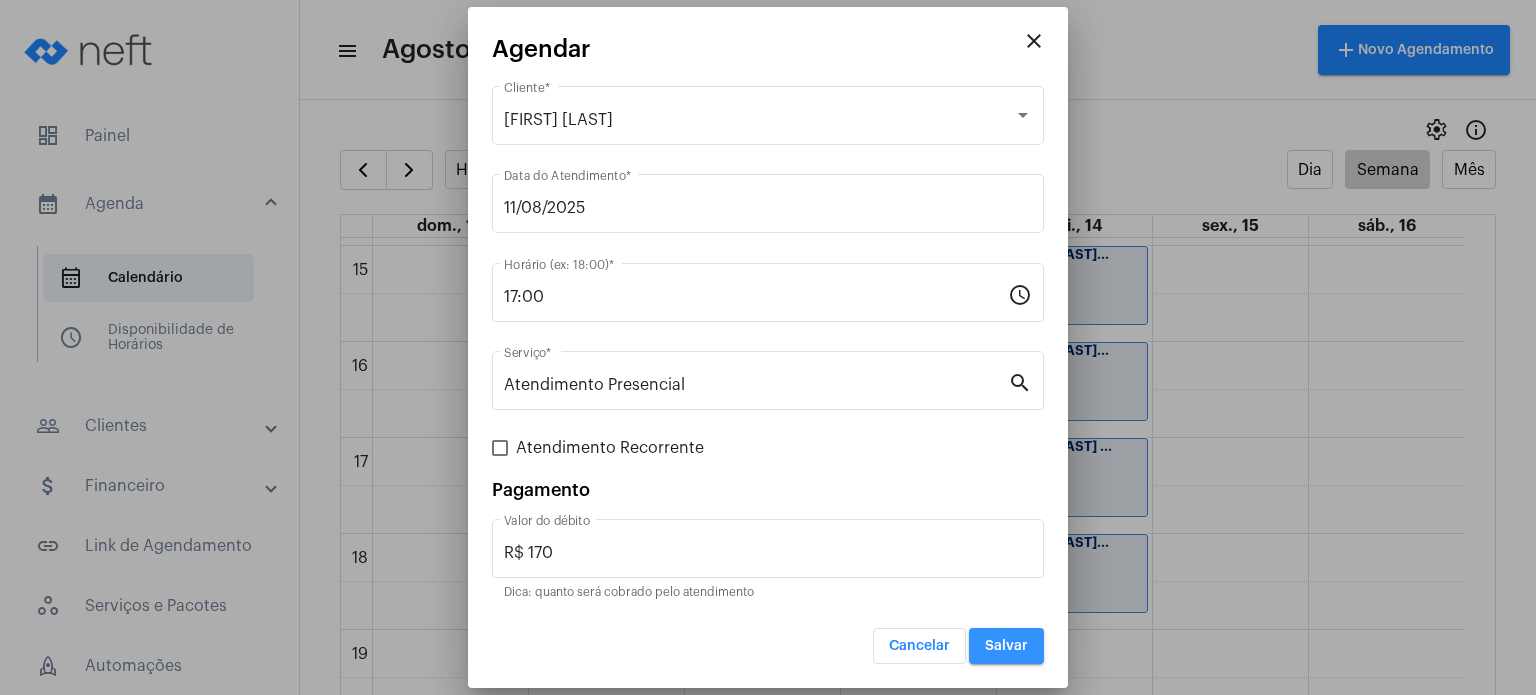click on "Salvar" at bounding box center [1006, 646] 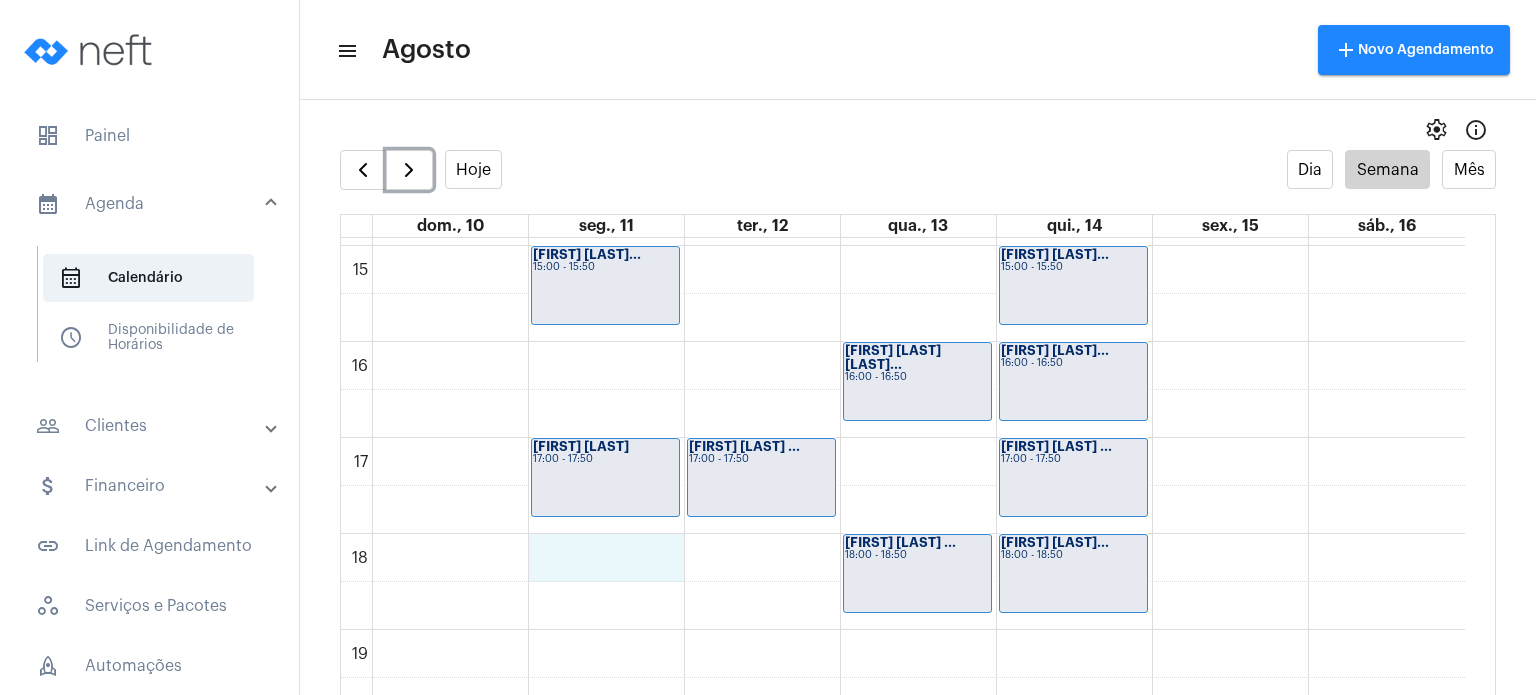 click on "00 01 02 03 04 05 06 07 08 09 10 11 12 13 14 15 16 17 18 19 20 21 22 23
[FIRST] [LAST]
[TIME] - [TIME]
[FIRST] de [LAST]...
[TIME] - [TIME]
[FIRST] [LAST]
[TIME] - [TIME]
[FIRST] de [LAST]...
[TIME] - [TIME]
[FIRST] [LAST]
[TIME] - [TIME]
[FIRST] [LAST]...
[TIME] - [TIME]
[FIRST] [LAST] B...
[TIME] - [TIME]
[FIRST] [LAST] Bh...
[TIME] - [TIME]
[FIRST] [LAST] T...
[TIME] - [TIME]
[FIRST] [LAST] D...
[TIME] - [TIME]" 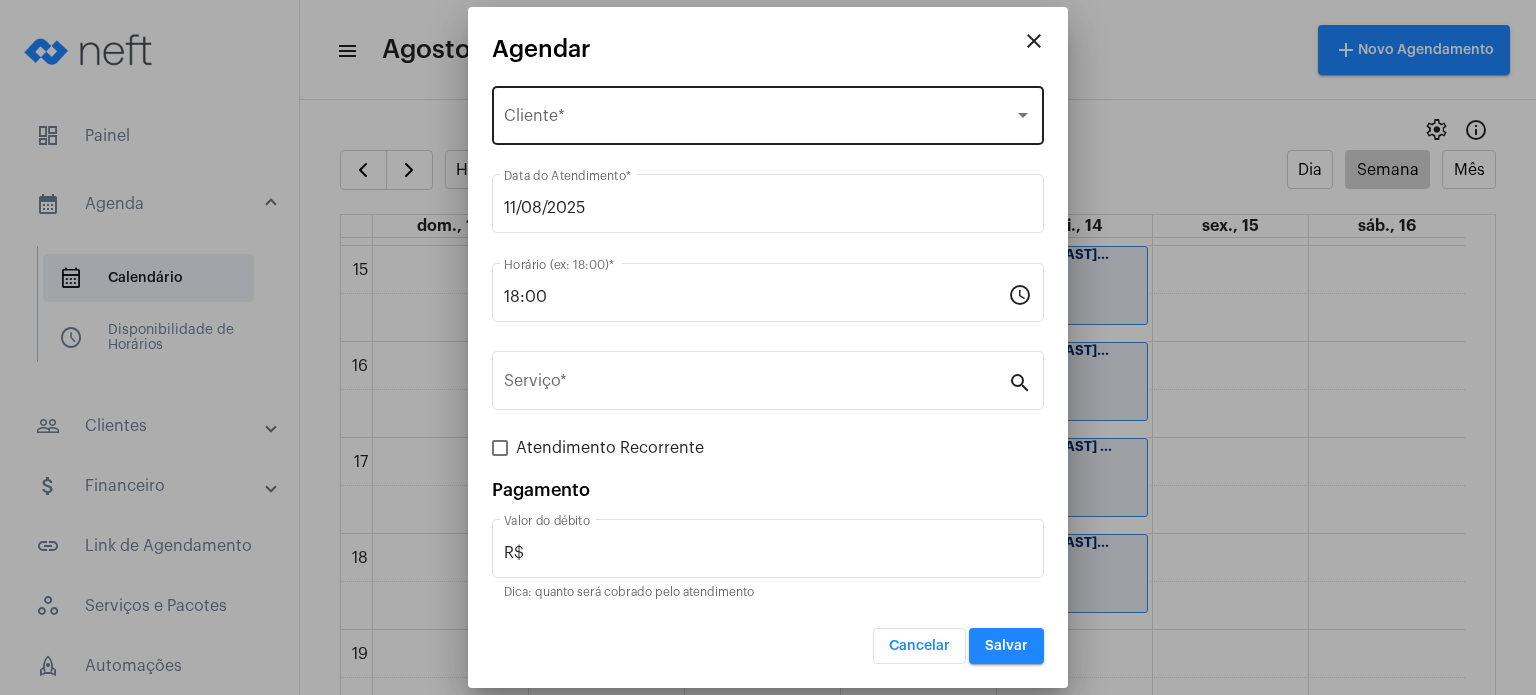 click on "Selecione o Cliente Cliente  *" at bounding box center [768, 113] 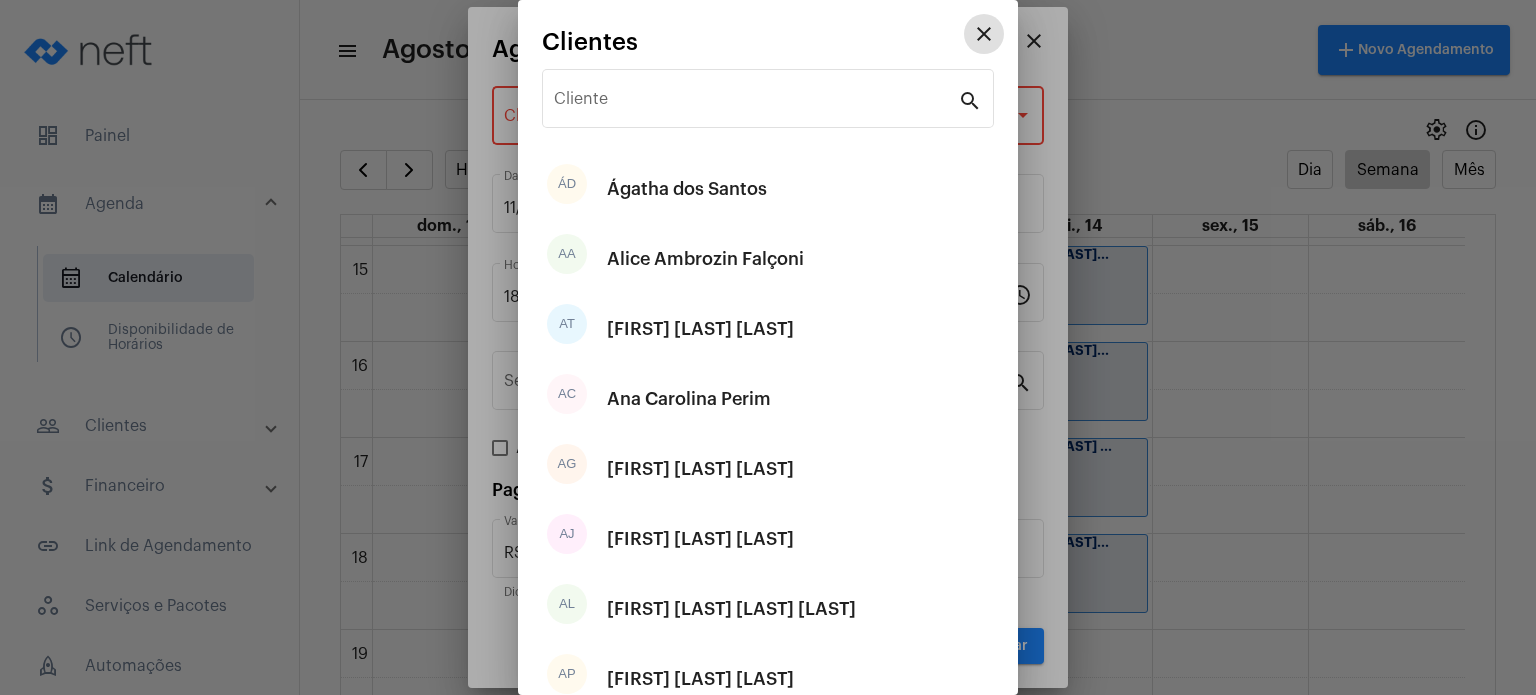 click on "Cliente" at bounding box center (756, 103) 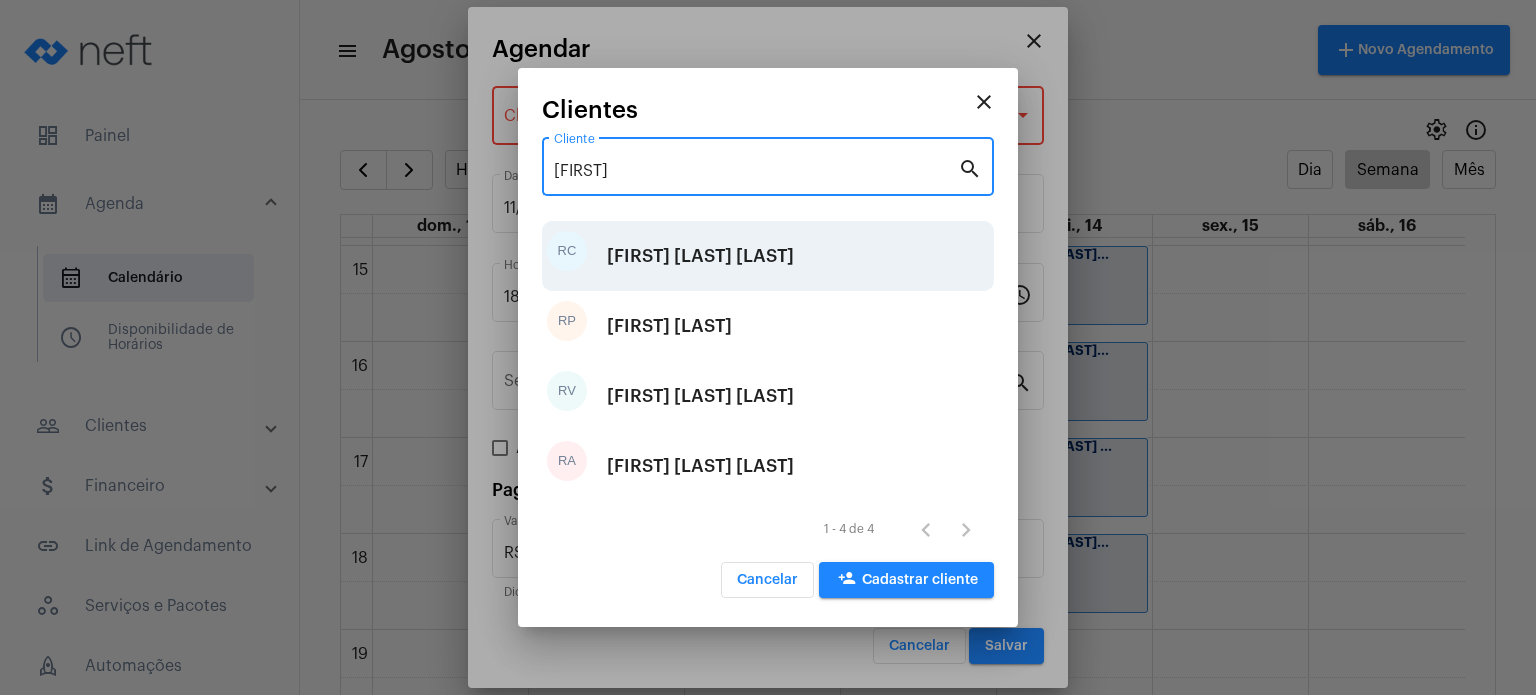 type on "[FIRST]" 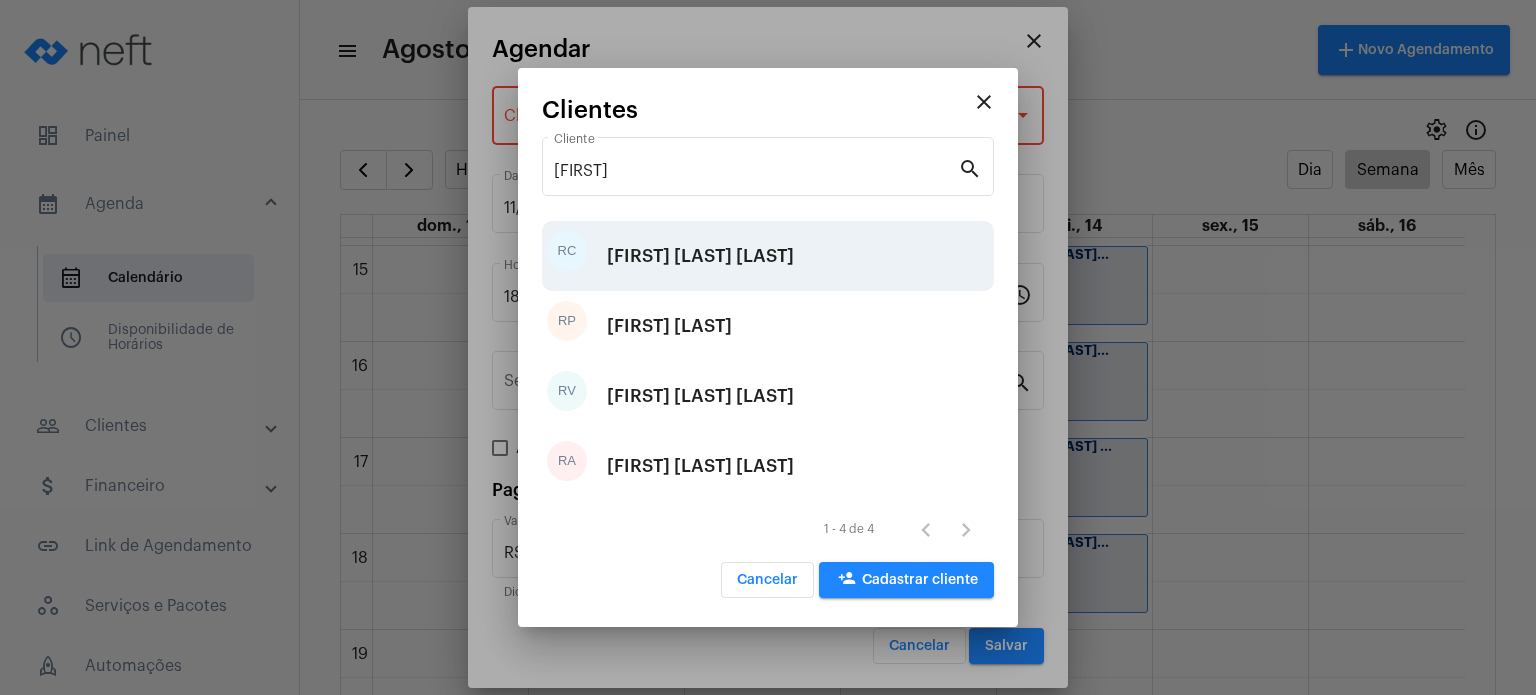 click on "[FIRST] [LAST] [LAST]" at bounding box center [700, 256] 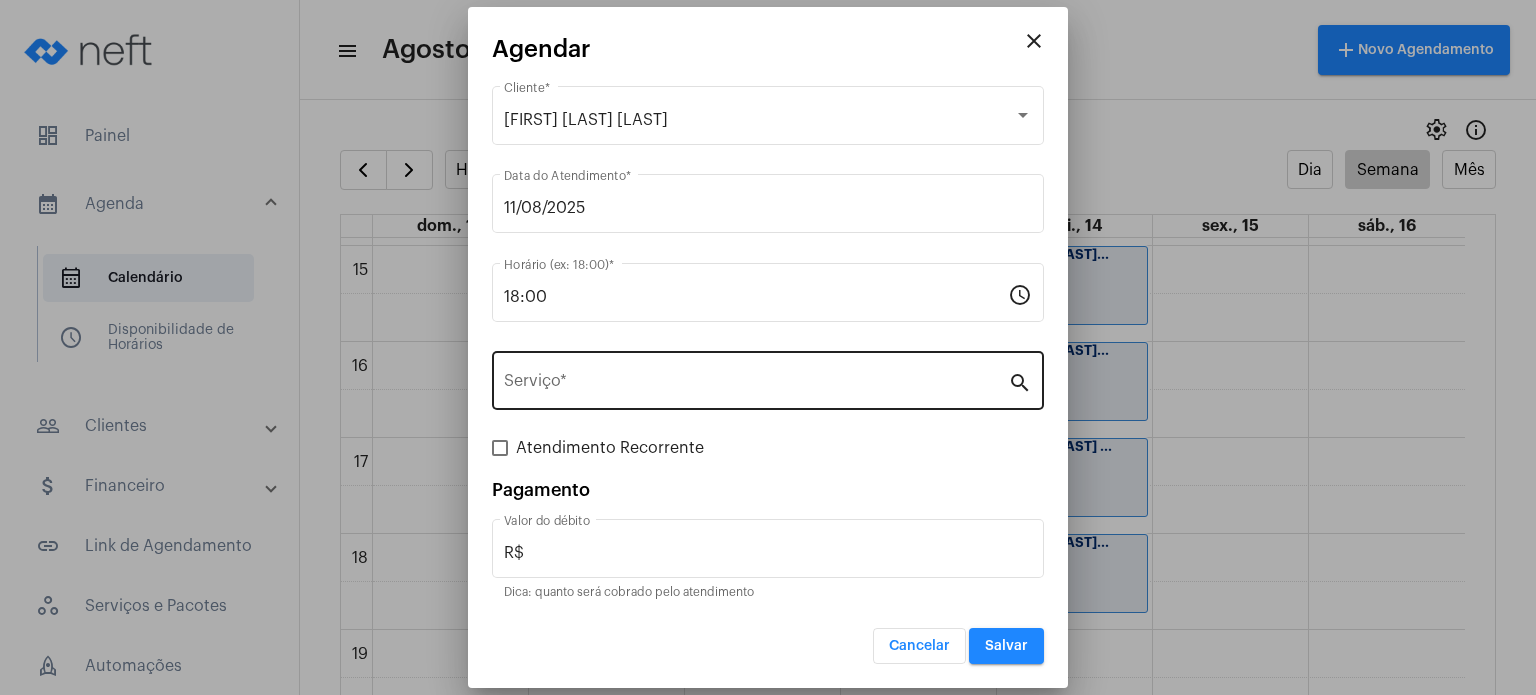 click on "Serviço  *" at bounding box center [756, 378] 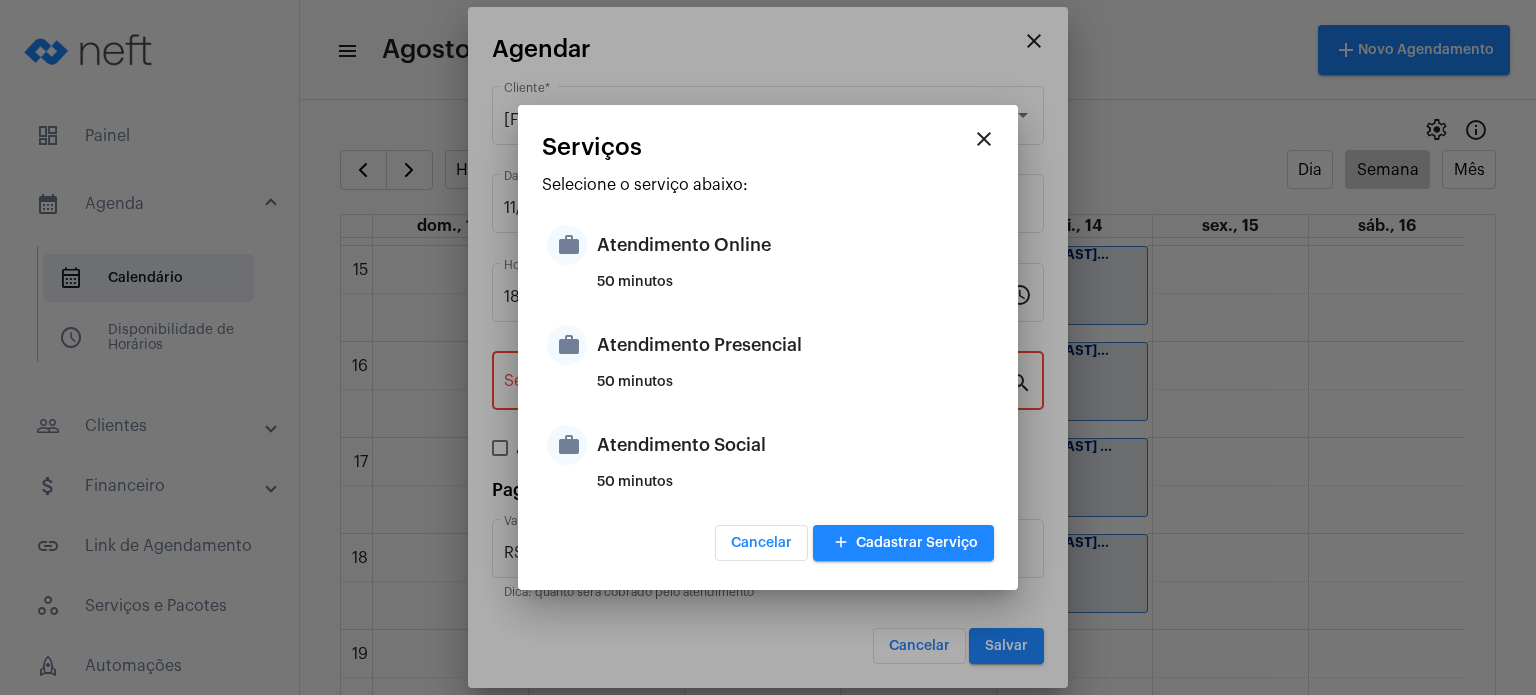 click on "work Atendimento Presencial 50 minutos" at bounding box center [768, 360] 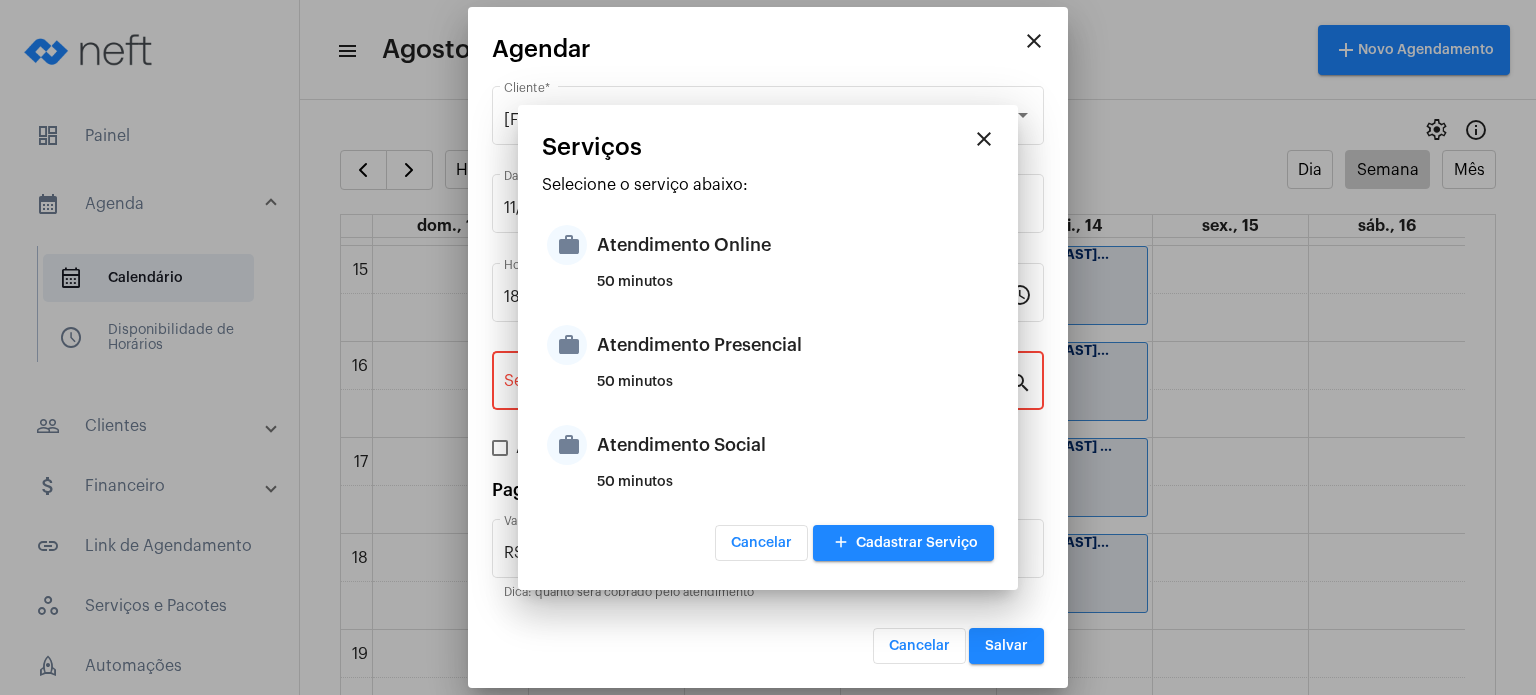 type on "Atendimento Presencial" 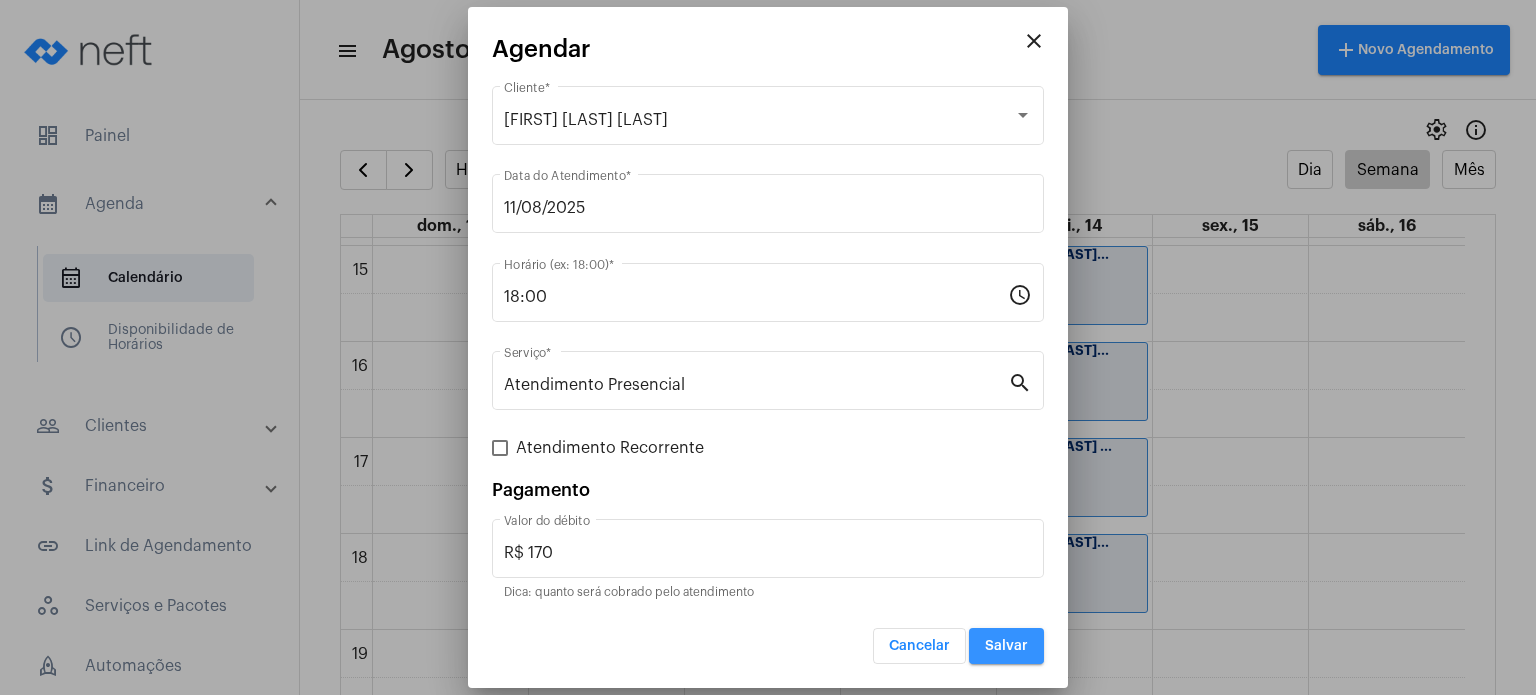 click on "Salvar" at bounding box center [1006, 646] 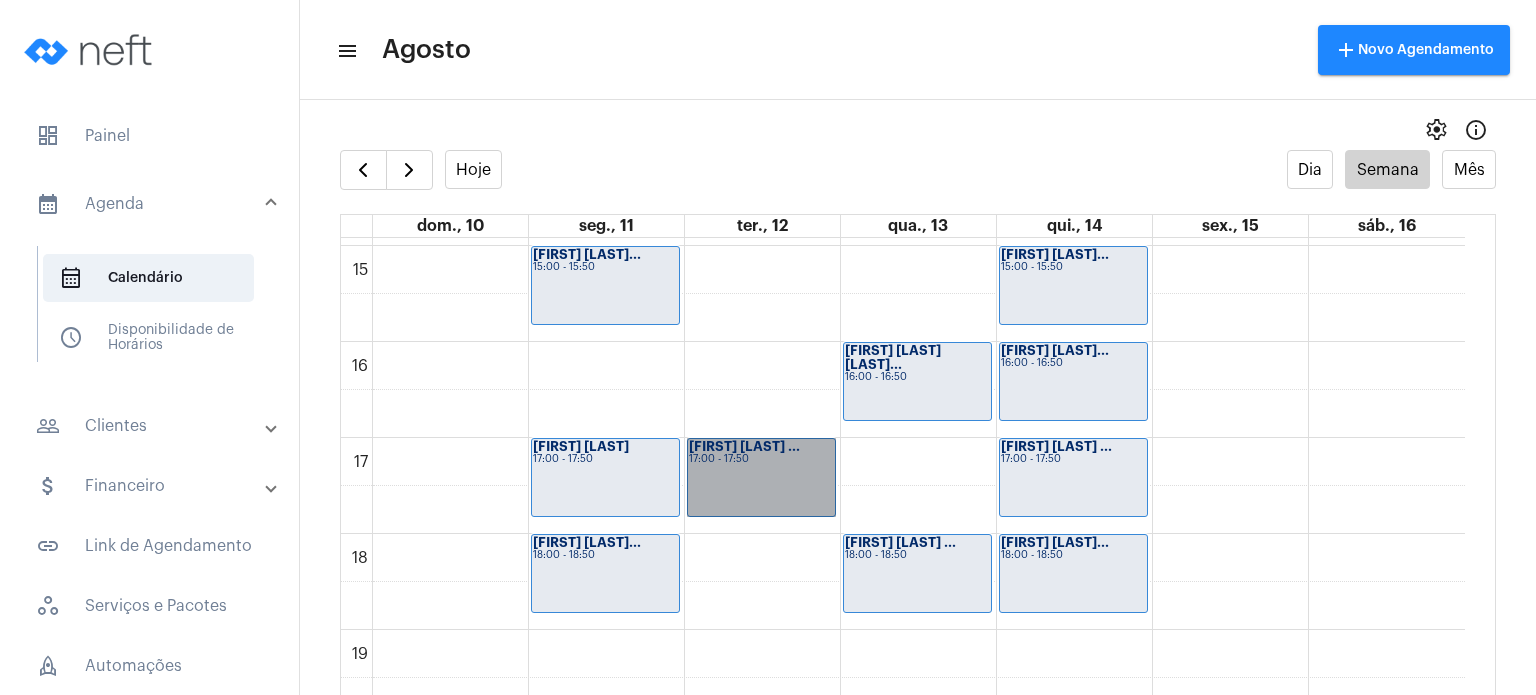 drag, startPoint x: 757, startPoint y: 479, endPoint x: 726, endPoint y: 477, distance: 31.06445 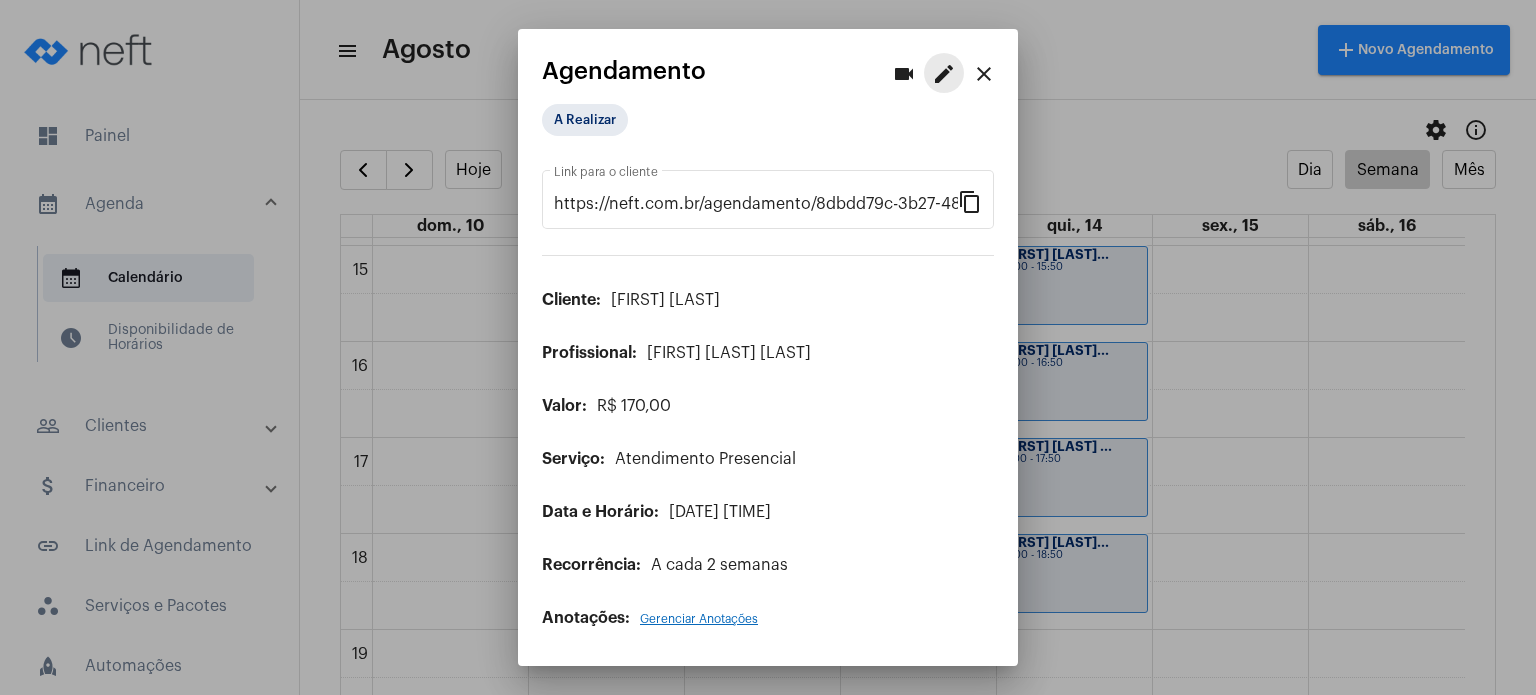 click on "edit" at bounding box center [944, 74] 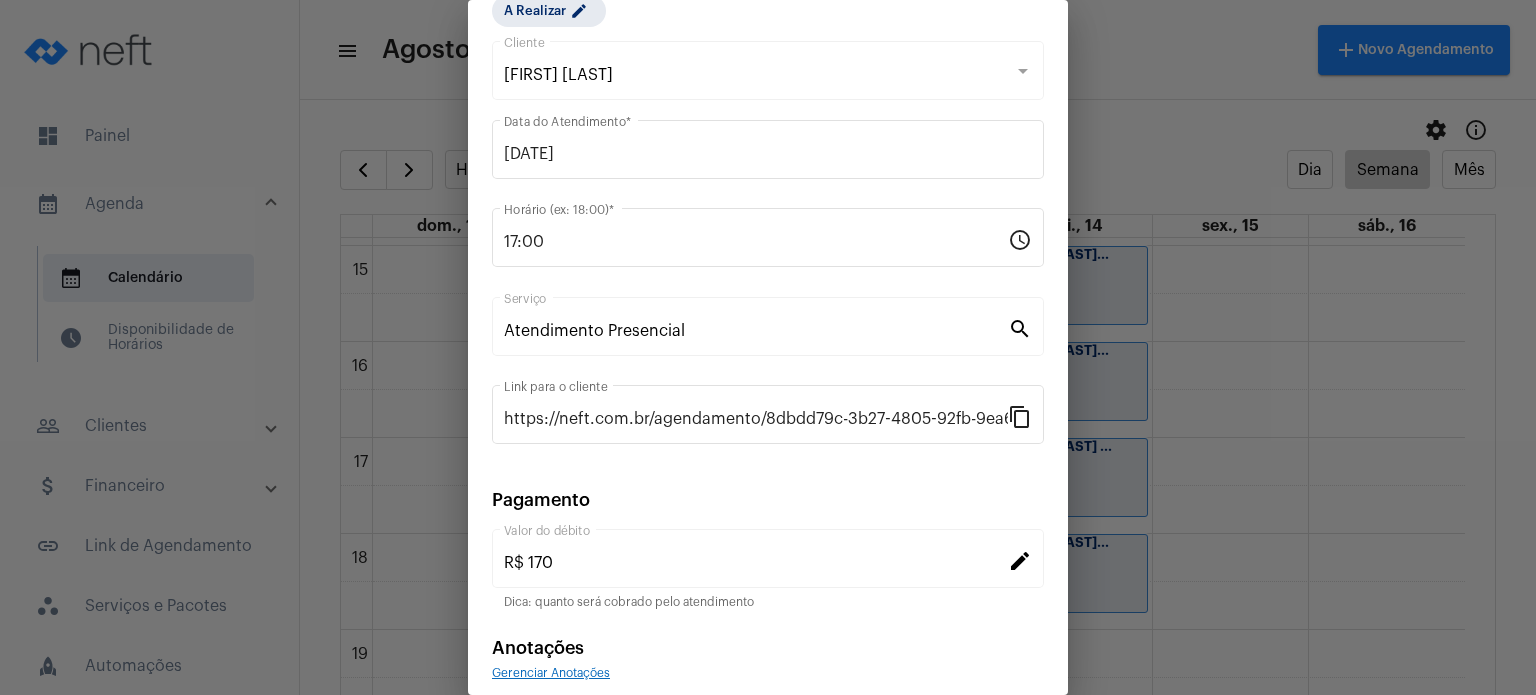 scroll, scrollTop: 163, scrollLeft: 0, axis: vertical 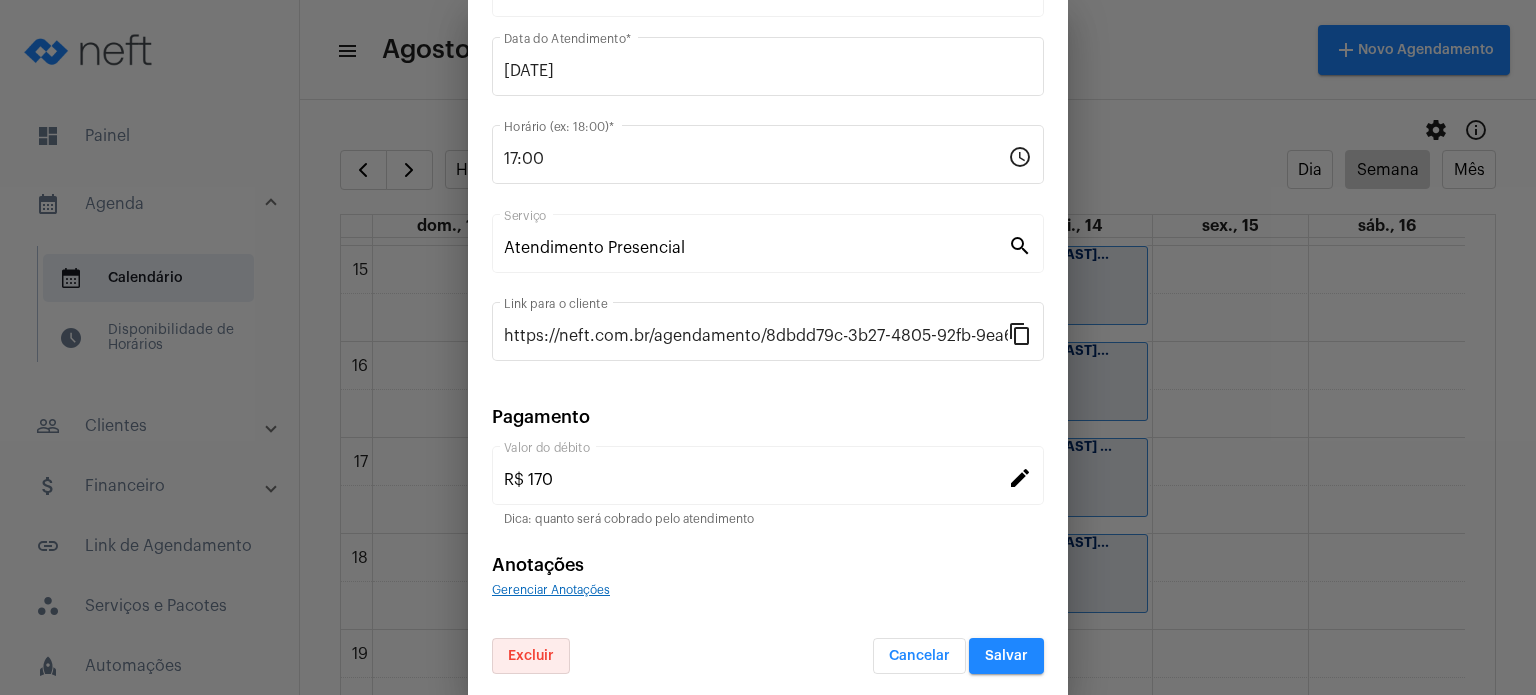 click on "Excluir" at bounding box center (531, 656) 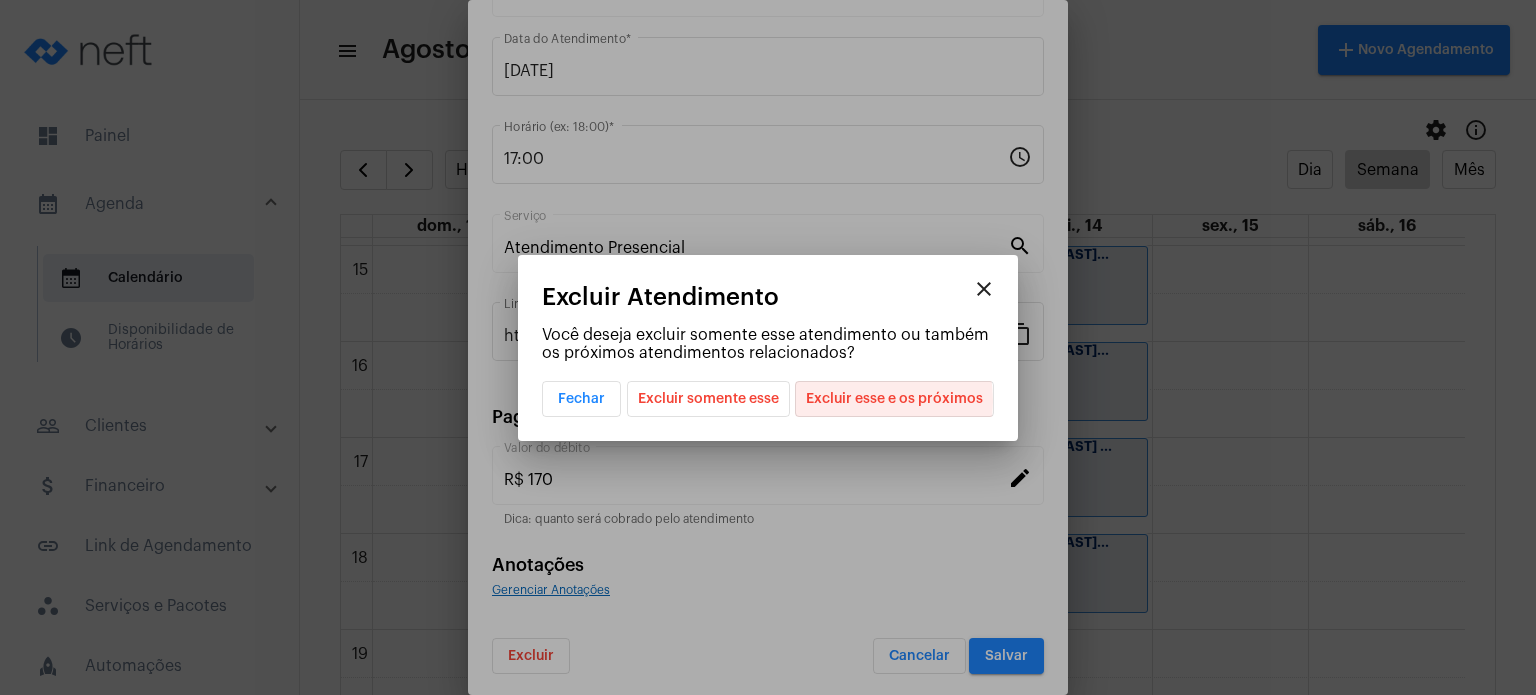 click on "Excluir esse e os próximos" at bounding box center [894, 399] 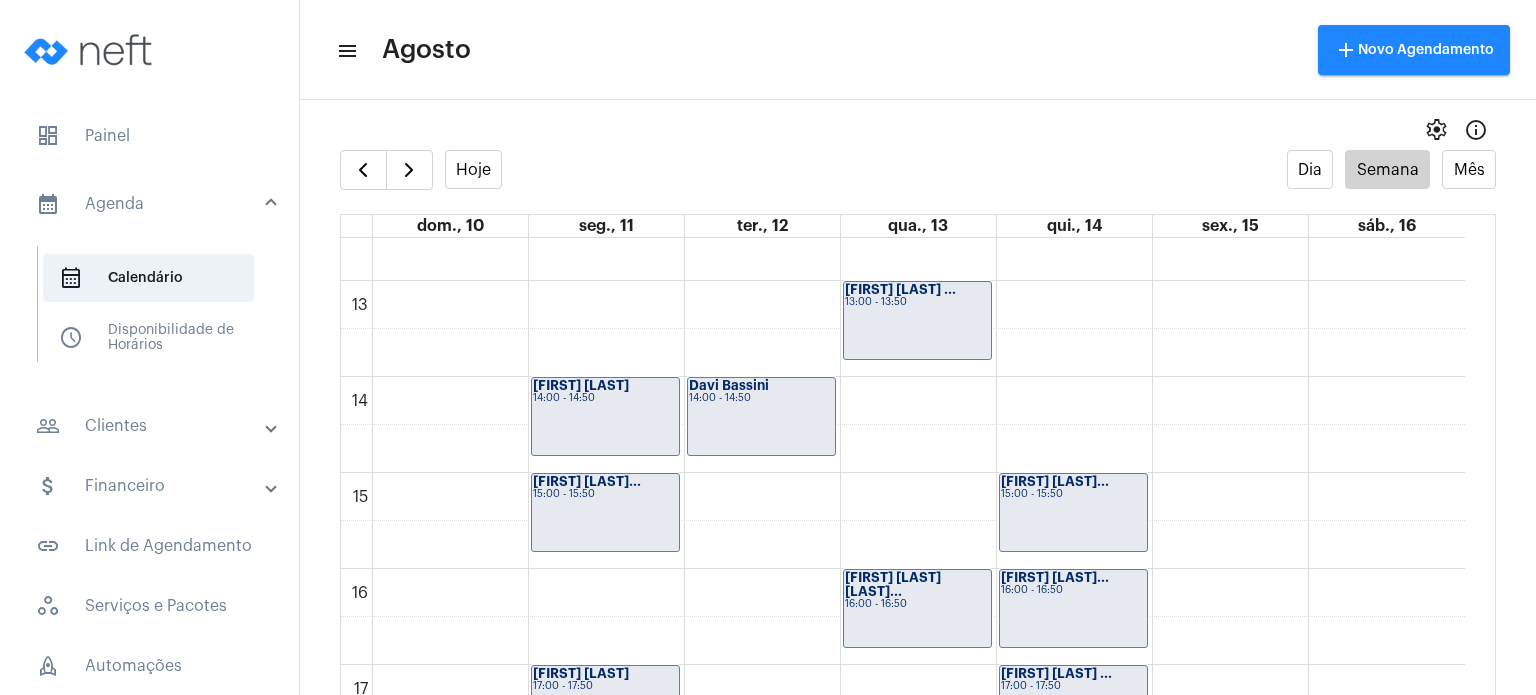 scroll, scrollTop: 1189, scrollLeft: 0, axis: vertical 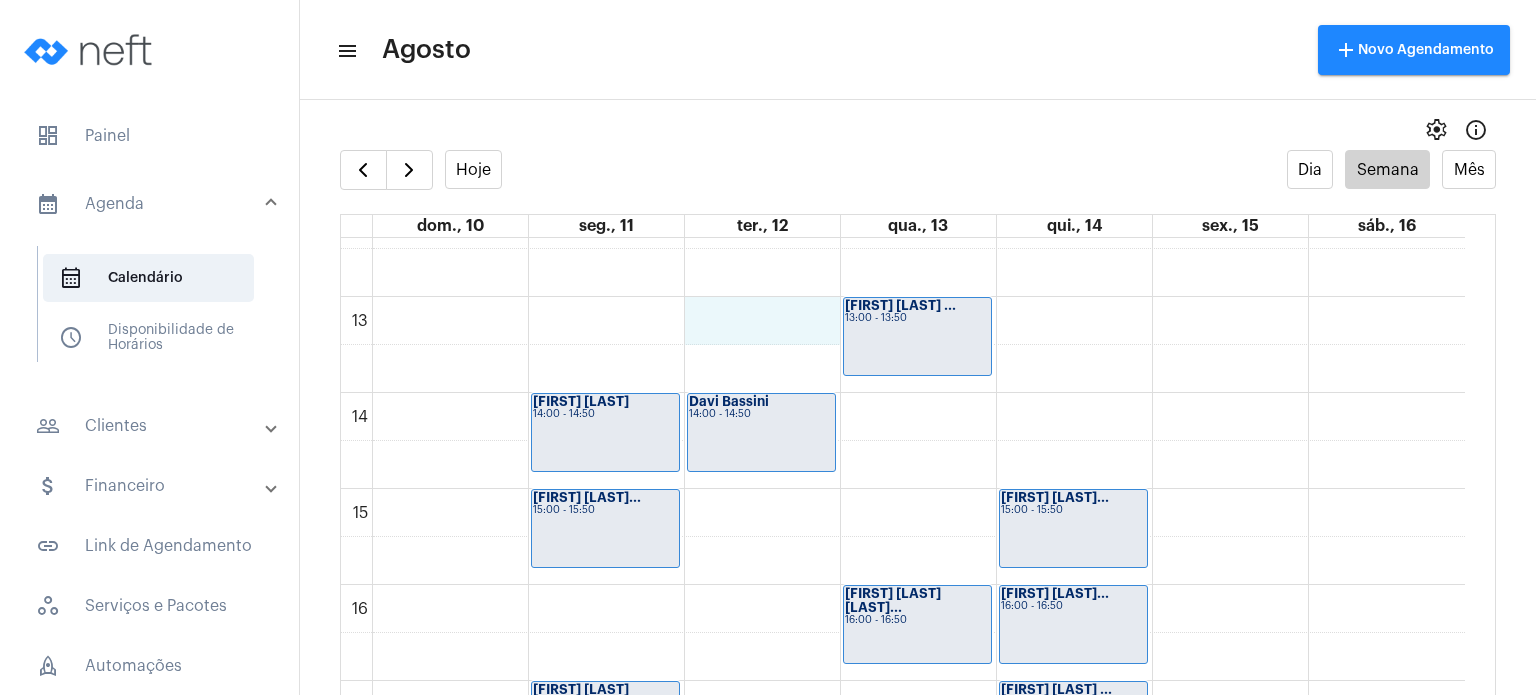 click on "[HOURS]
[FIRST] [LAST]
[TIME] - [TIME]
[FIRST] [LAST]...
[TIME] - [TIME]
[FIRST] [LAST]
[TIME] - [TIME]
[FIRST] [LAST]...
[TIME] - [TIME]
[FIRST] [LAST] ...
[TIME] - [TIME]
[FIRST] [LAST]
[TIME] - [TIME]
[FIRST] [LAST] ...
[TIME] - [TIME]
[FIRST] [LAST] [LAST]...
[TIME] - [TIME]
[FIRST] [LAST] ...
[TIME] - [TIME]
[FIRST] [LAST] ...
[TIME] - [TIME]" 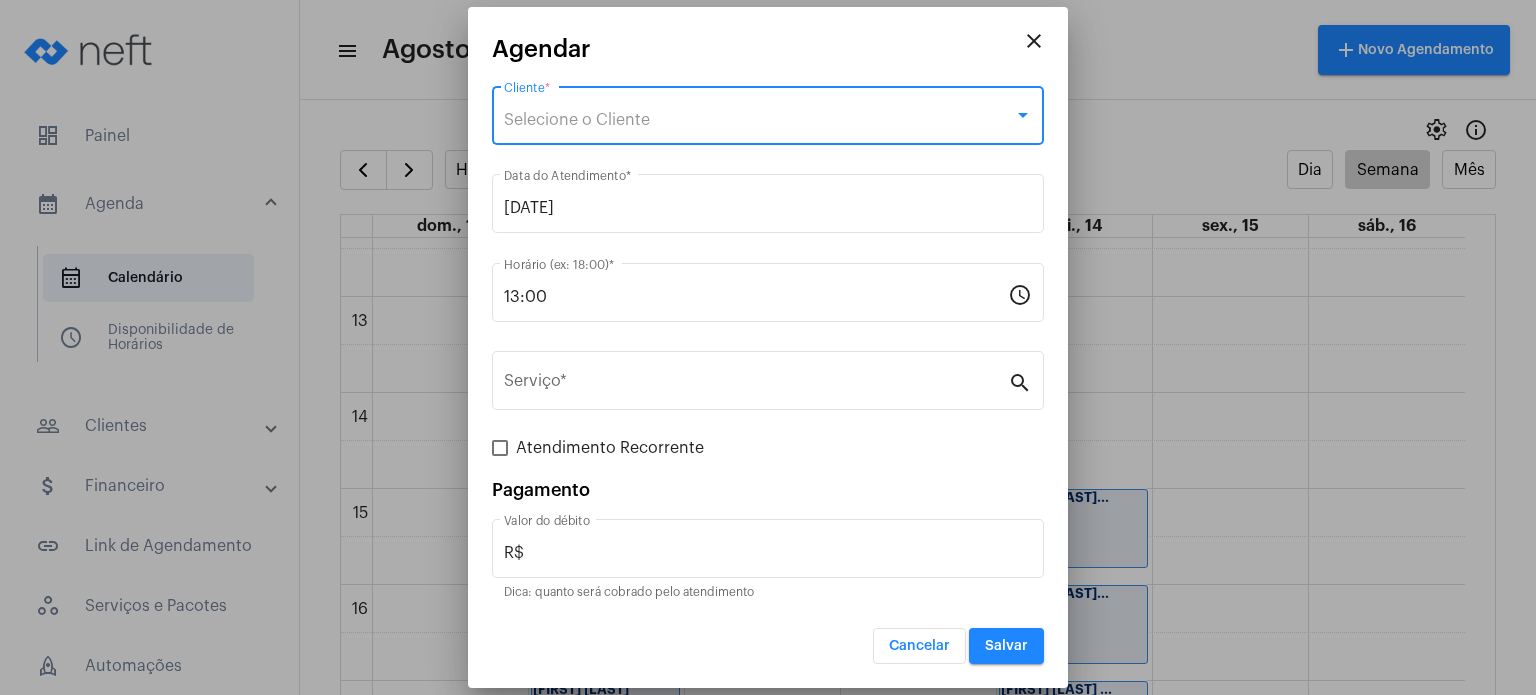 click on "Selecione o Cliente" at bounding box center [759, 120] 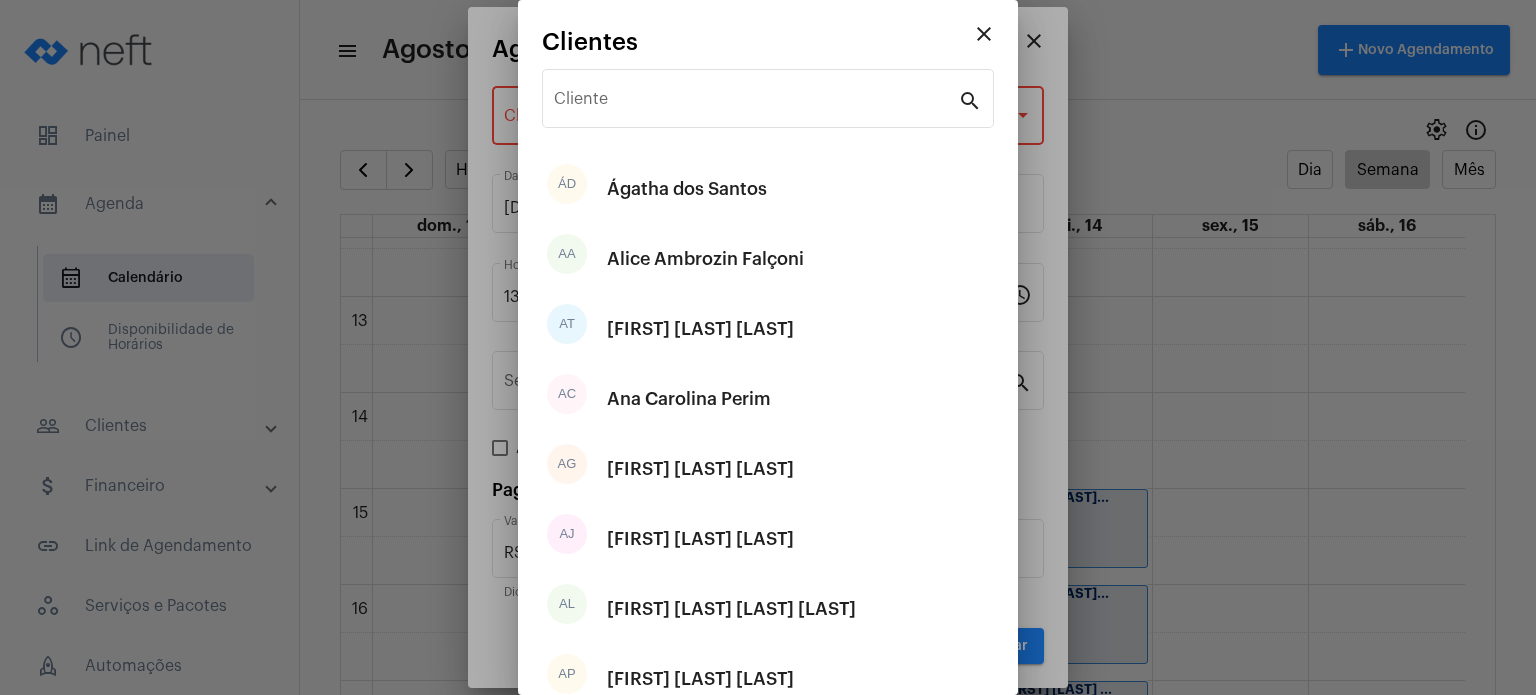 click on "Cliente" at bounding box center (756, 96) 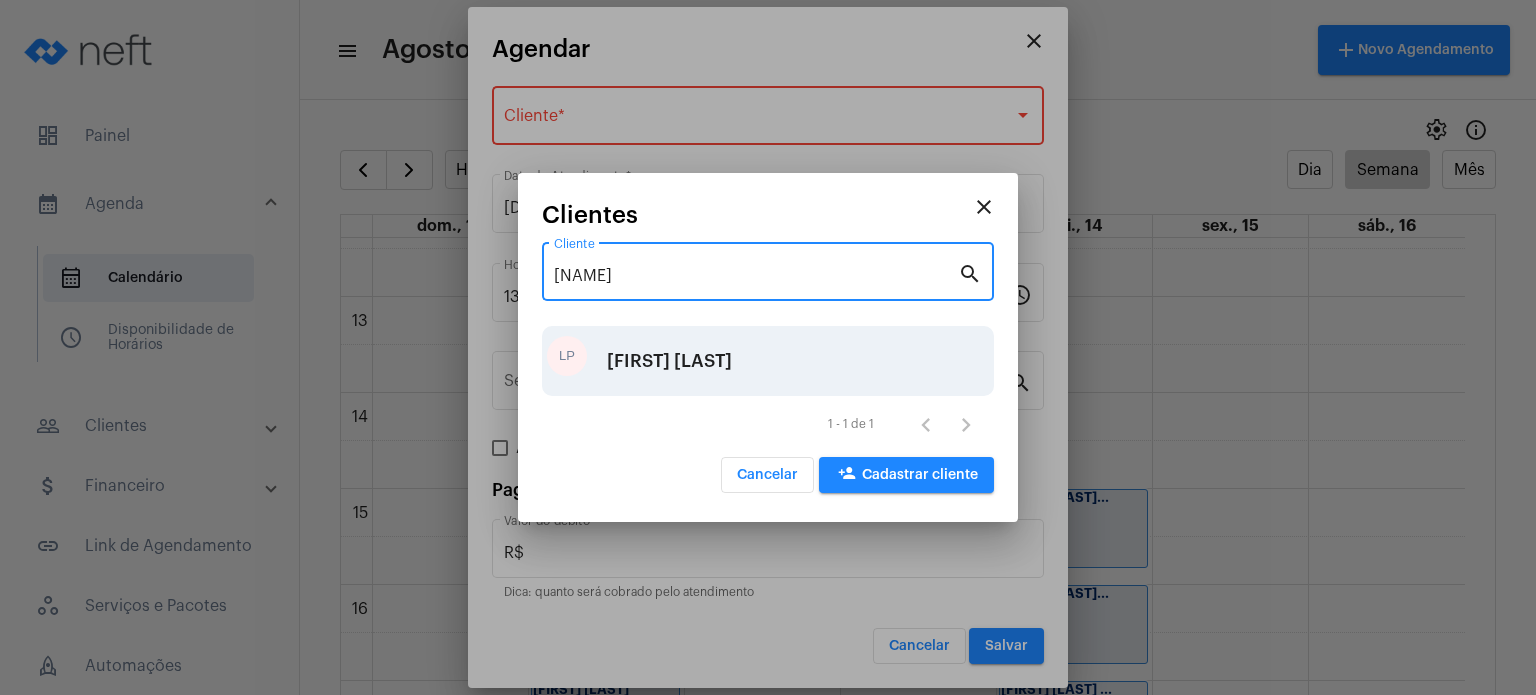 type on "[NAME]" 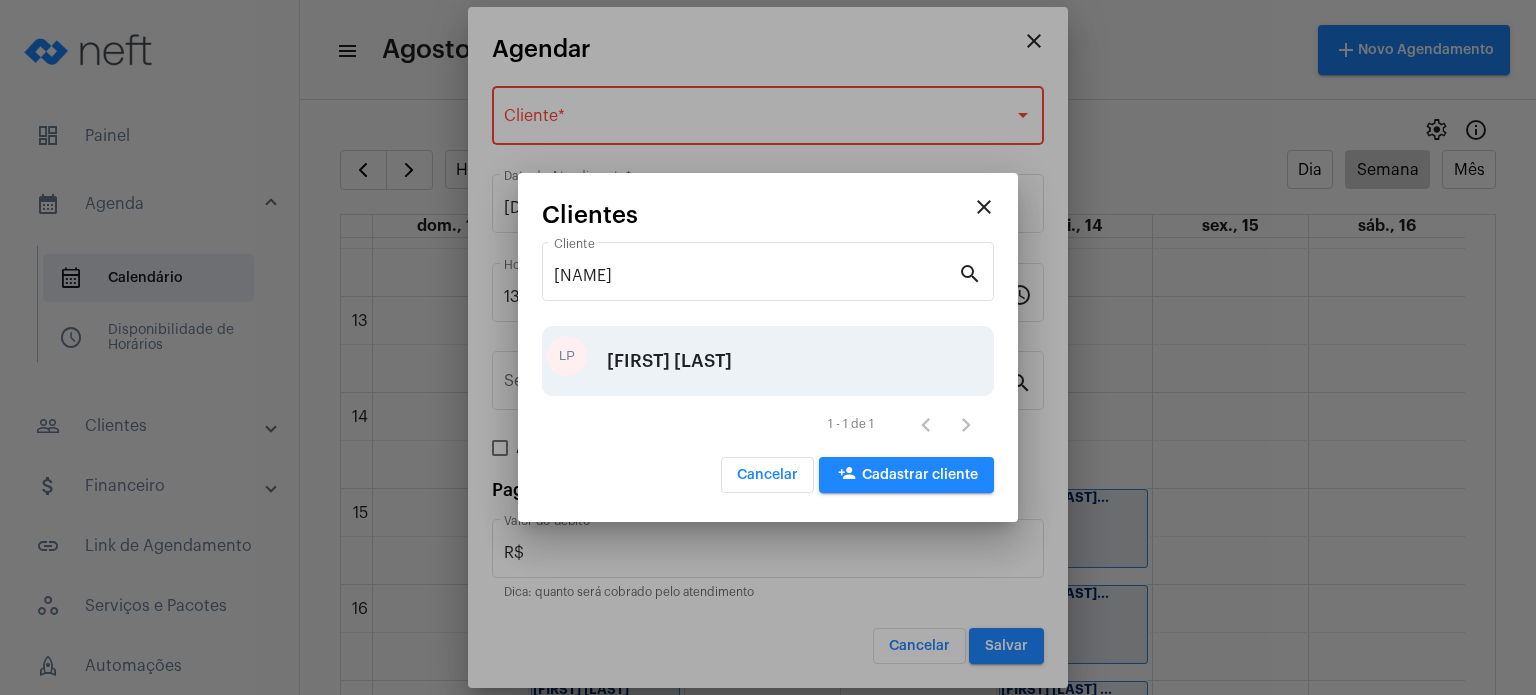 click on "[FIRST] [LAST]" at bounding box center (669, 361) 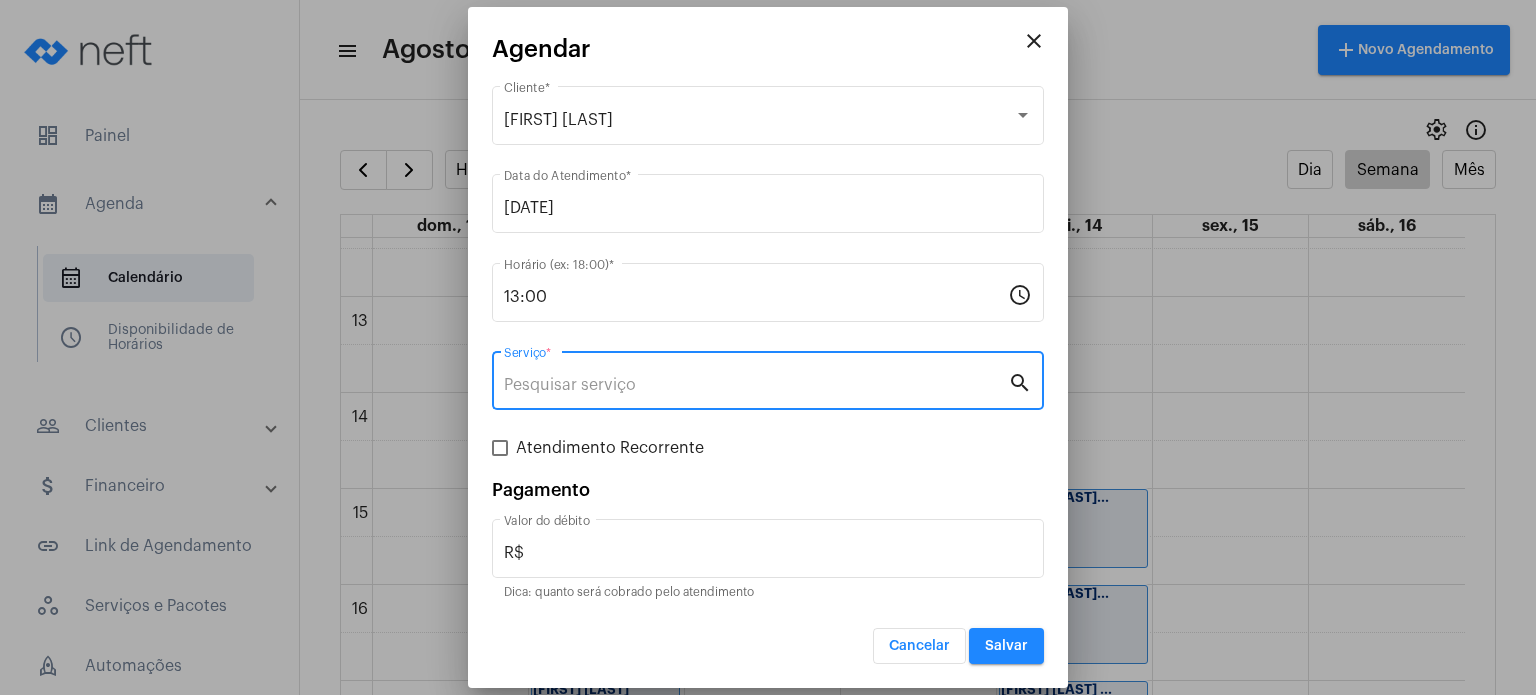 click on "Serviço  *" at bounding box center (756, 385) 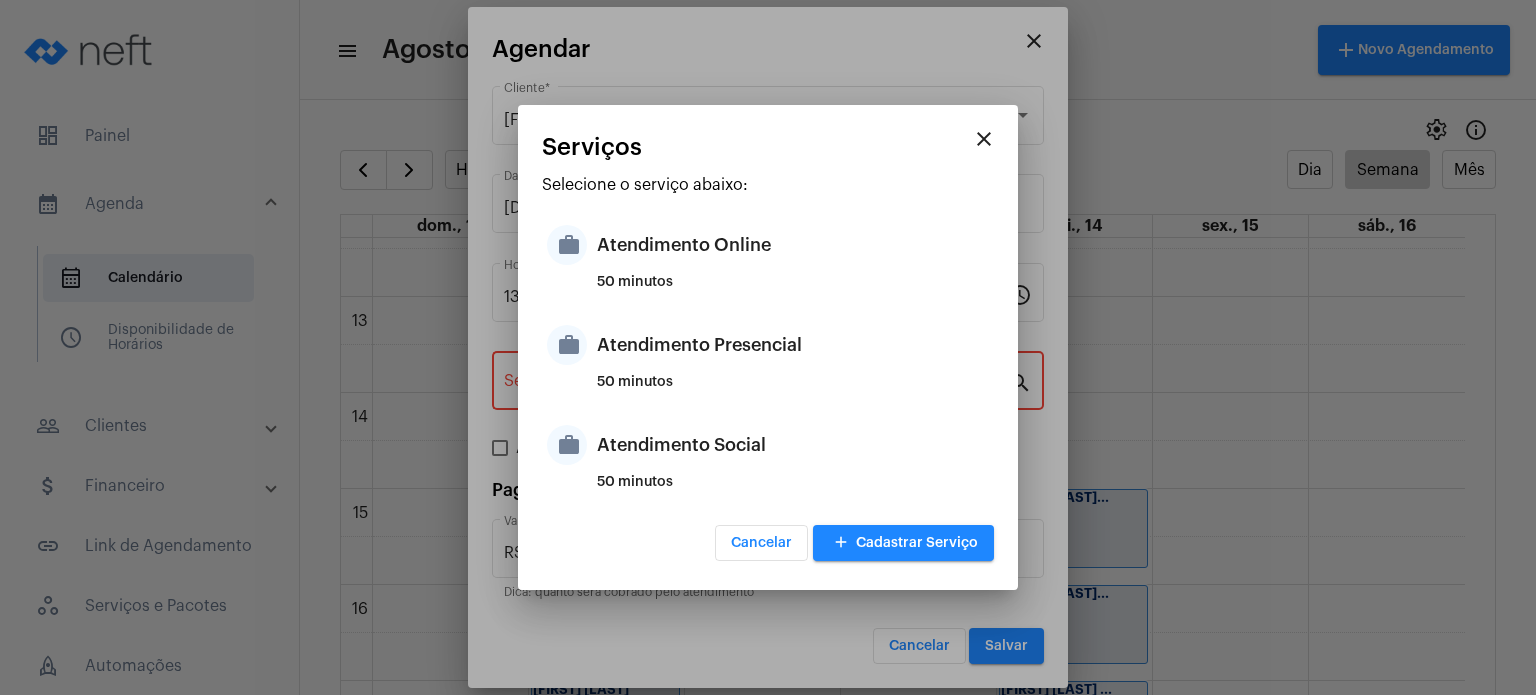 click on "50 minutos" at bounding box center (793, 390) 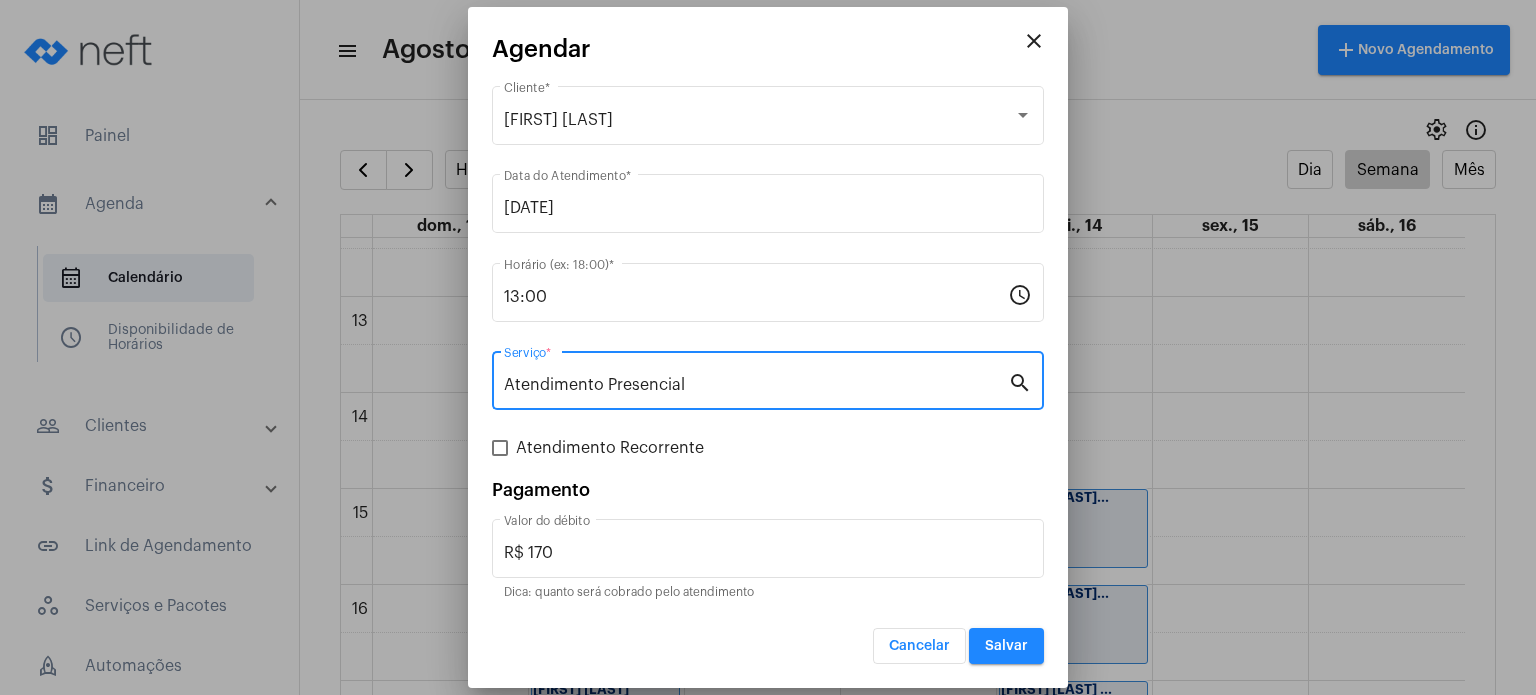 click on "Salvar" at bounding box center (1006, 646) 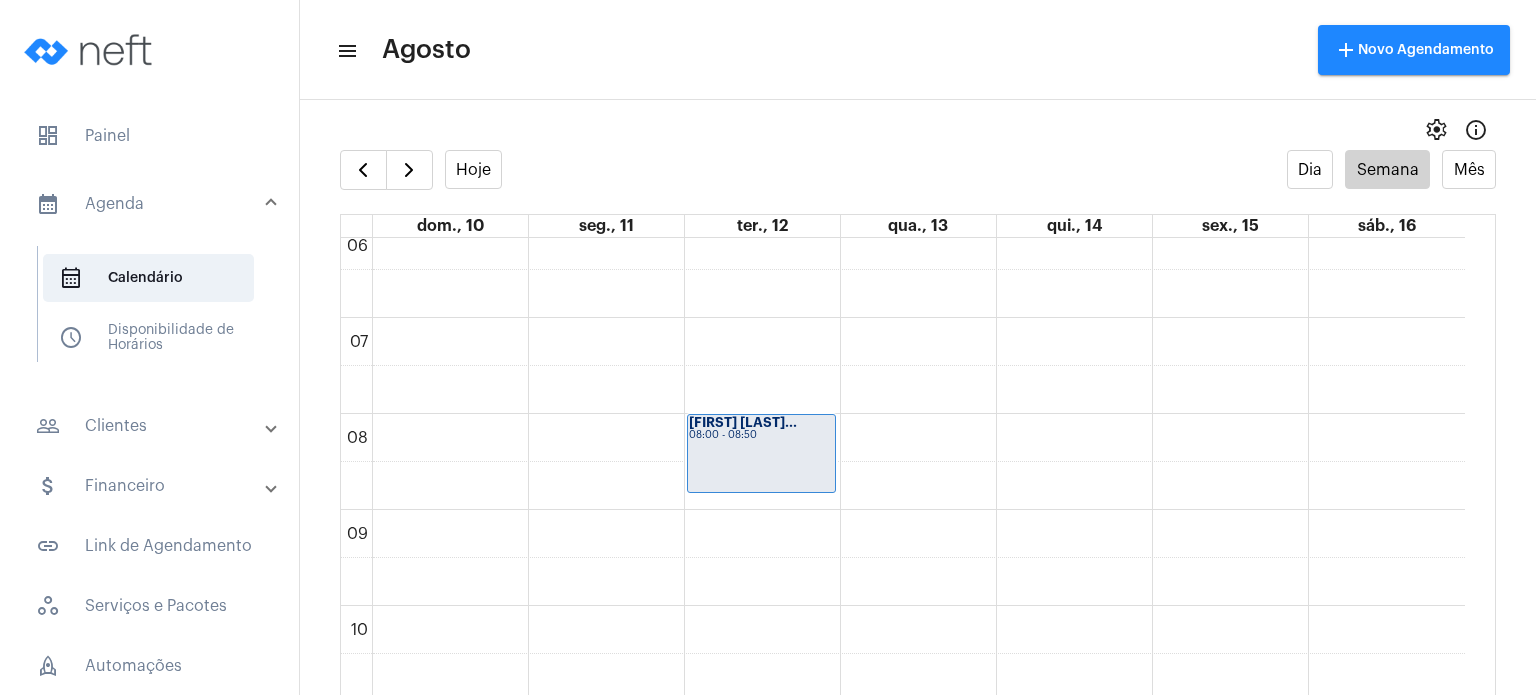 scroll, scrollTop: 588, scrollLeft: 0, axis: vertical 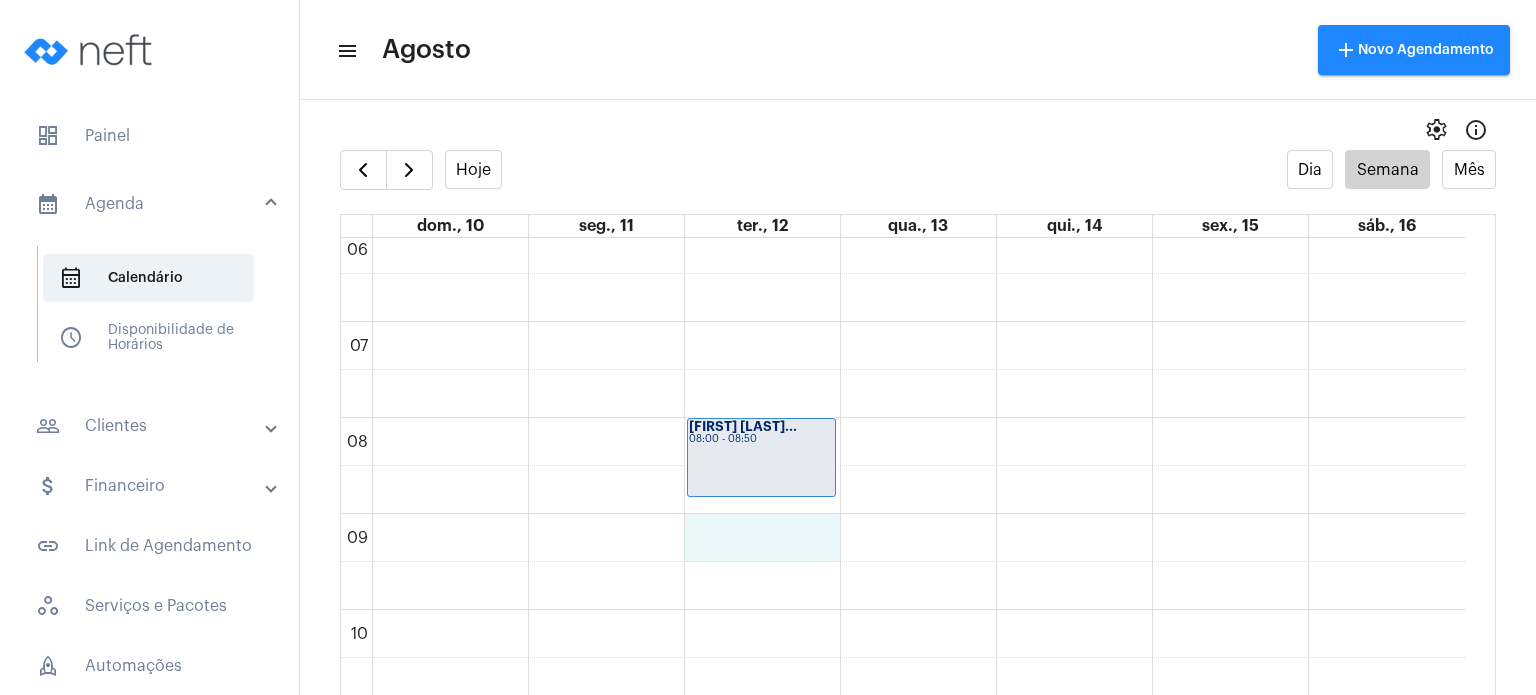 click on "00 01 02 03 04 05 06 07 08 09 10 11 12 13 14 15 16 17 18 19 20 21 22 23
[FIRST] [LAST]
[TIME] - [TIME]
[FIRST] de [LAST]...
[TIME] - [TIME]
[FIRST] [LAST]
[TIME] - [TIME]
[FIRST] [LAST]...
[TIME] - [TIME]
[FIRST] [LAST] B...
[TIME] - [TIME]
[FIRST] [LAST]
[TIME] - [TIME]
[FIRST] [LAST] ...
[TIME] - [TIME]
[FIRST] [LAST]...
[TIME] - [TIME]
[FIRST] [LAST] Bh...
[TIME] - [TIME]
[FIRST] [LAST] T...
[TIME] - [TIME]" 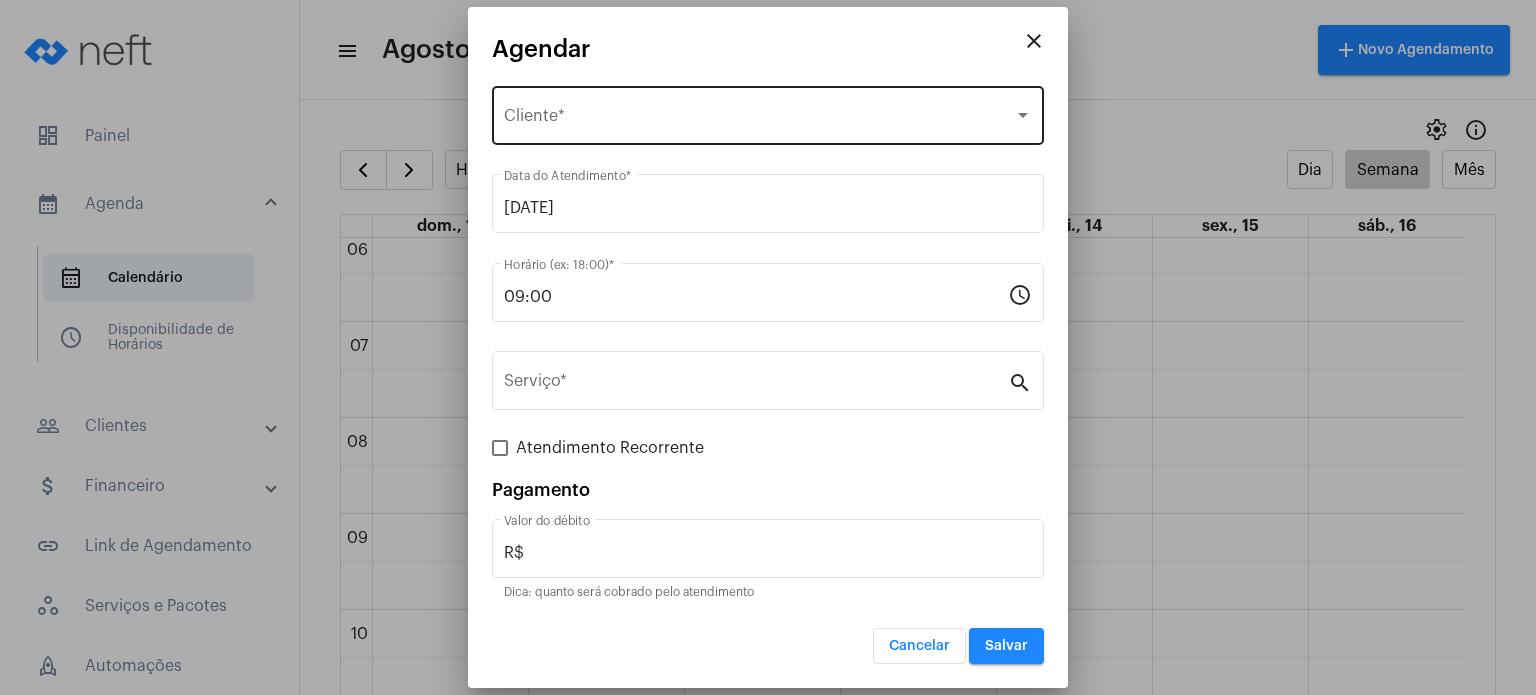 click on "Selecione o Cliente Cliente  *" at bounding box center (768, 113) 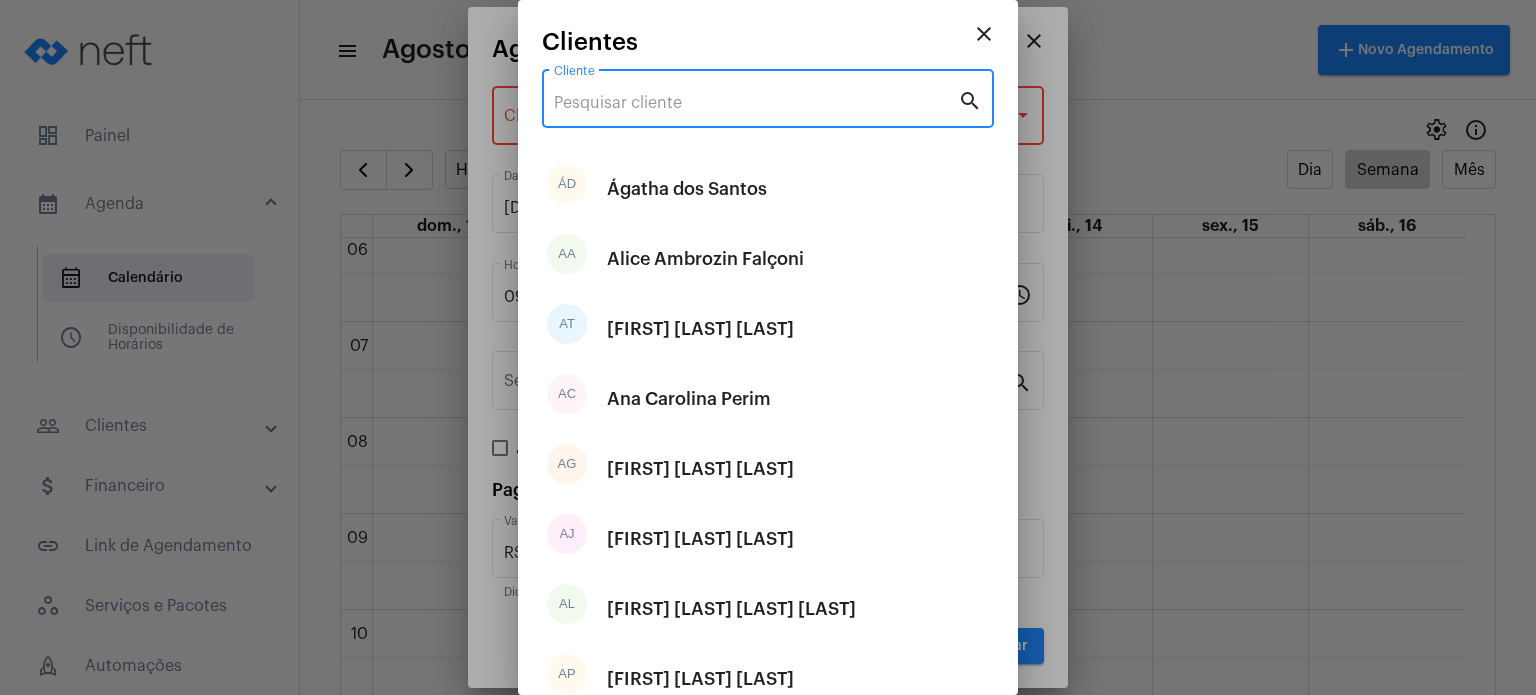 click on "Cliente" at bounding box center [756, 103] 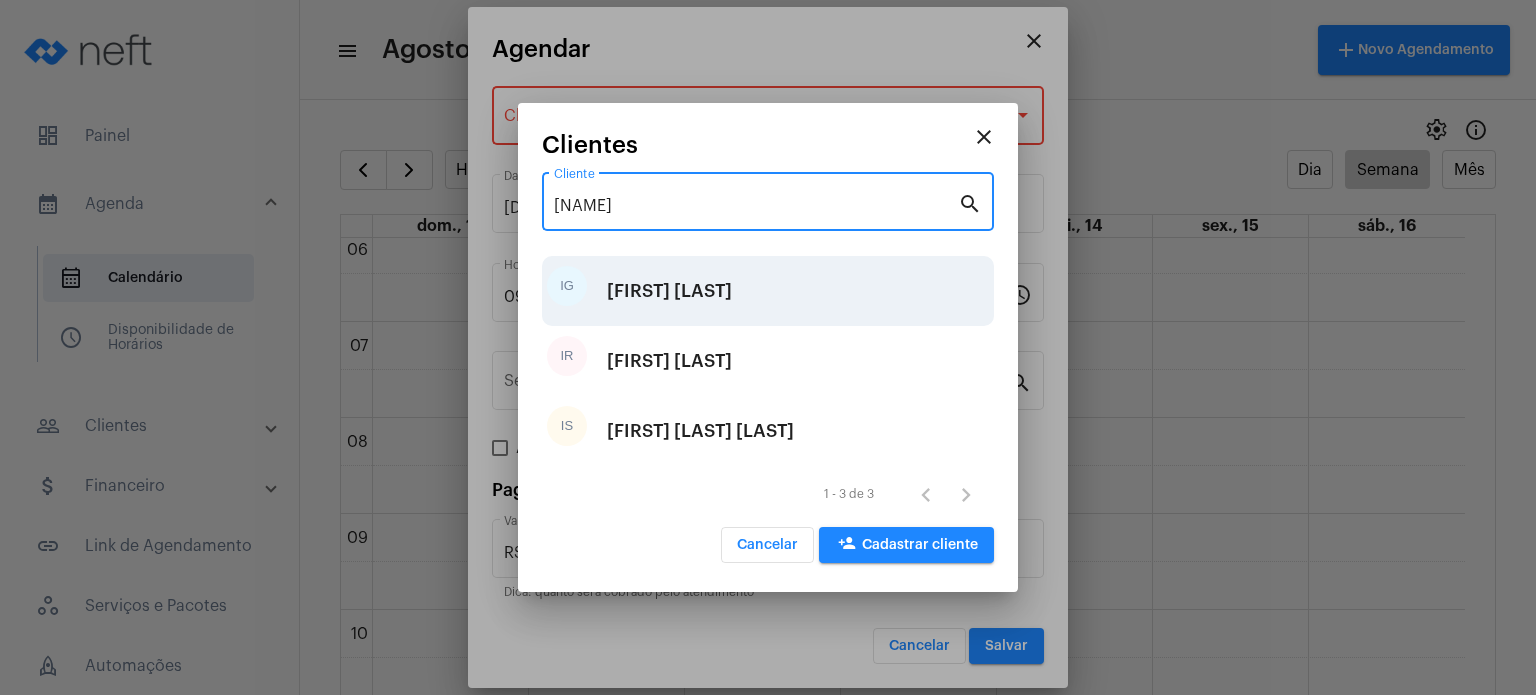 type on "[NAME]" 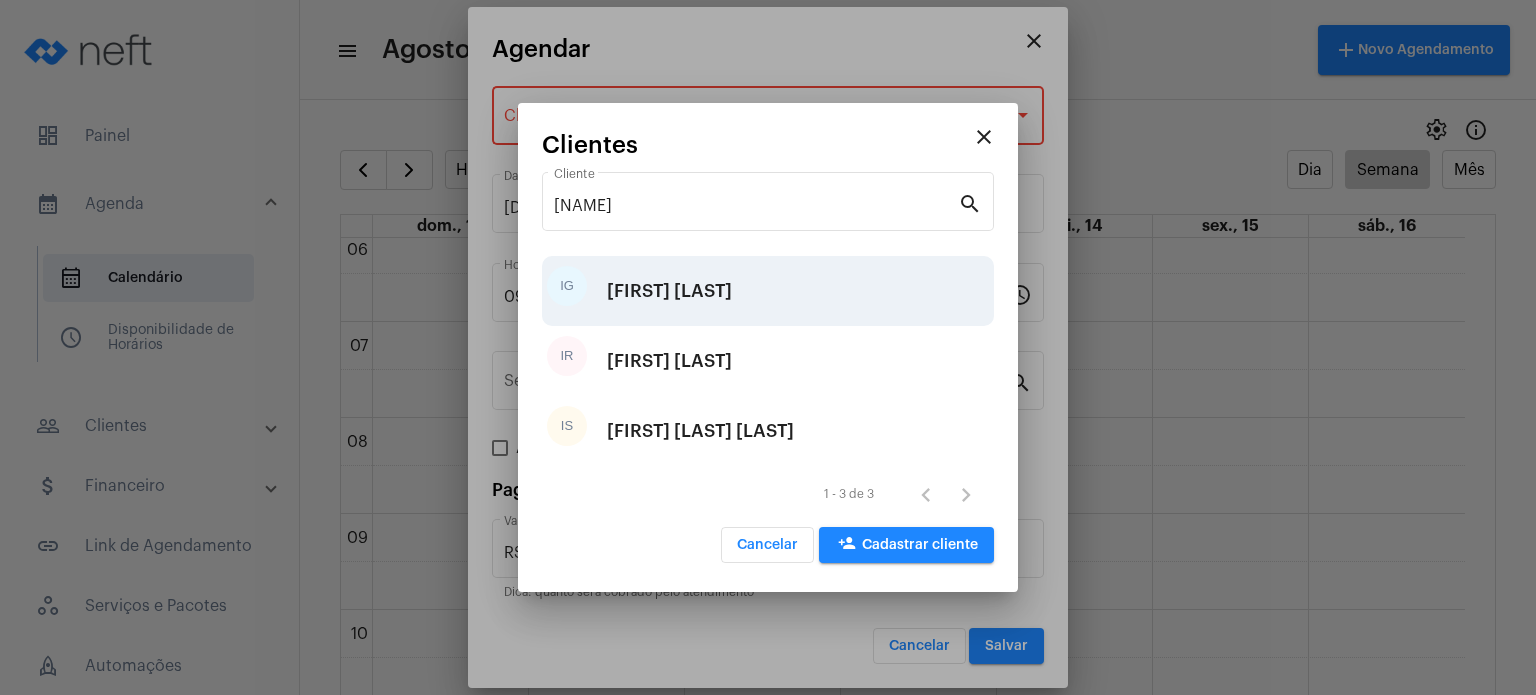 click on "[FIRST] [LAST]" at bounding box center (669, 291) 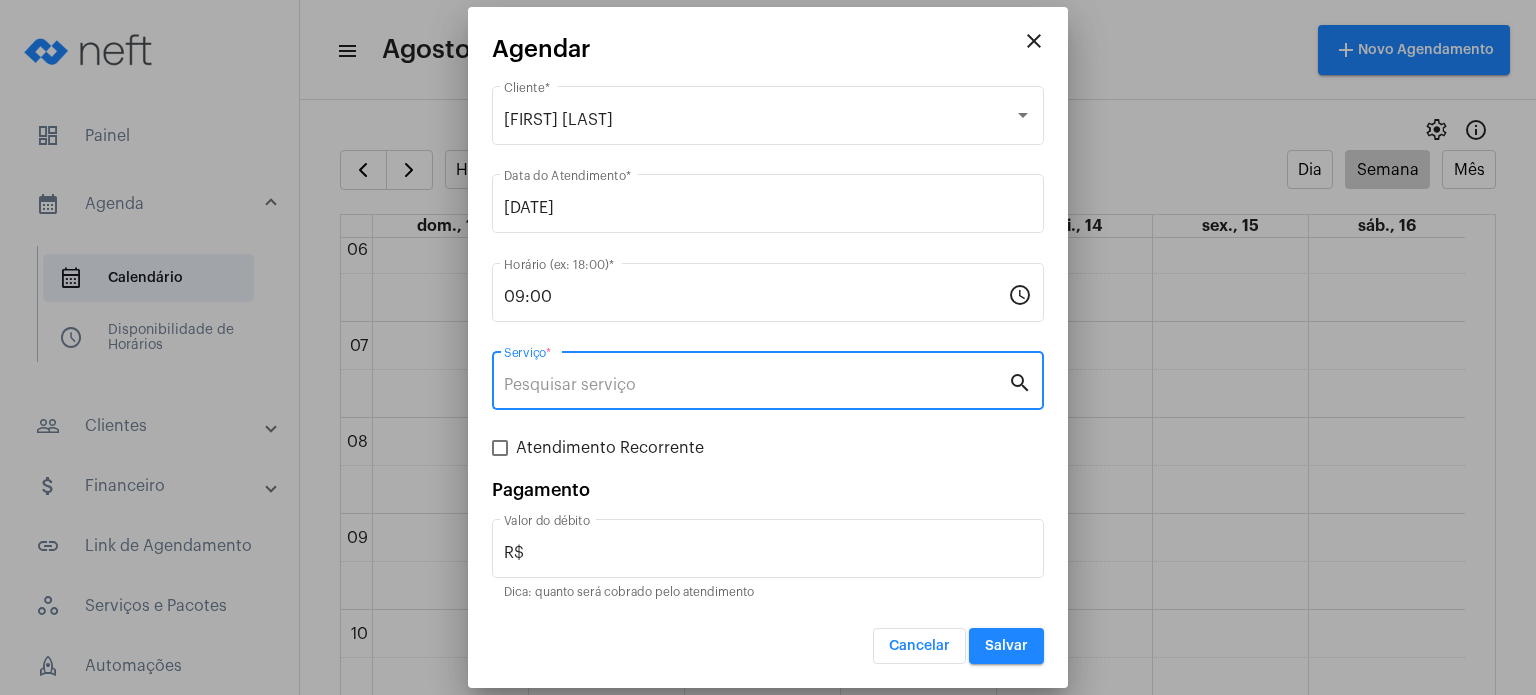click on "Serviço  *" at bounding box center (756, 385) 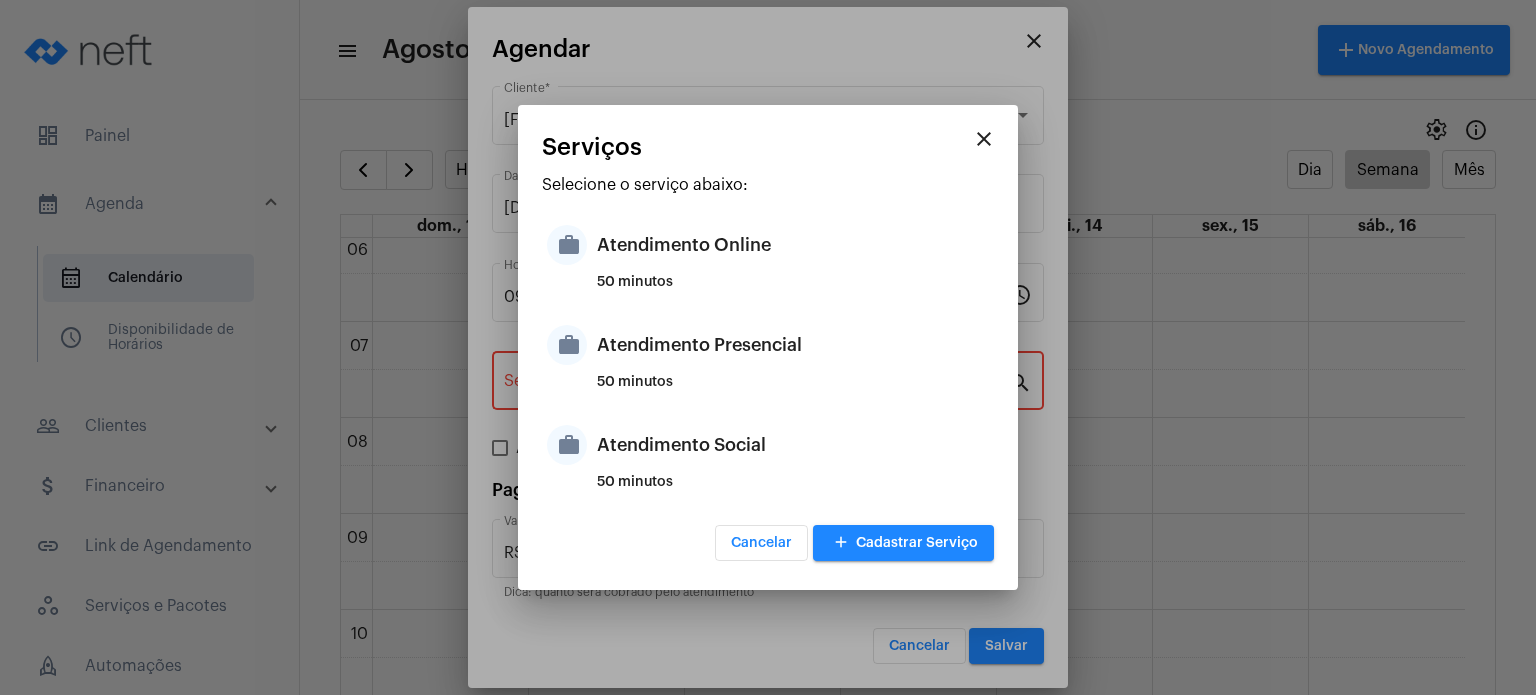 click on "50 minutos" at bounding box center (793, 390) 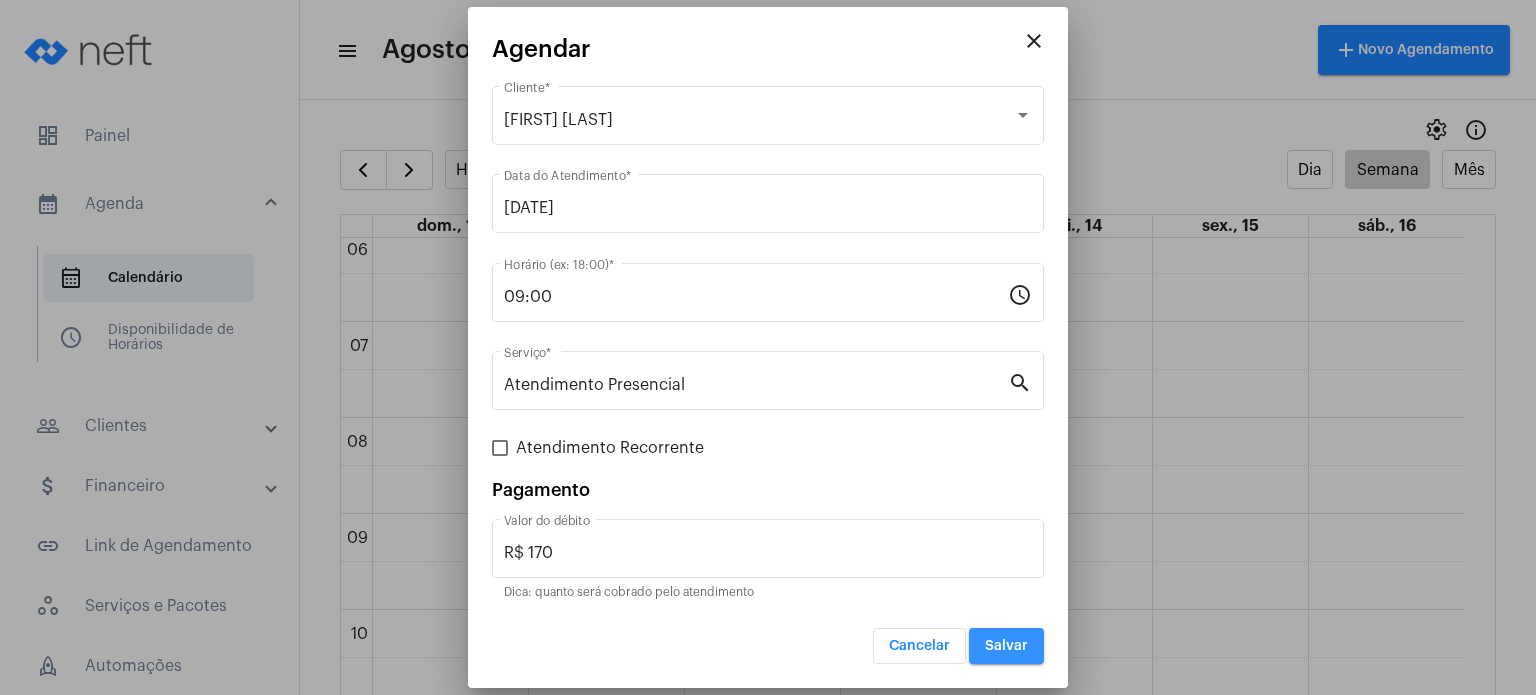 click on "Salvar" at bounding box center (1006, 646) 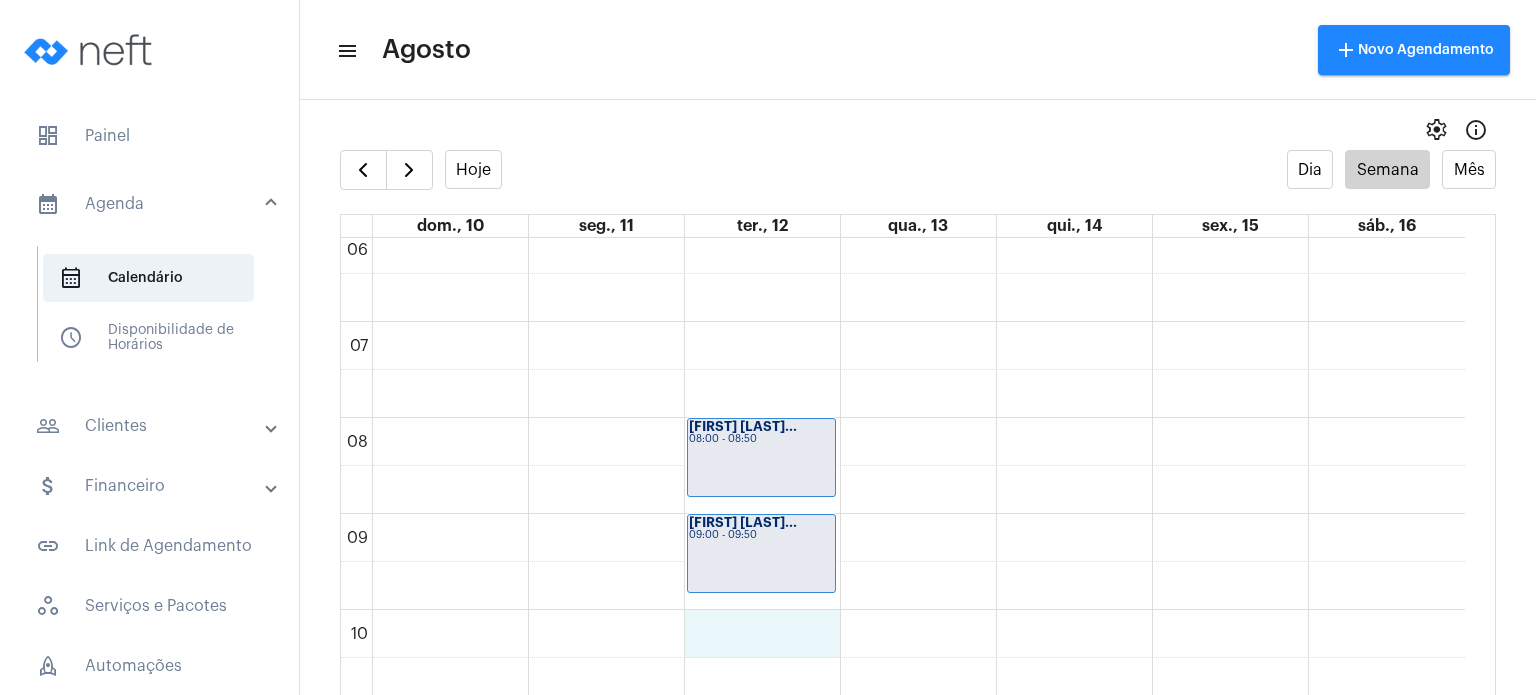 click on "00 01 02 03 04 05 06 07 08 09 10 11 12 13 14 15 16 17 18 19 20 21 22 23
[FIRST] [LAST]
[TIME] - [TIME]
[FIRST] de [LAST]...
[TIME] - [TIME]
[FIRST] [LAST]
[TIME] - [TIME]
[FIRST] [LAST]...
[TIME] - [TIME]
[FIRST] [LAST] B...
[TIME] - [TIME]
[FIRST] [LAST] Bh...
[TIME] - [TIME]
[FIRST] [LAST] T...
[TIME] - [TIME]
[FIRST] [LAST] D...
[TIME] - [TIME]
[FIRST] [LAST]...
[TIME] - [TIME]
[FIRST] [LAST]...
[TIME] - [TIME]
[FIRST] [LAST]...
[TIME] - [TIME]" 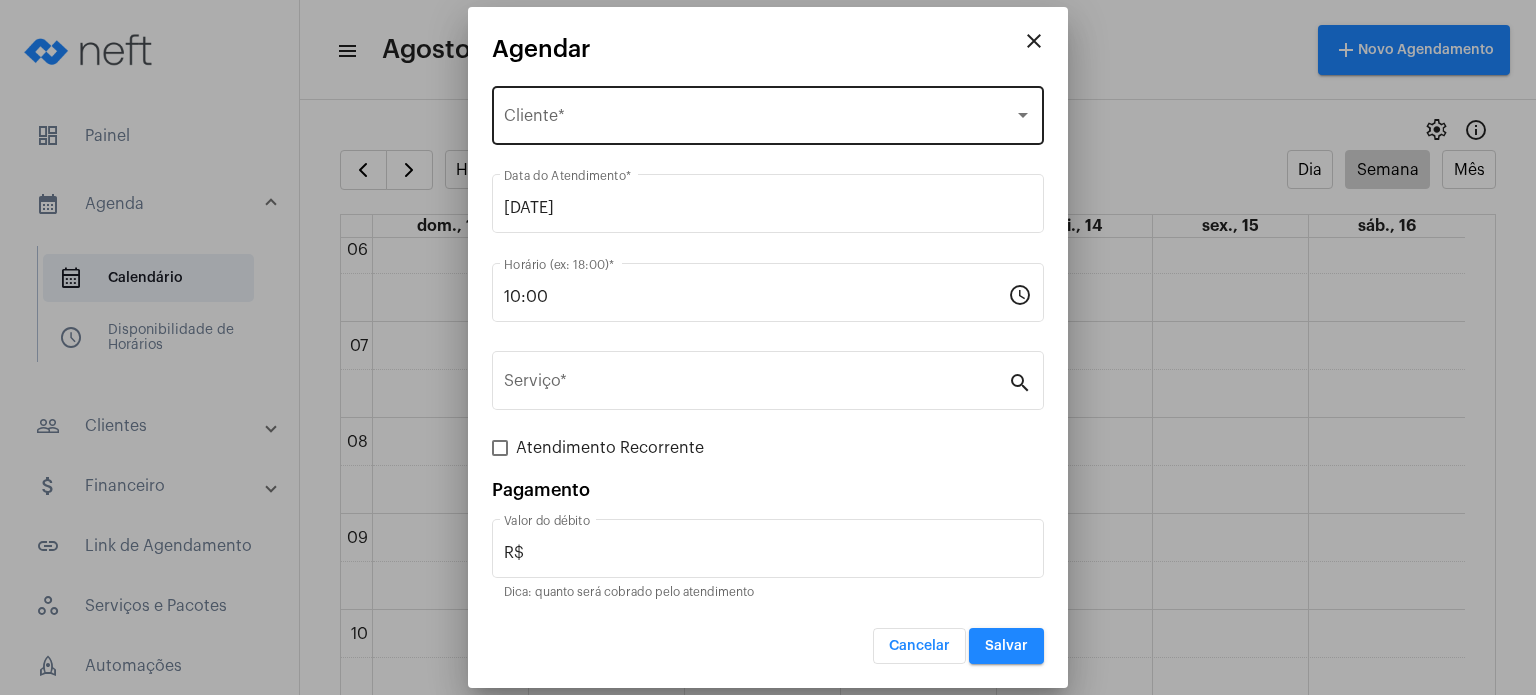click on "Selecione o Cliente Cliente  *" at bounding box center (768, 113) 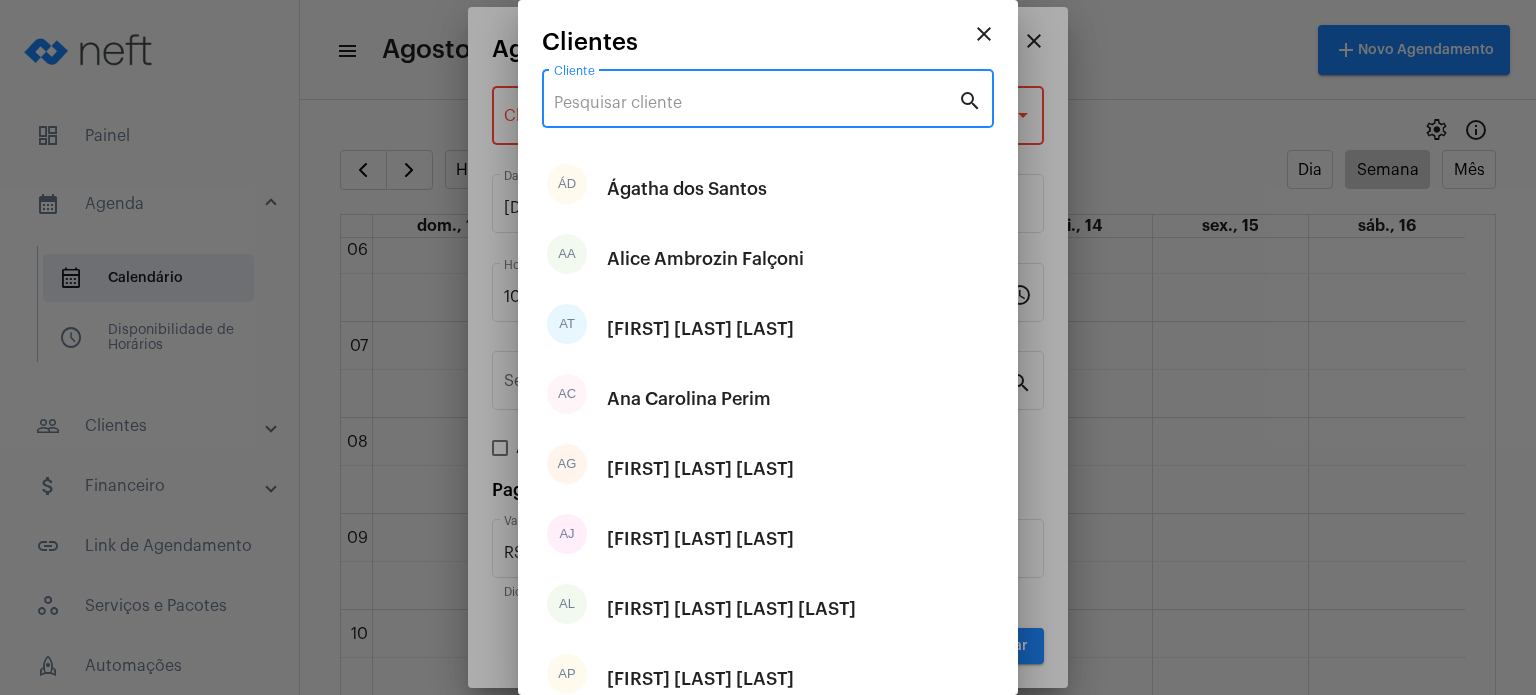 click on "Cliente" at bounding box center [756, 103] 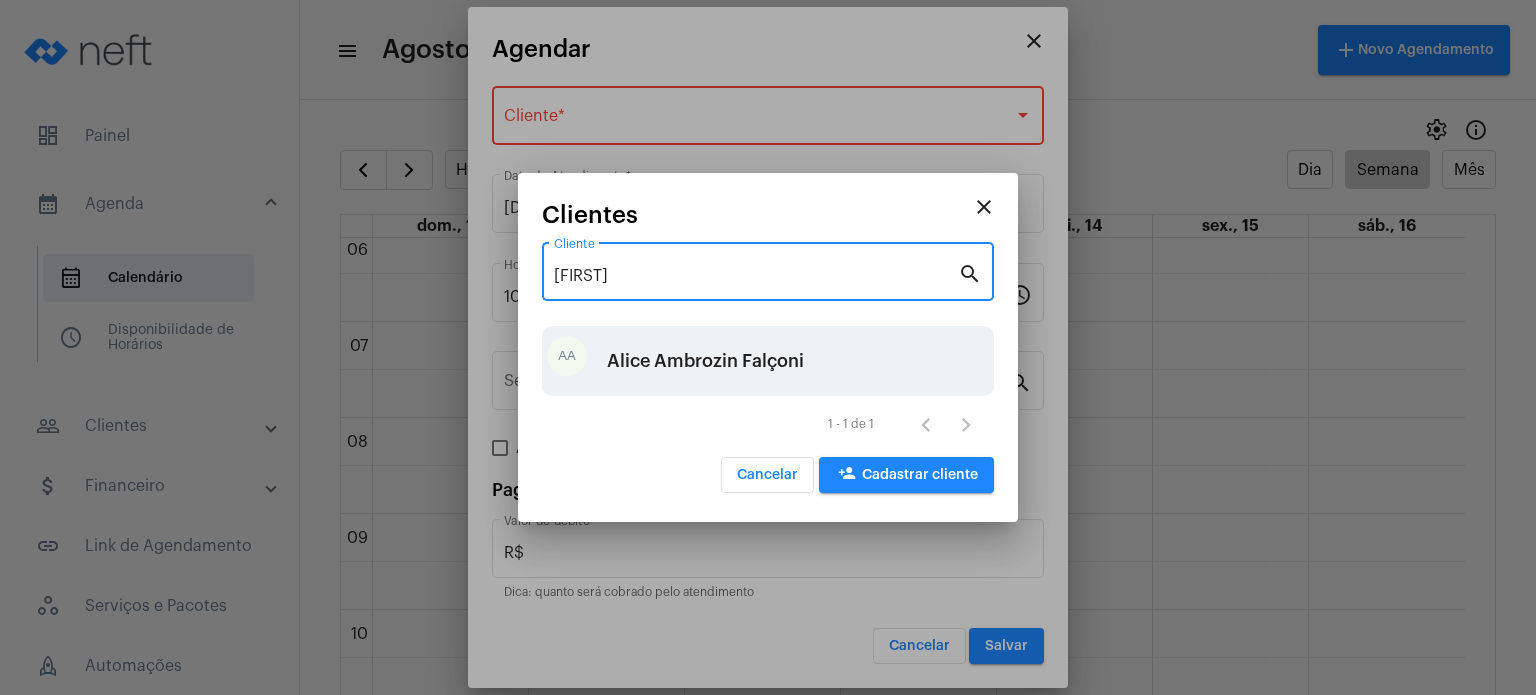 type on "[FIRST]" 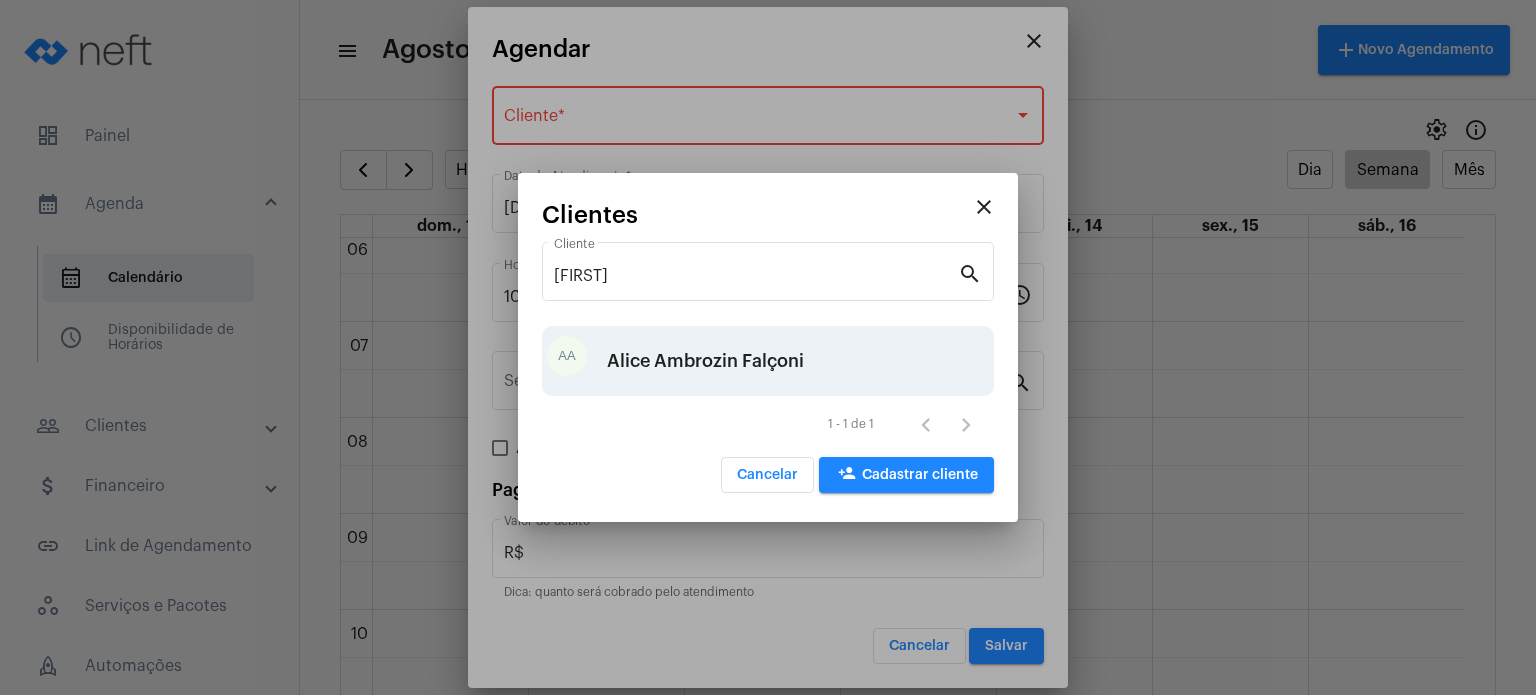 click on "Alice Ambrozin Falçoni" at bounding box center [705, 361] 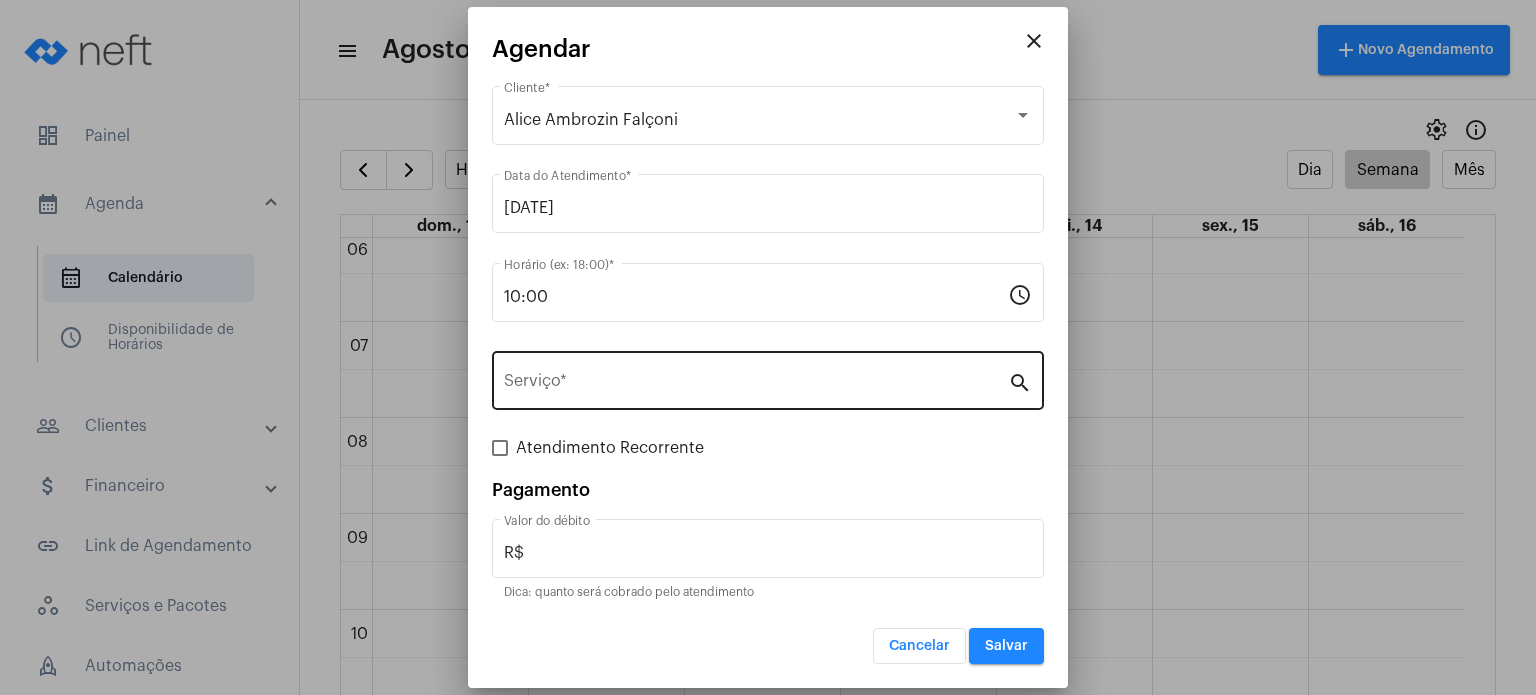 click on "Serviço  *" at bounding box center [756, 378] 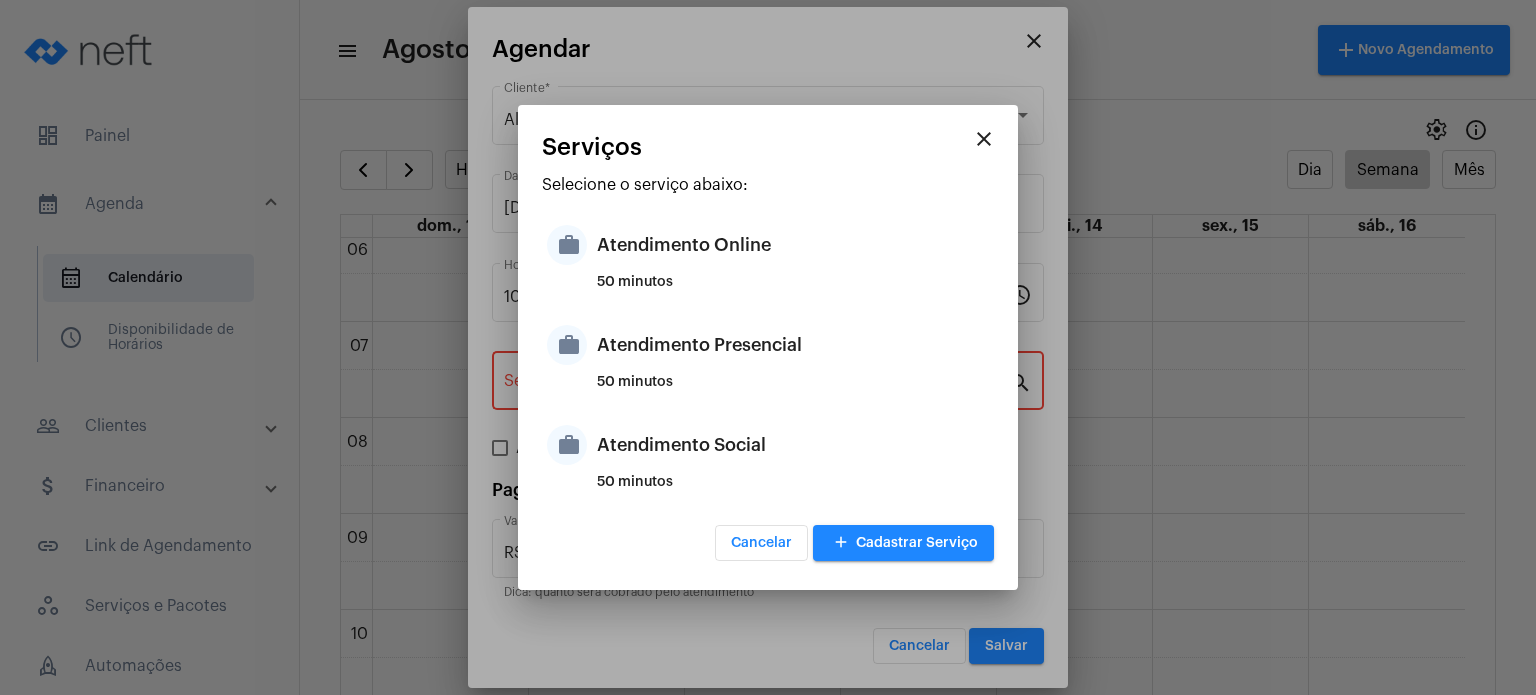 click on "Atendimento Presencial" at bounding box center (793, 345) 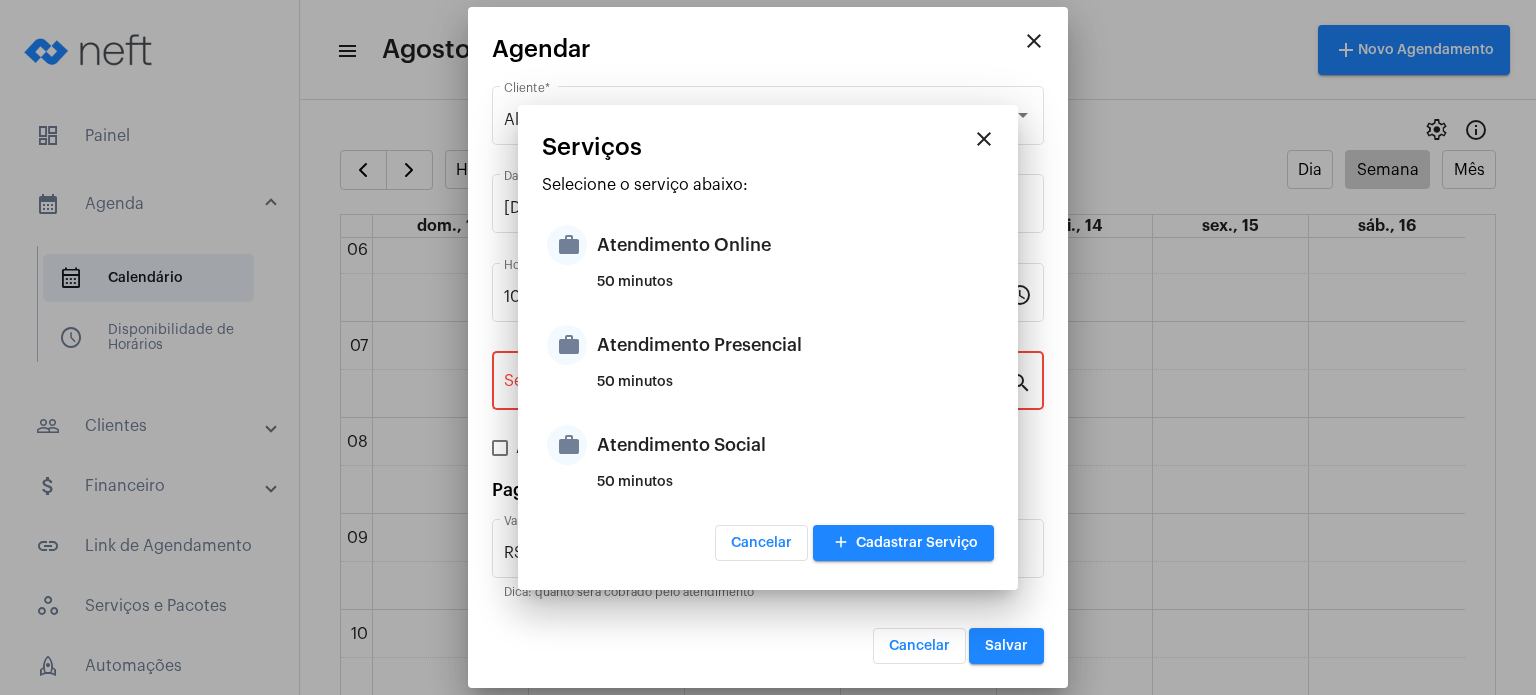 type on "Atendimento Presencial" 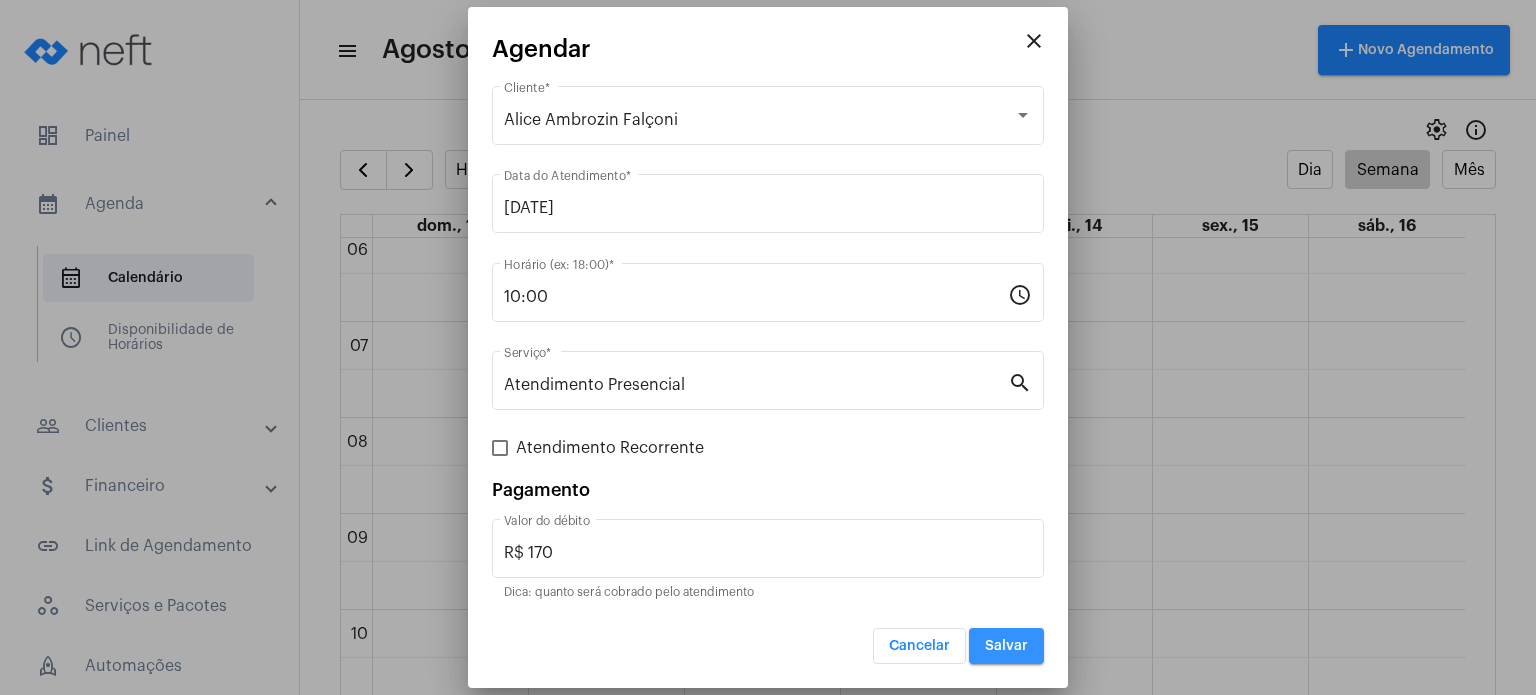 click on "Salvar" at bounding box center [1006, 646] 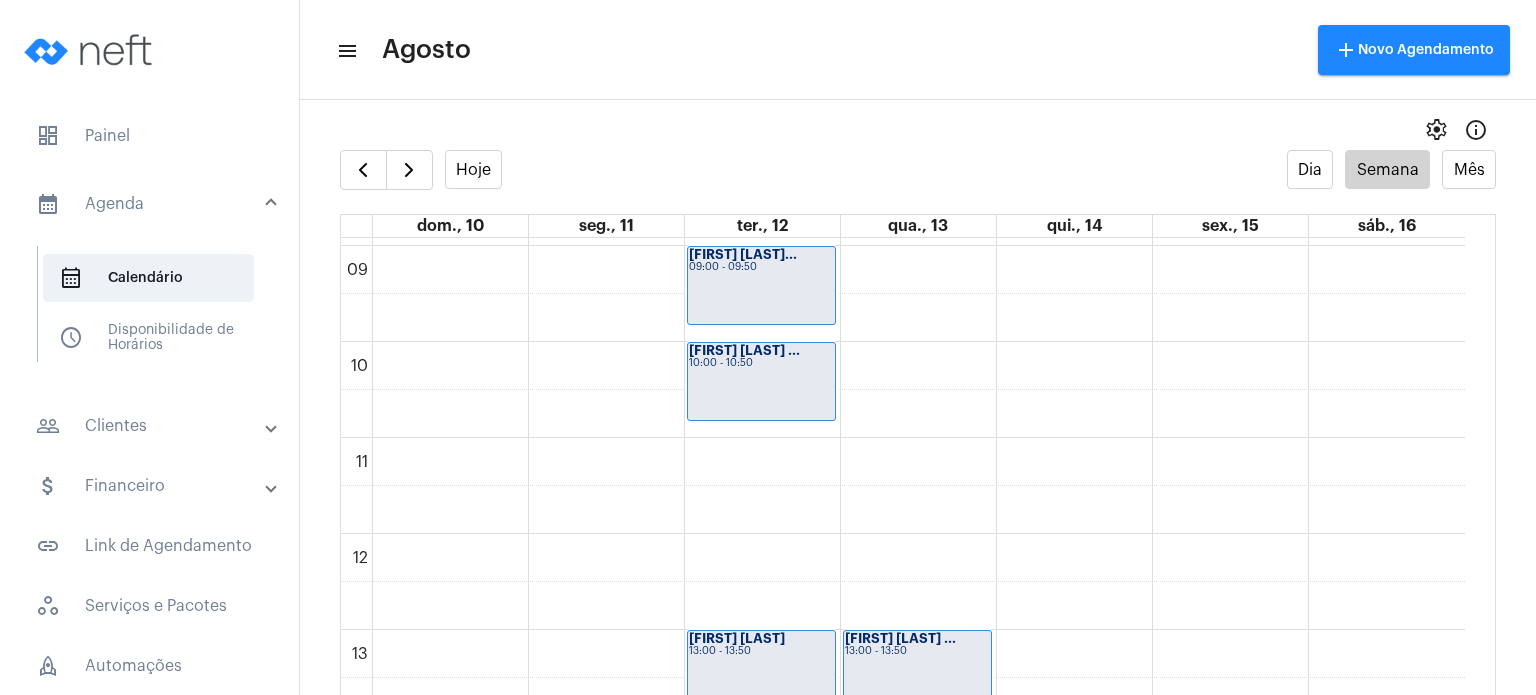 scroll, scrollTop: 920, scrollLeft: 0, axis: vertical 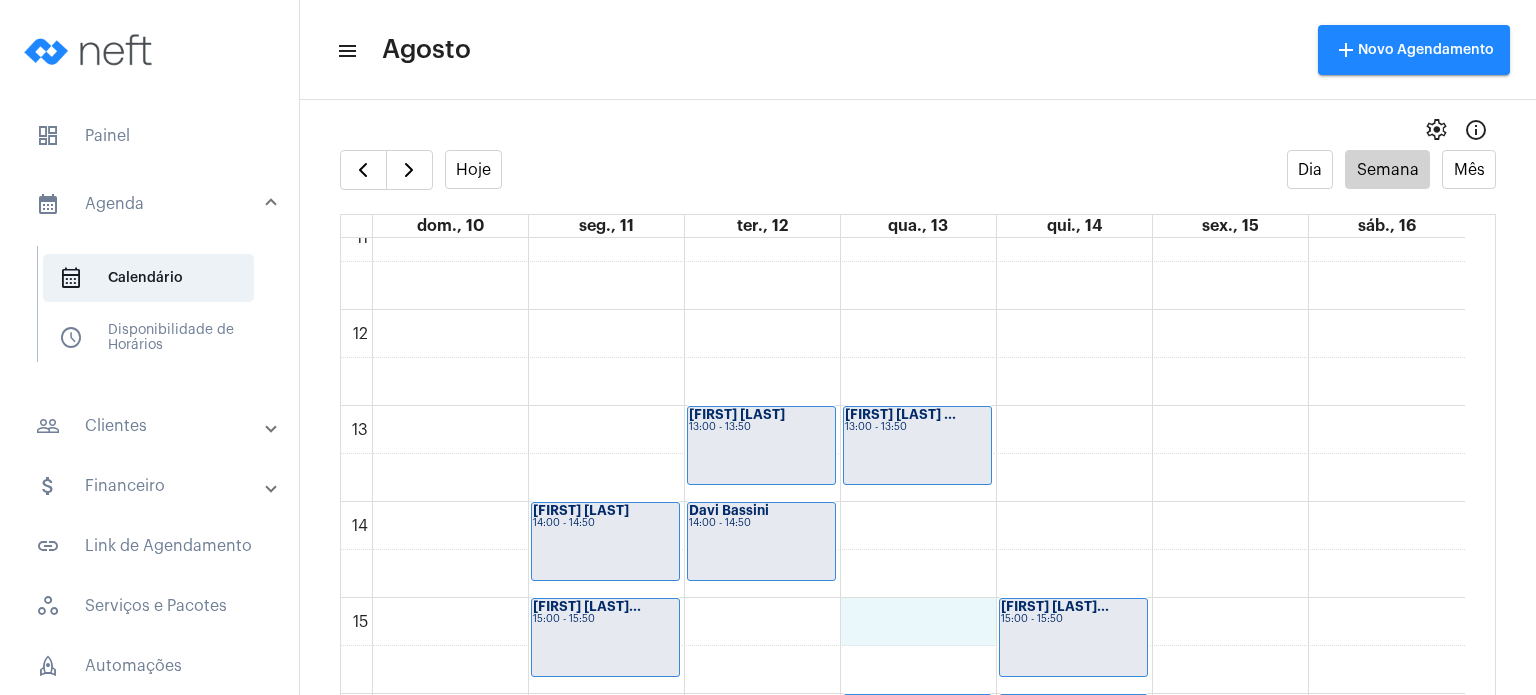 click on "[HOURS]
[FIRST] [LAST]
[TIME] - [TIME]
[FIRST] [LAST]...
[TIME] - [TIME]
[FIRST] [LAST]
[TIME] - [TIME]
[FIRST] [LAST]...
[TIME] - [TIME]
[FIRST] [LAST] ...
[TIME] - [TIME]
[FIRST] [LAST]
[TIME] - [TIME]
[FIRST] [LAST] ...
[TIME] - [TIME]
[FIRST] [LAST]
[TIME] - [TIME]
[FIRST] [LAST] ...
[TIME] - [TIME]
[FIRST] [LAST] ...
[TIME] - [TIME]" 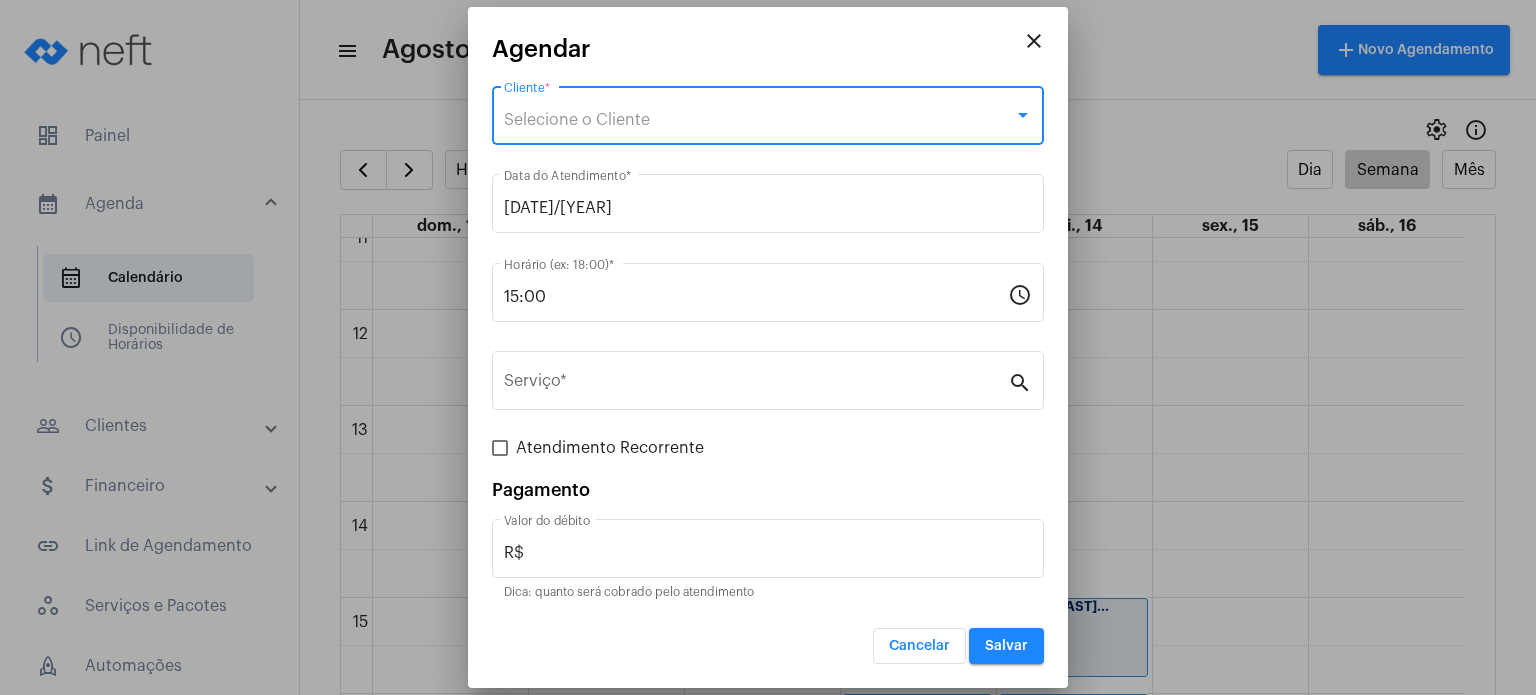 click on "Selecione o Cliente" at bounding box center (759, 120) 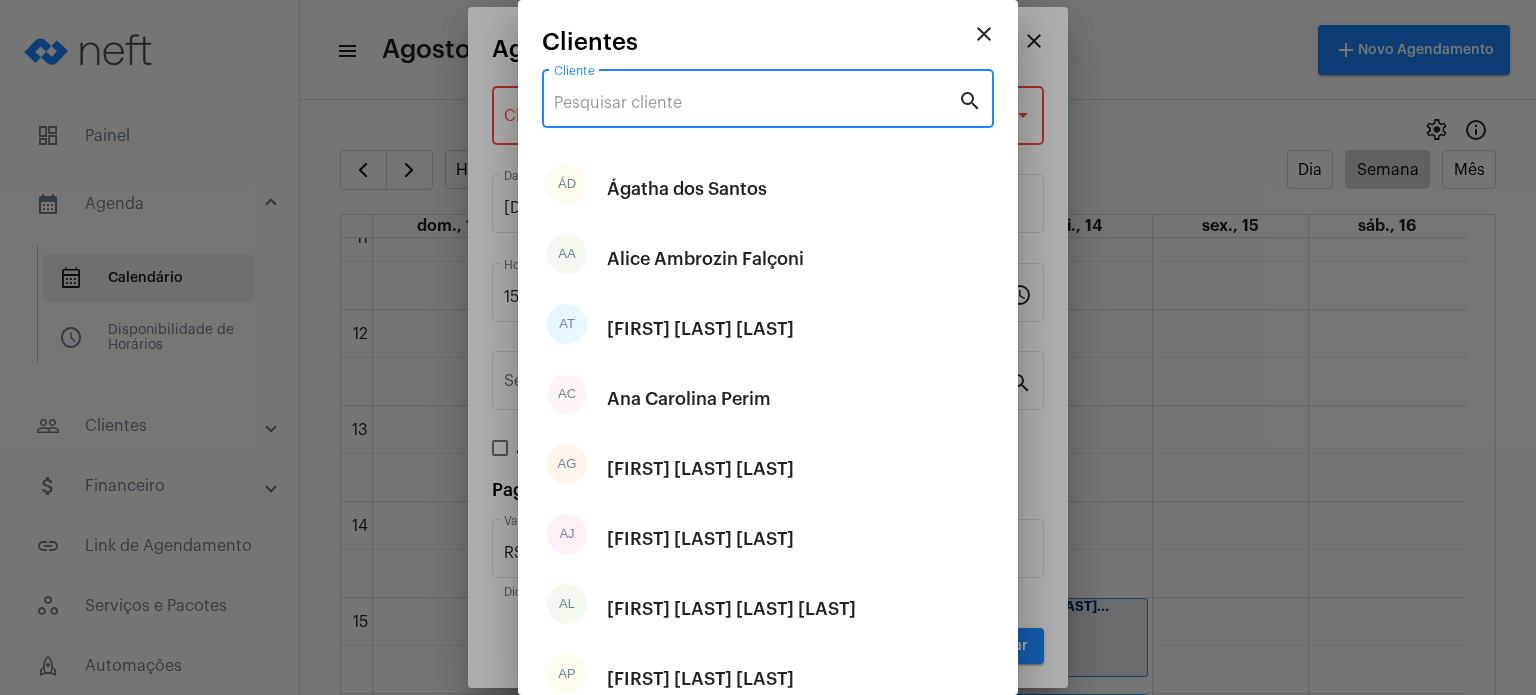 click on "Cliente" at bounding box center [756, 103] 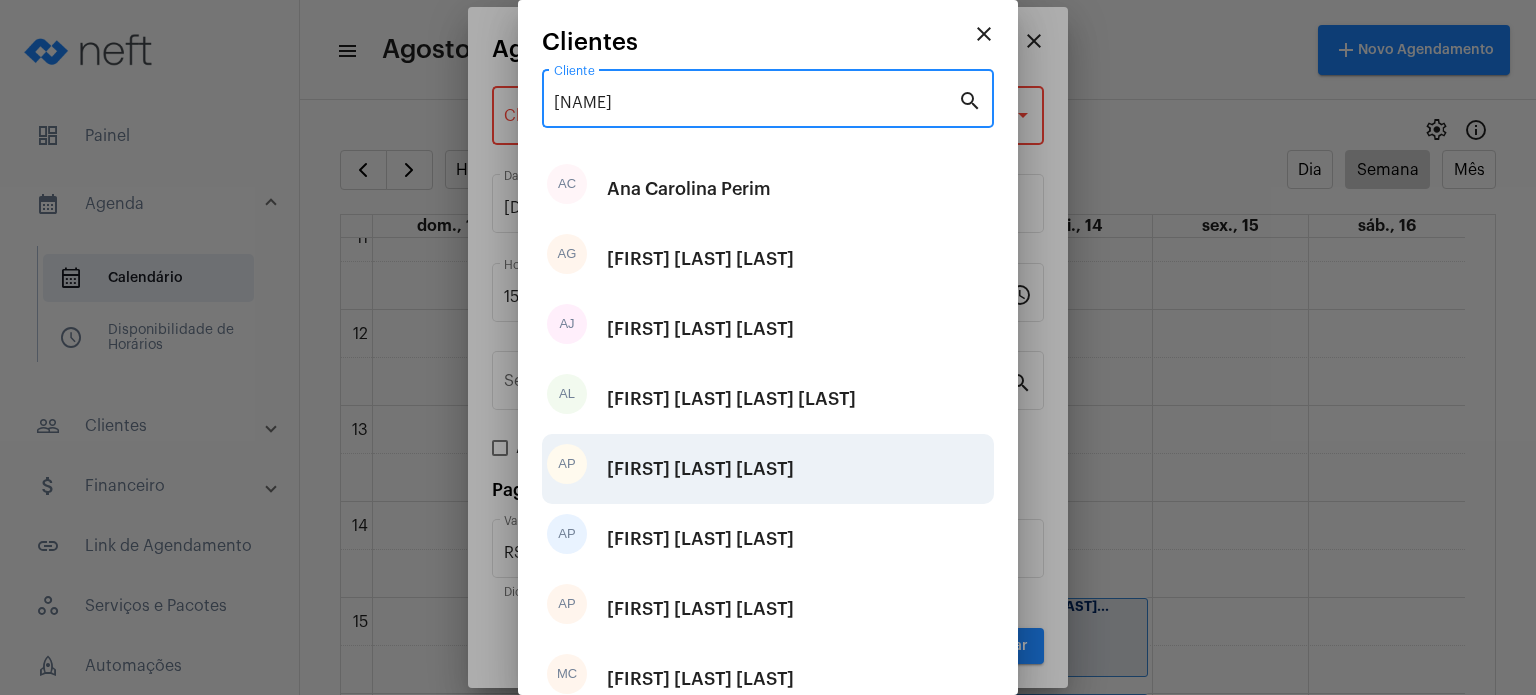 type on "[NAME]" 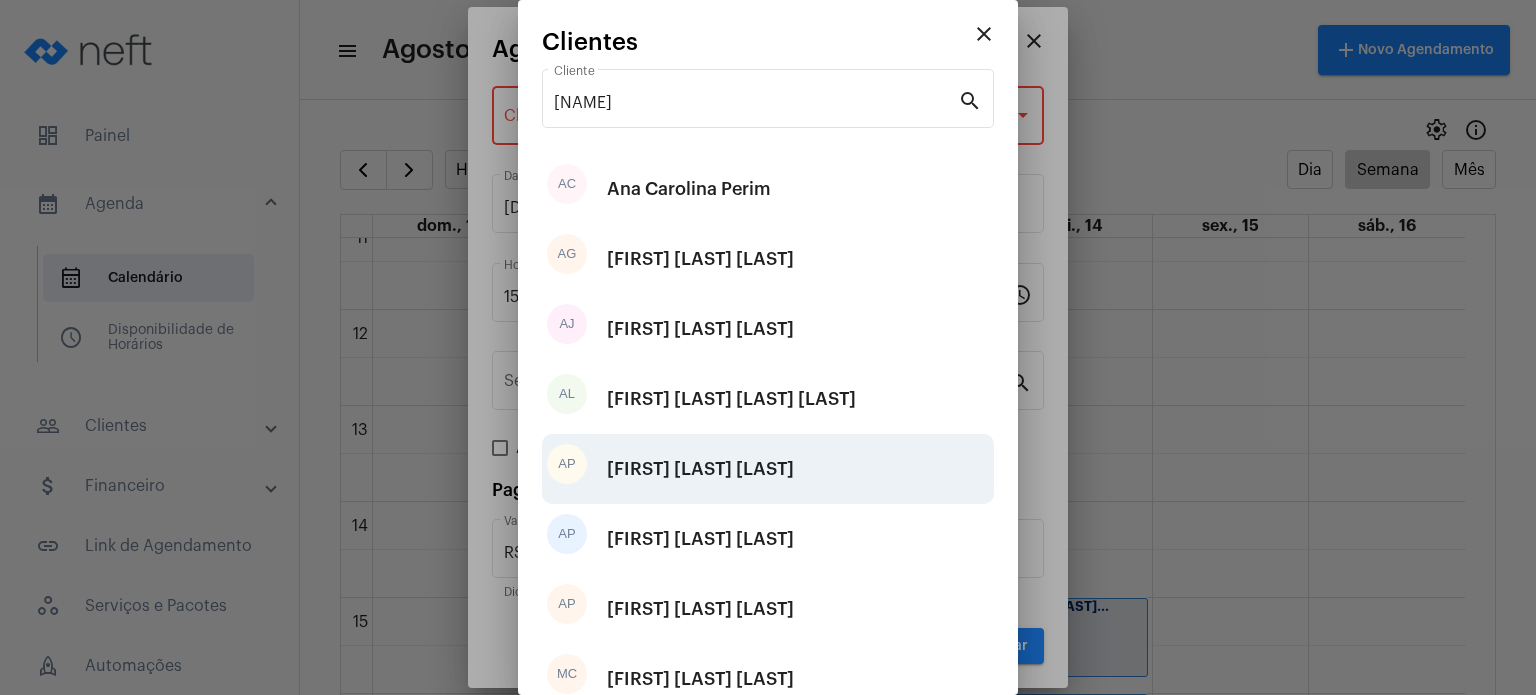 click on "[FIRST] [LAST] [LAST]" at bounding box center [700, 469] 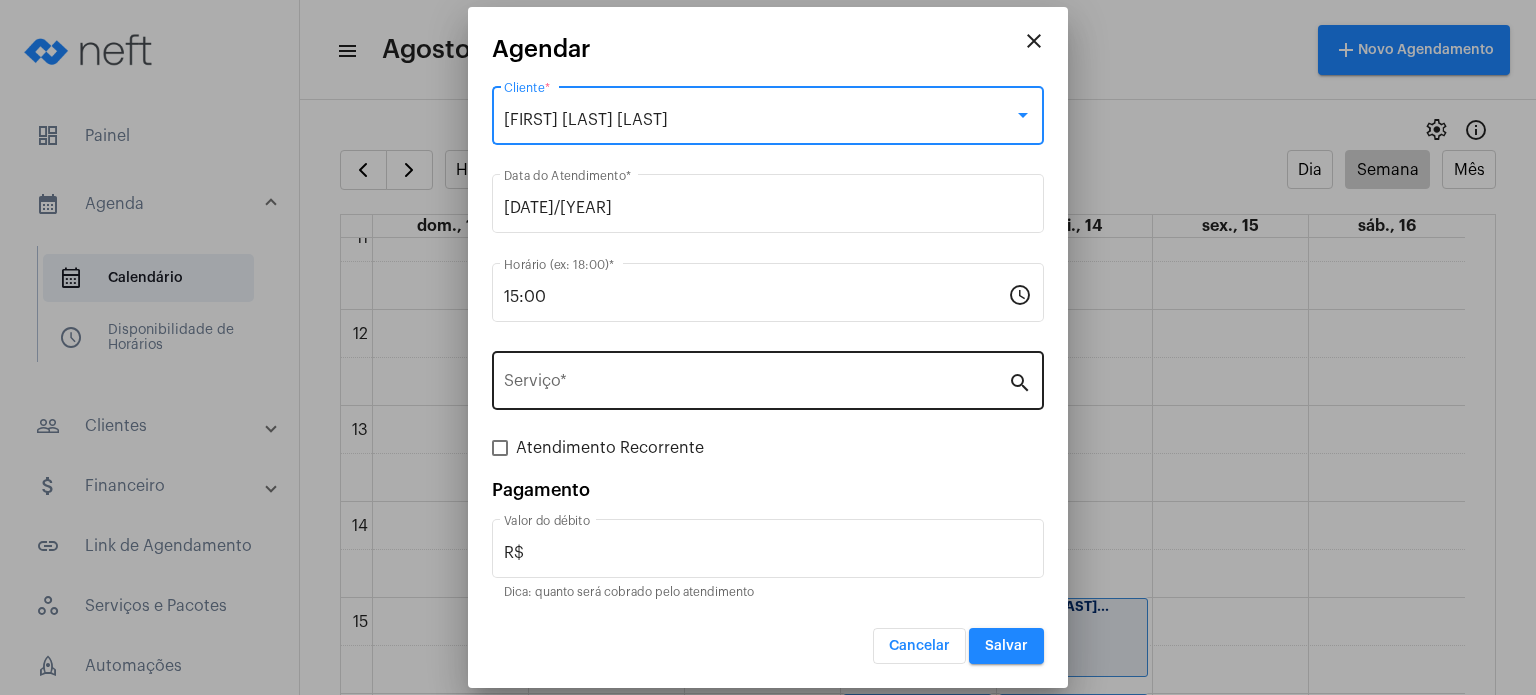 click on "Serviço  *" at bounding box center (756, 378) 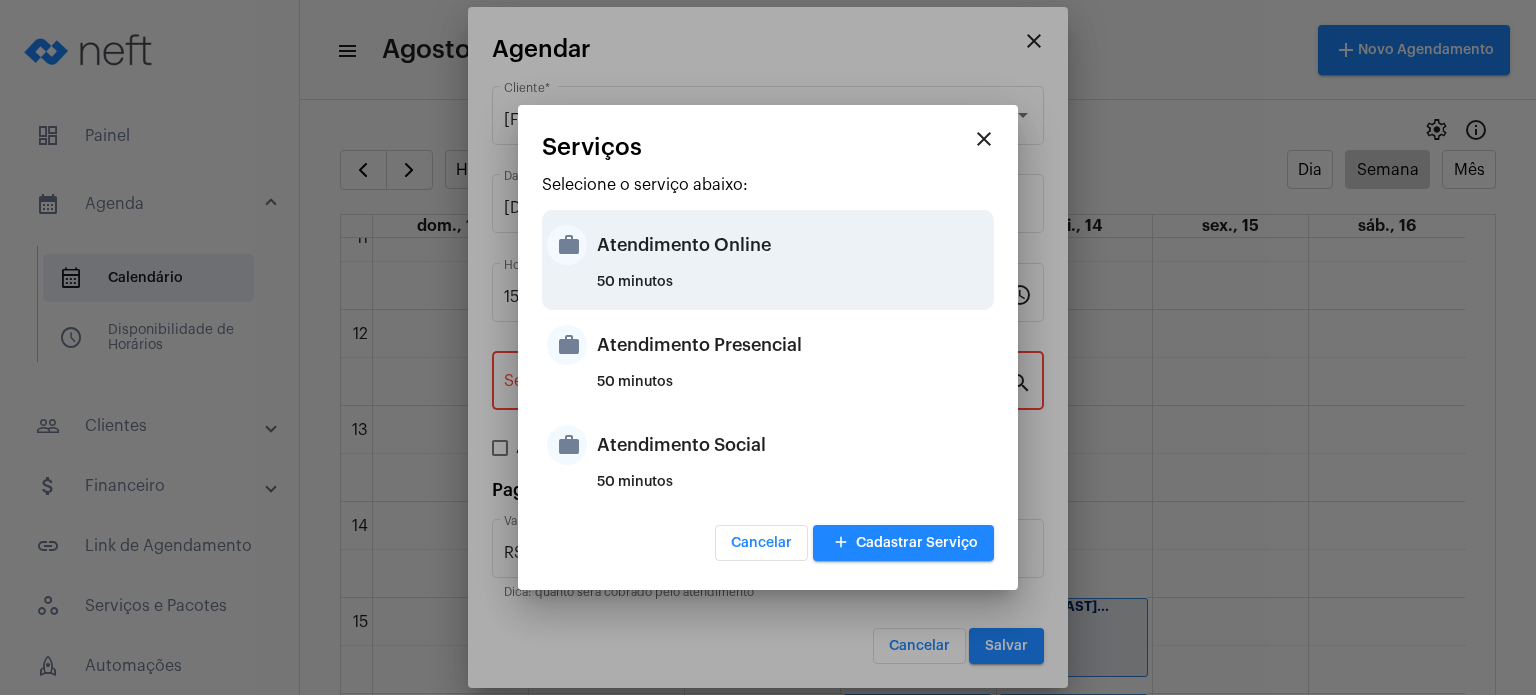 click on "50 minutos" at bounding box center [793, 290] 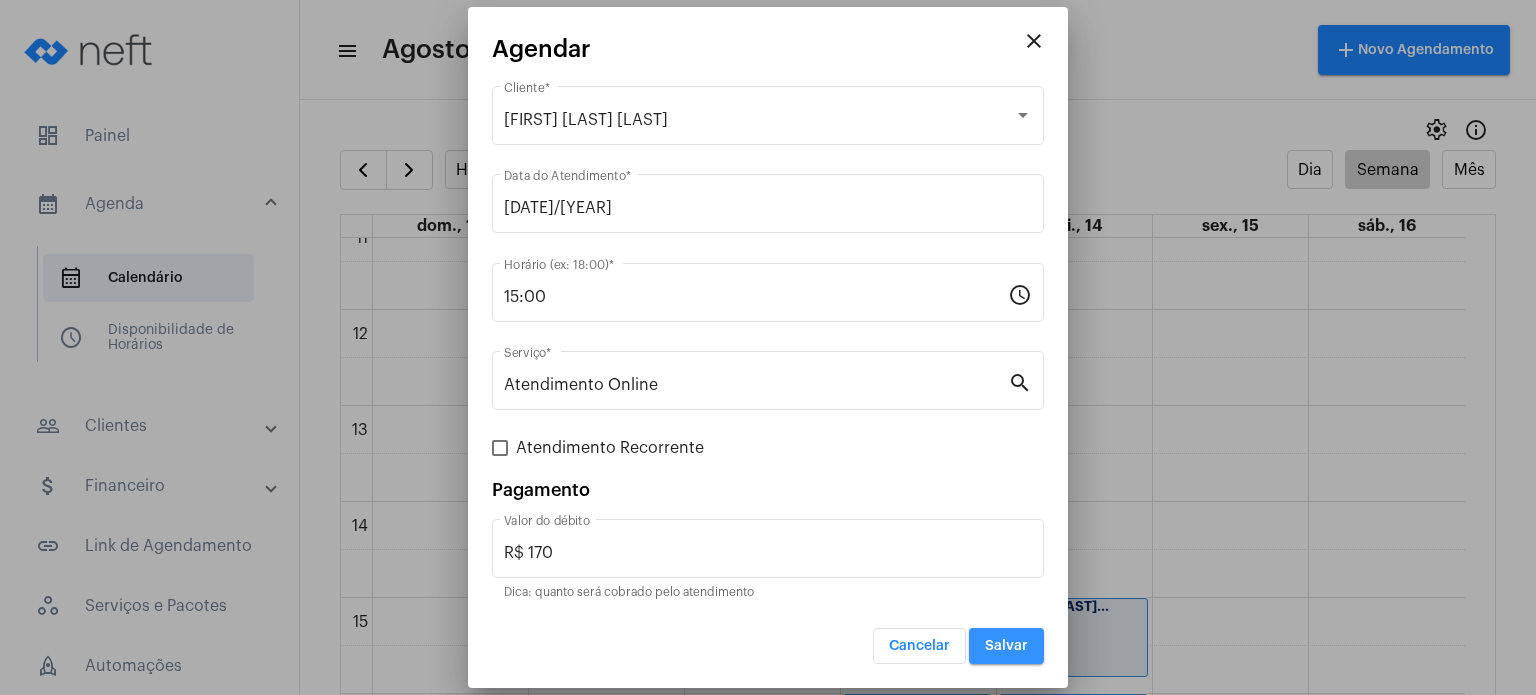 click on "Salvar" at bounding box center [1006, 646] 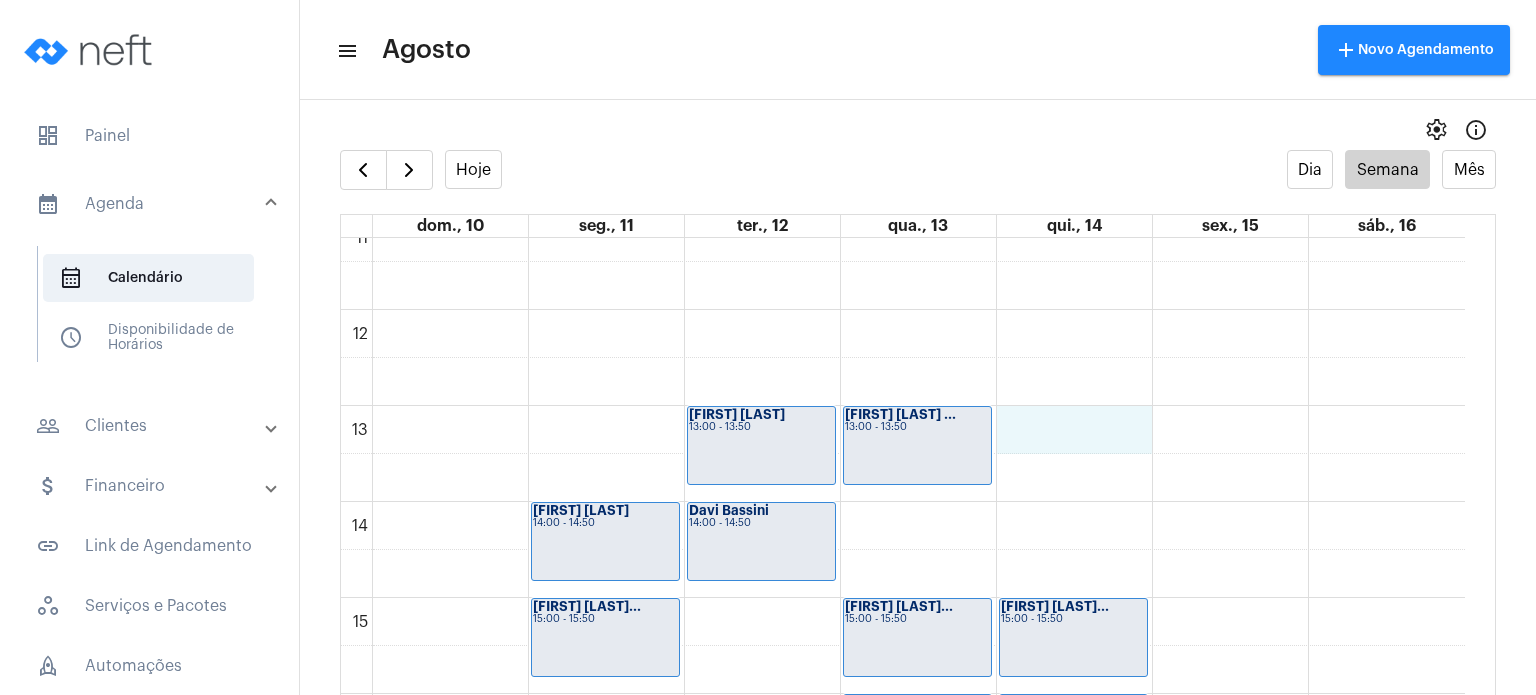 click on "[HOURS]
[FIRST] [LAST]
[TIME] - [TIME]
[FIRST] [LAST]...
[TIME] - [TIME]
[FIRST] [LAST]
[TIME] - [TIME]
[FIRST] [LAST]...
[TIME] - [TIME]
[FIRST] [LAST] ...
[TIME] - [TIME]
[FIRST] [LAST]
[TIME] - [TIME]
[FIRST] [LAST] ...
[TIME] - [TIME]
[FIRST] [LAST]
[TIME] - [TIME]
[FIRST] [LAST] ...
[TIME] - [TIME]
[FIRST] [LAST] ...
[TIME] - [TIME]" 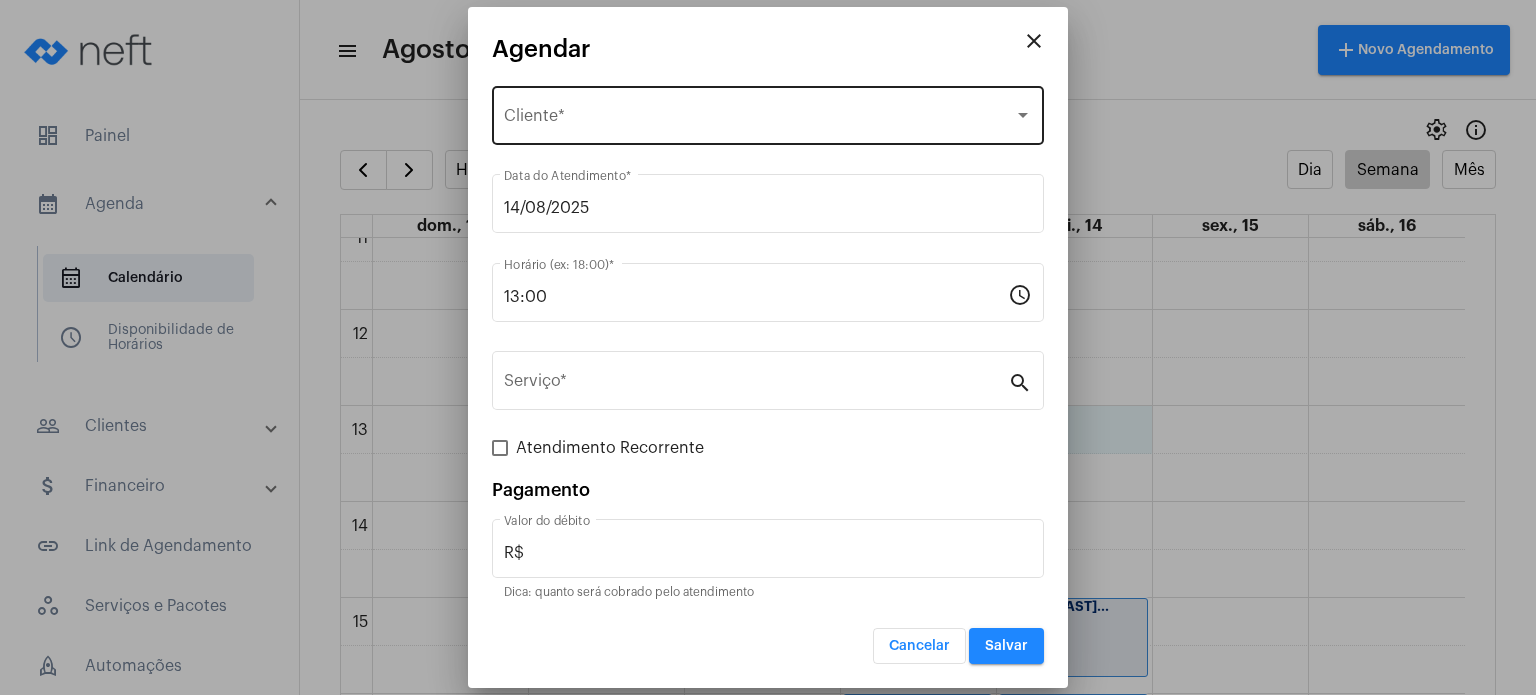 click on "Selecione o Cliente Cliente  *" at bounding box center (768, 113) 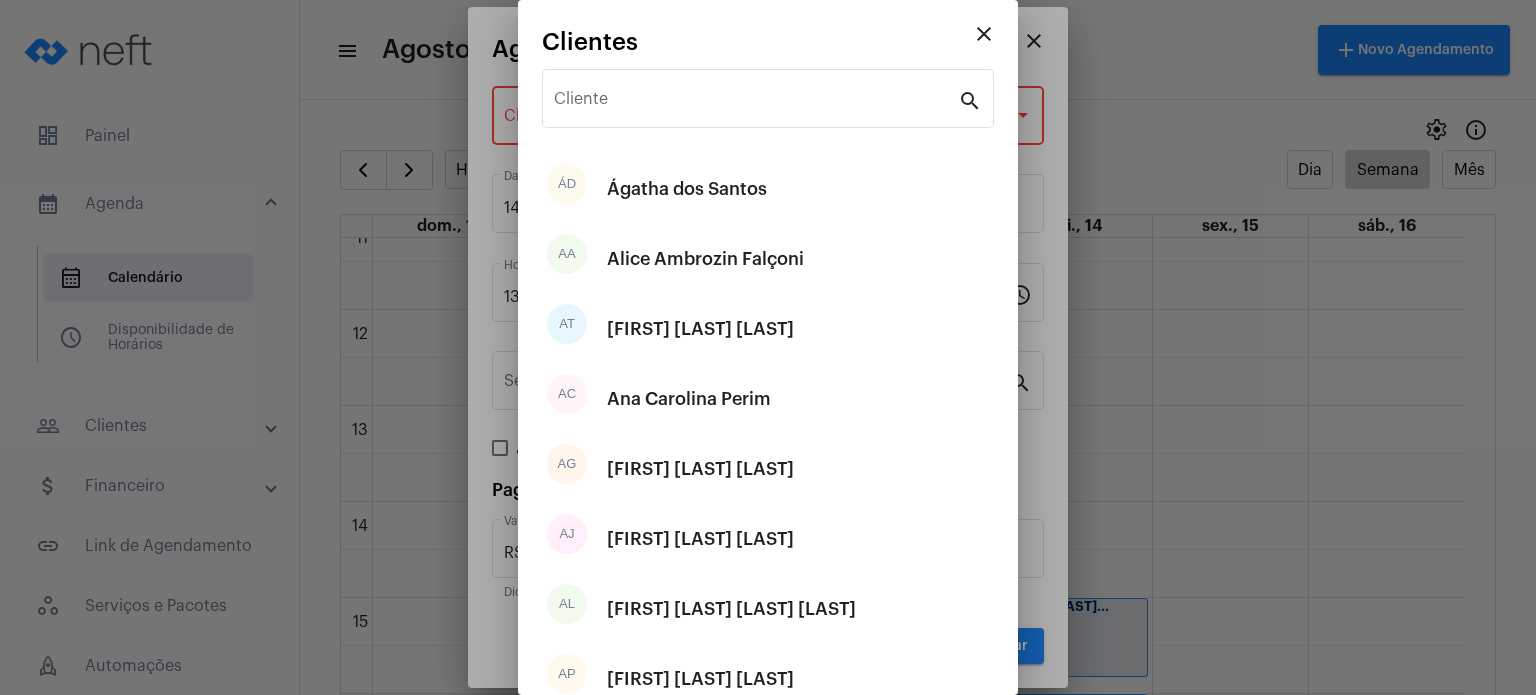 click on "search" at bounding box center [970, 100] 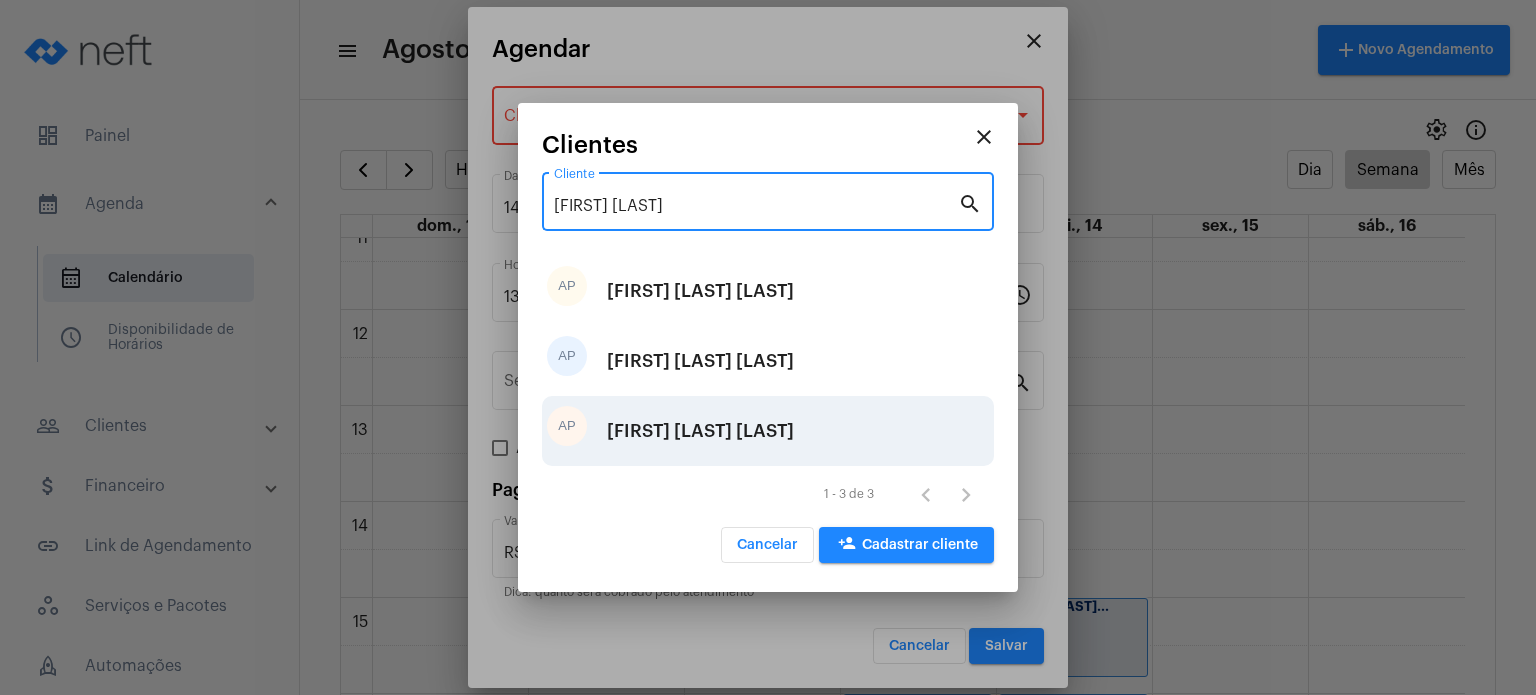 type on "[FIRST] [LAST]" 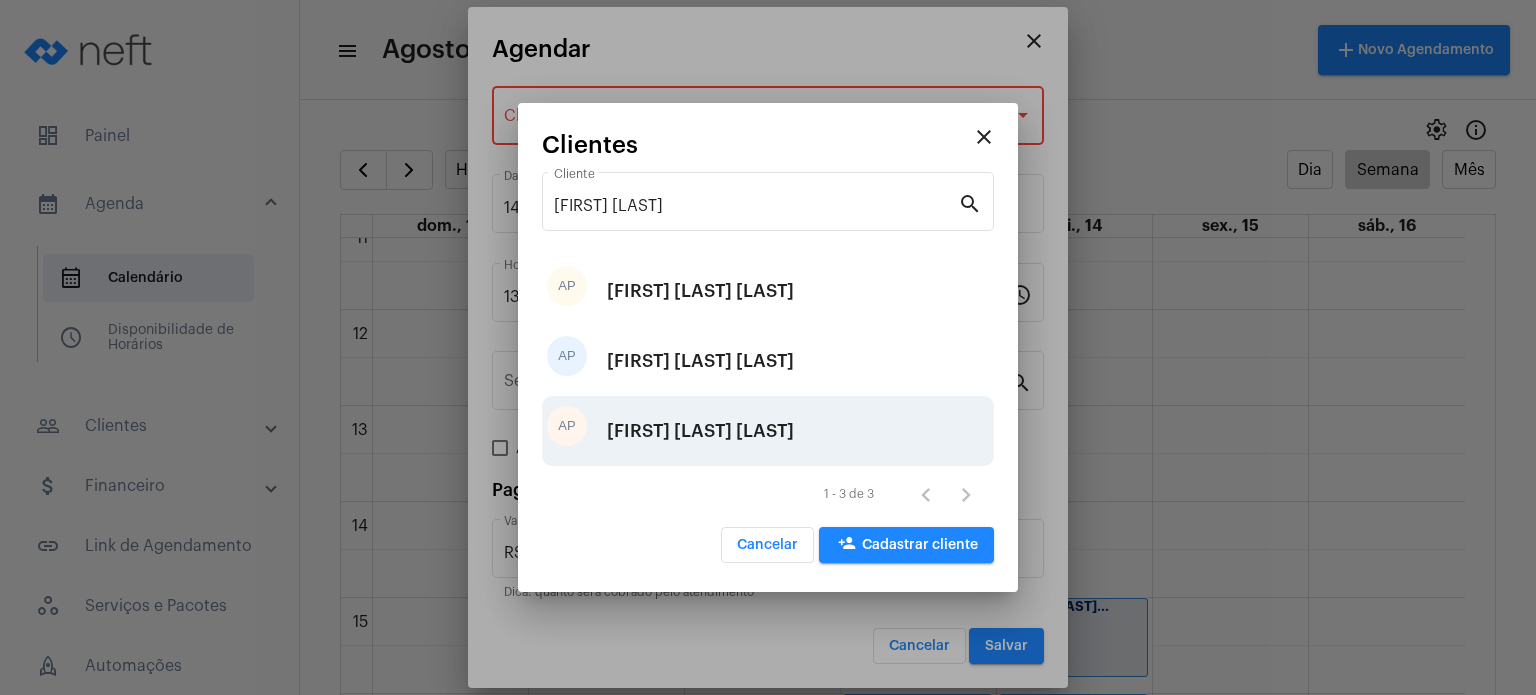 click on "AP  [FIRST] [LAST]" at bounding box center (768, 431) 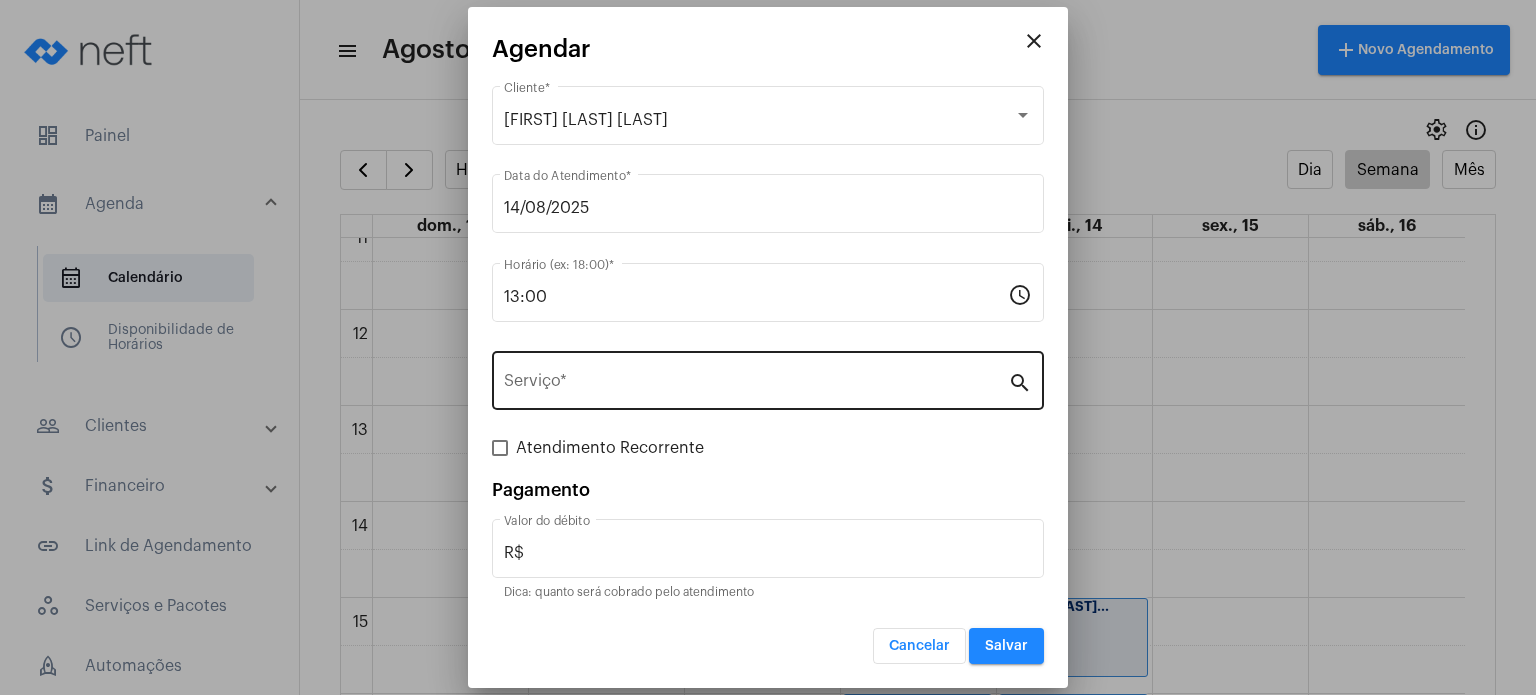 click on "Serviço  *" at bounding box center [756, 378] 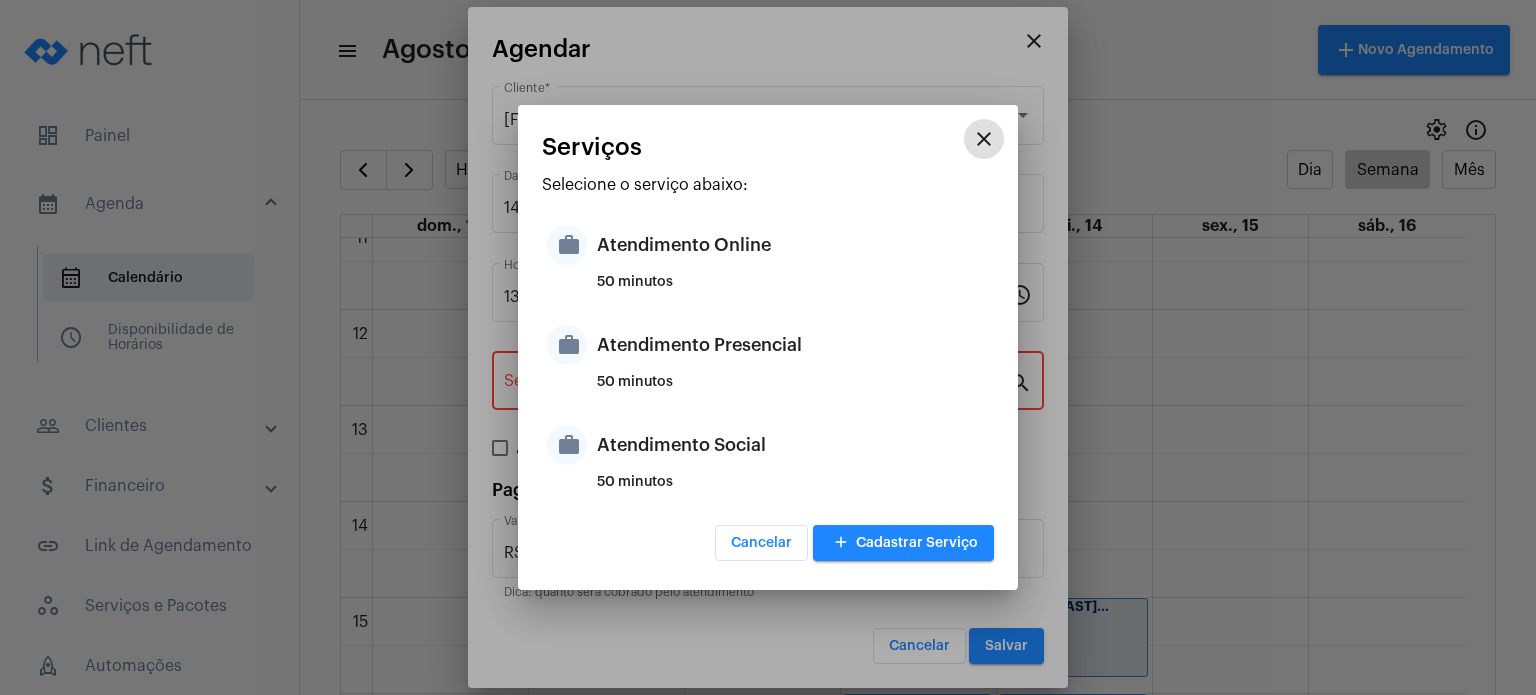 click on "50 minutos" at bounding box center (793, 390) 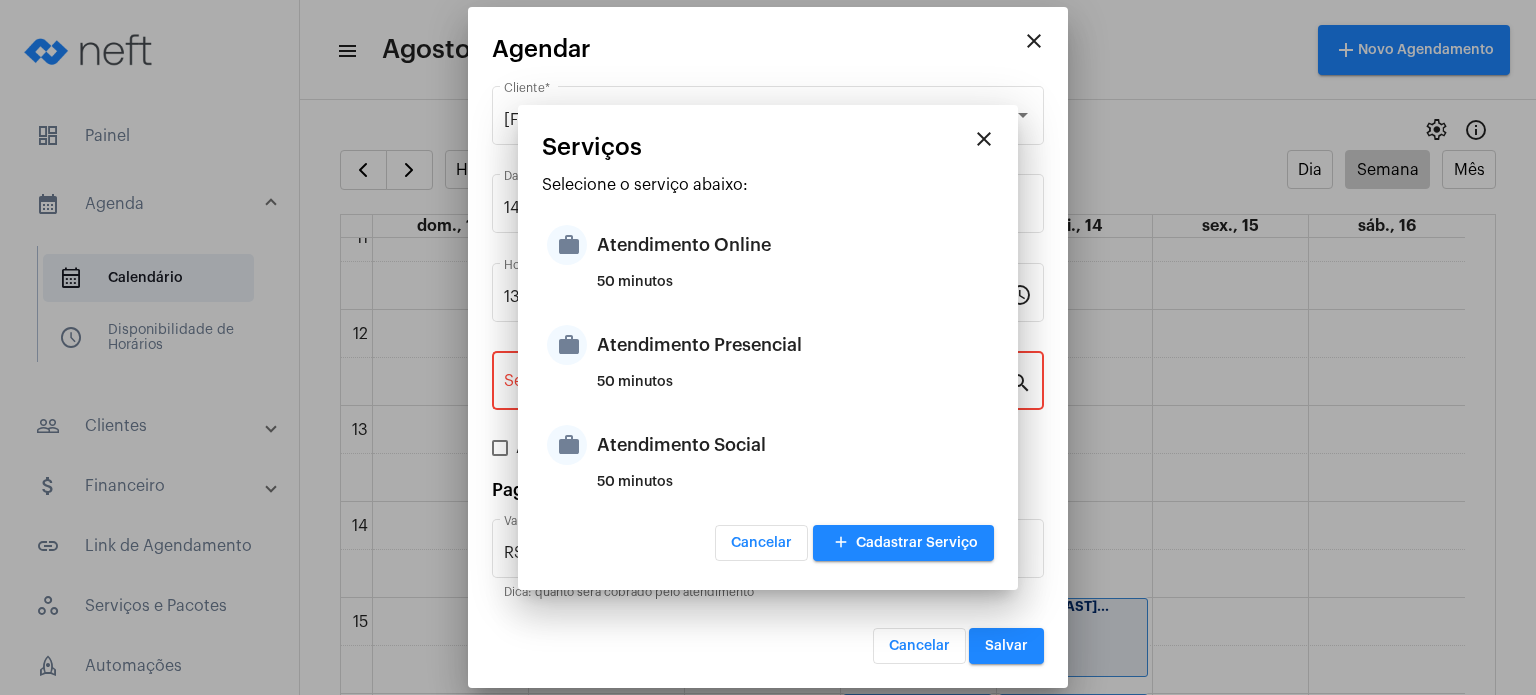 type on "Atendimento Presencial" 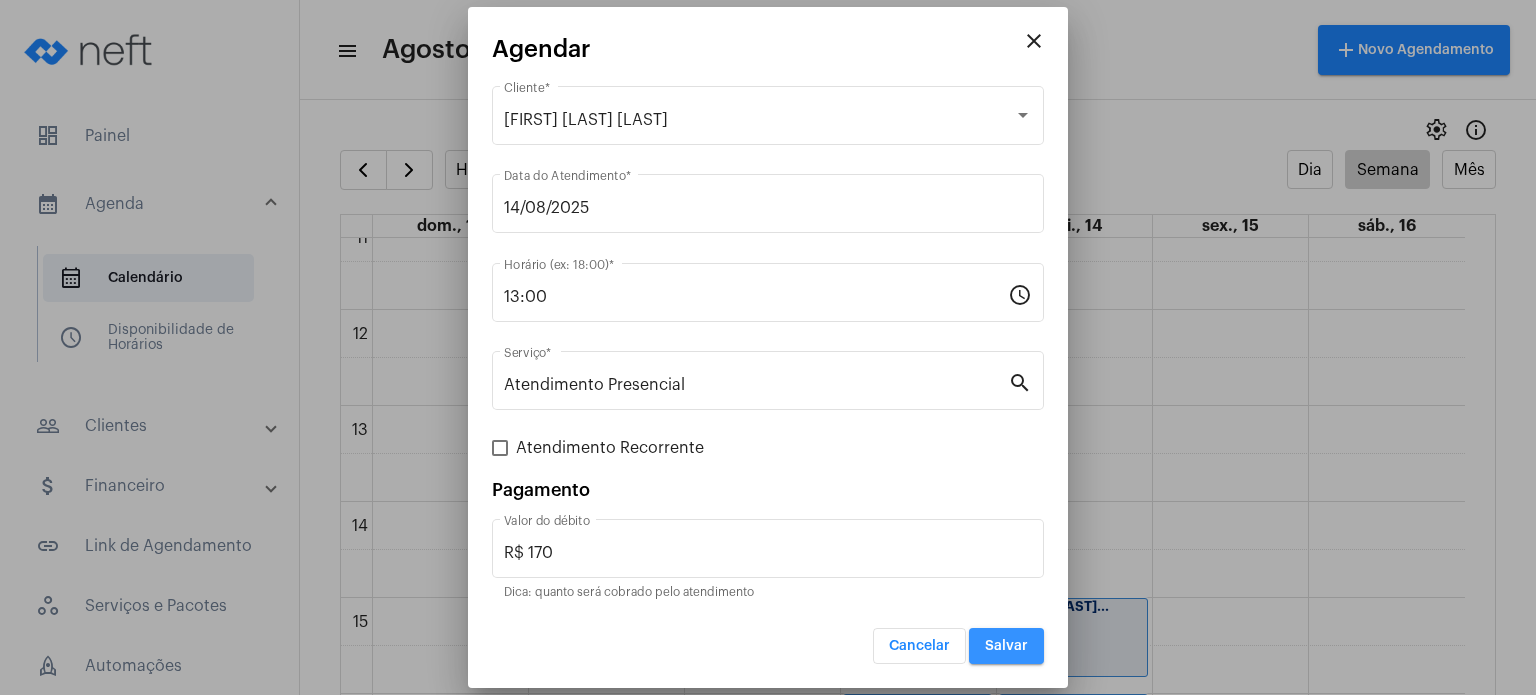 click on "Salvar" at bounding box center (1006, 646) 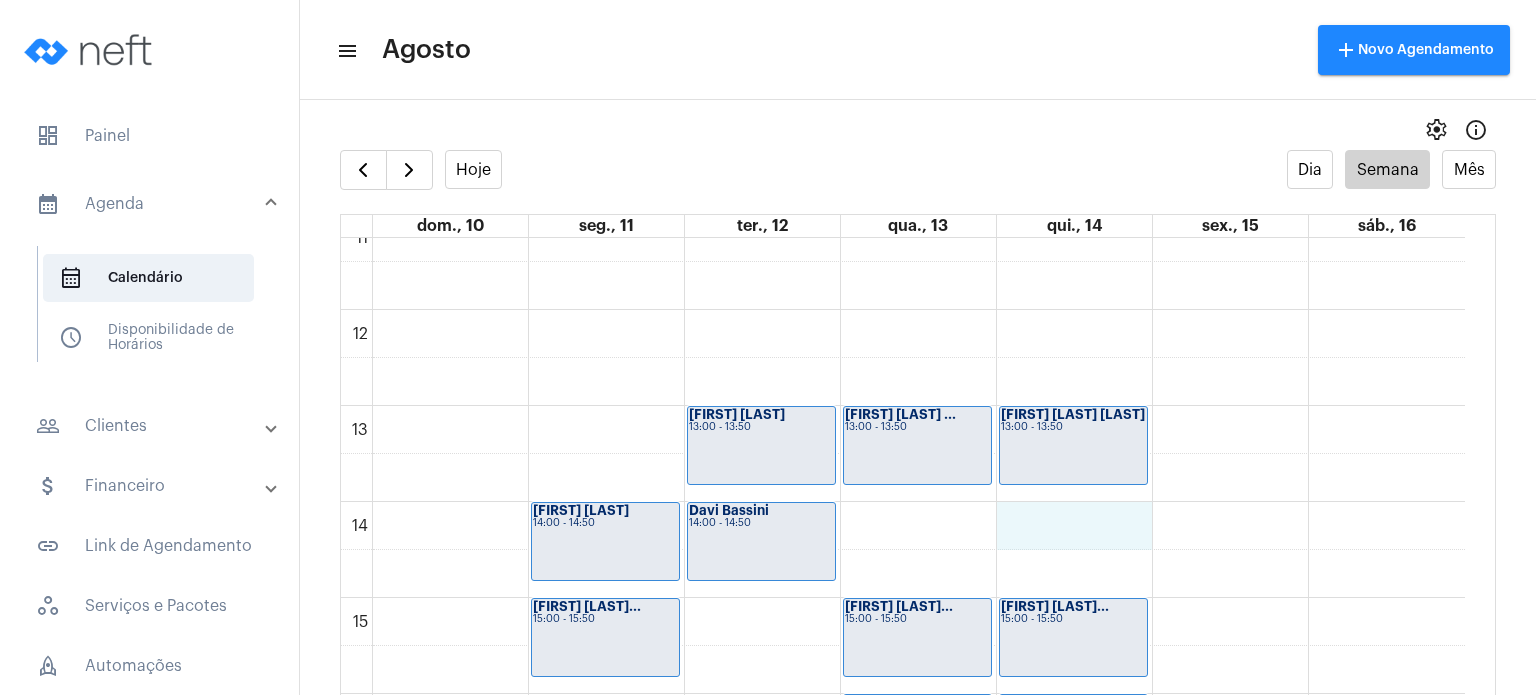 click on "[HOURS]
[FIRST] [LAST]
[TIME] - [TIME]
[FIRST] [LAST]...
[TIME] - [TIME]
[FIRST] [LAST]
[TIME] - [TIME]
[FIRST] [LAST]...
[TIME] - [TIME]
[FIRST] [LAST] ...
[TIME] - [TIME]
[FIRST] [LAST]
[TIME] - [TIME]
[FIRST] [LAST] ...
[TIME] - [TIME]
[FIRST] [LAST]
[TIME] - [TIME]
[FIRST] [LAST] ...
[TIME] - [TIME]
[FIRST] [LAST] ...
[TIME] - [TIME]" 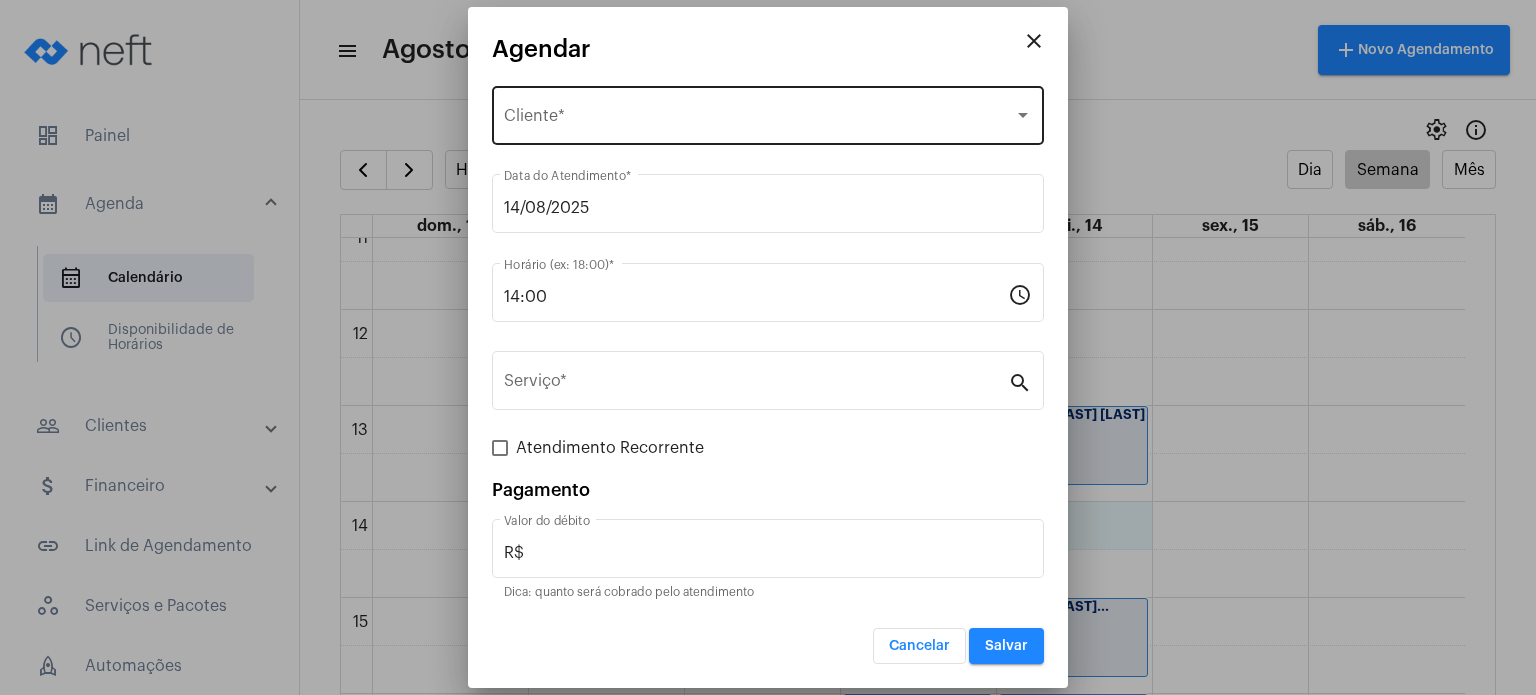click on "Selecione o Cliente Cliente  *" at bounding box center (768, 113) 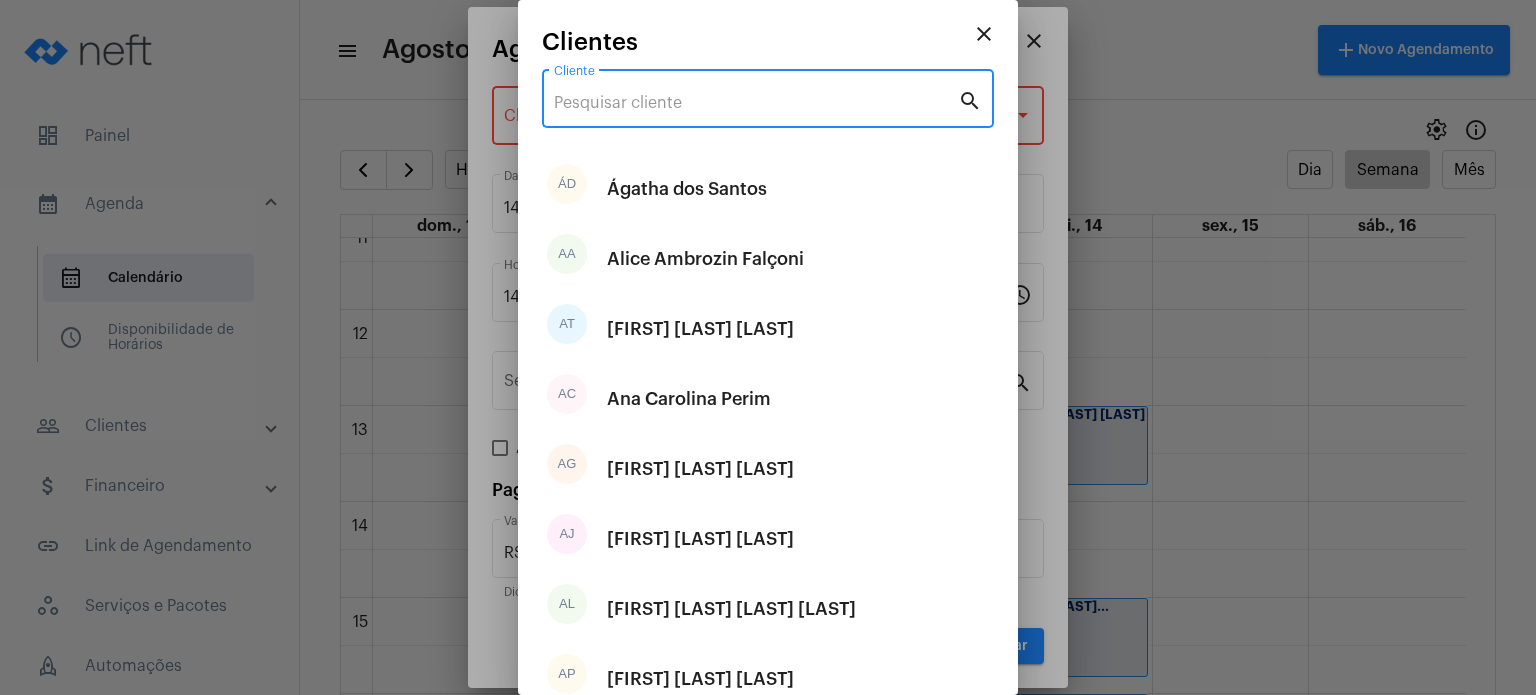 click on "Cliente" at bounding box center (756, 103) 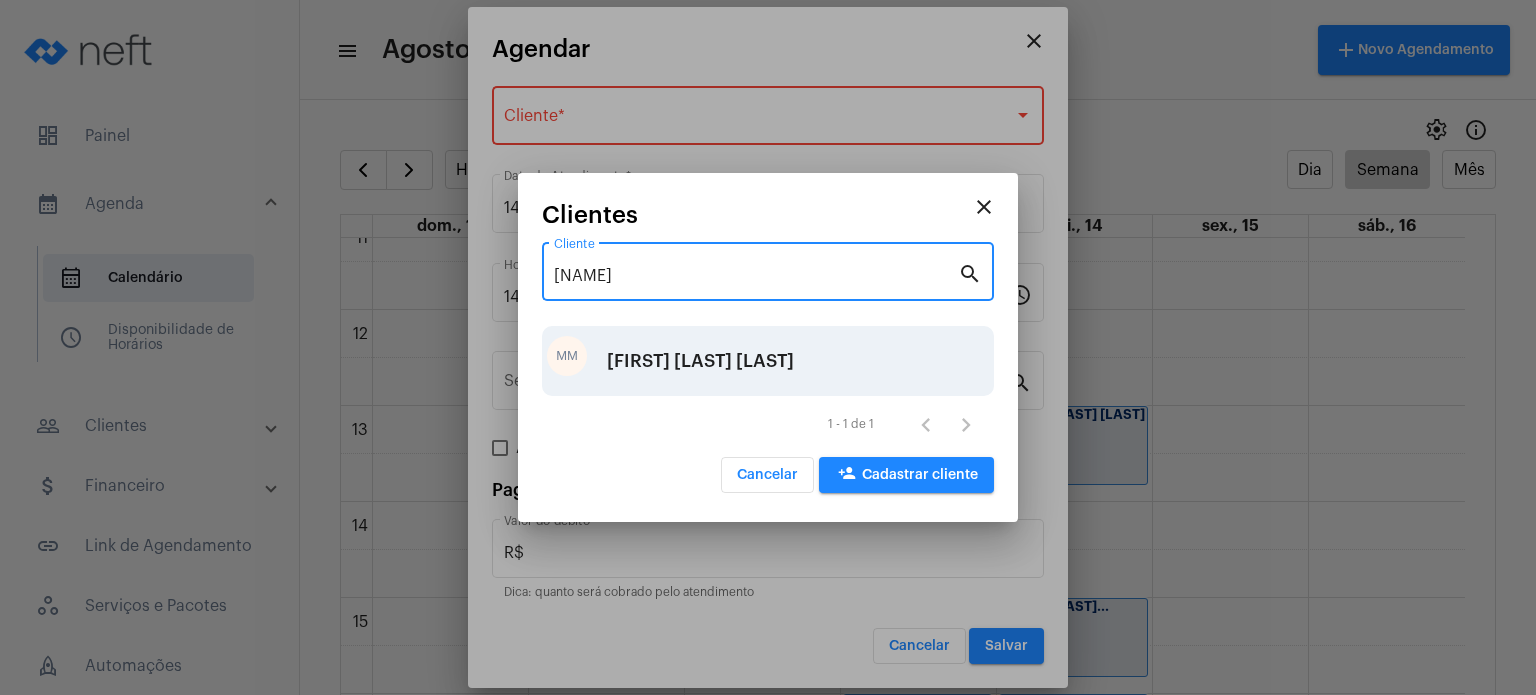 type on "[NAME]" 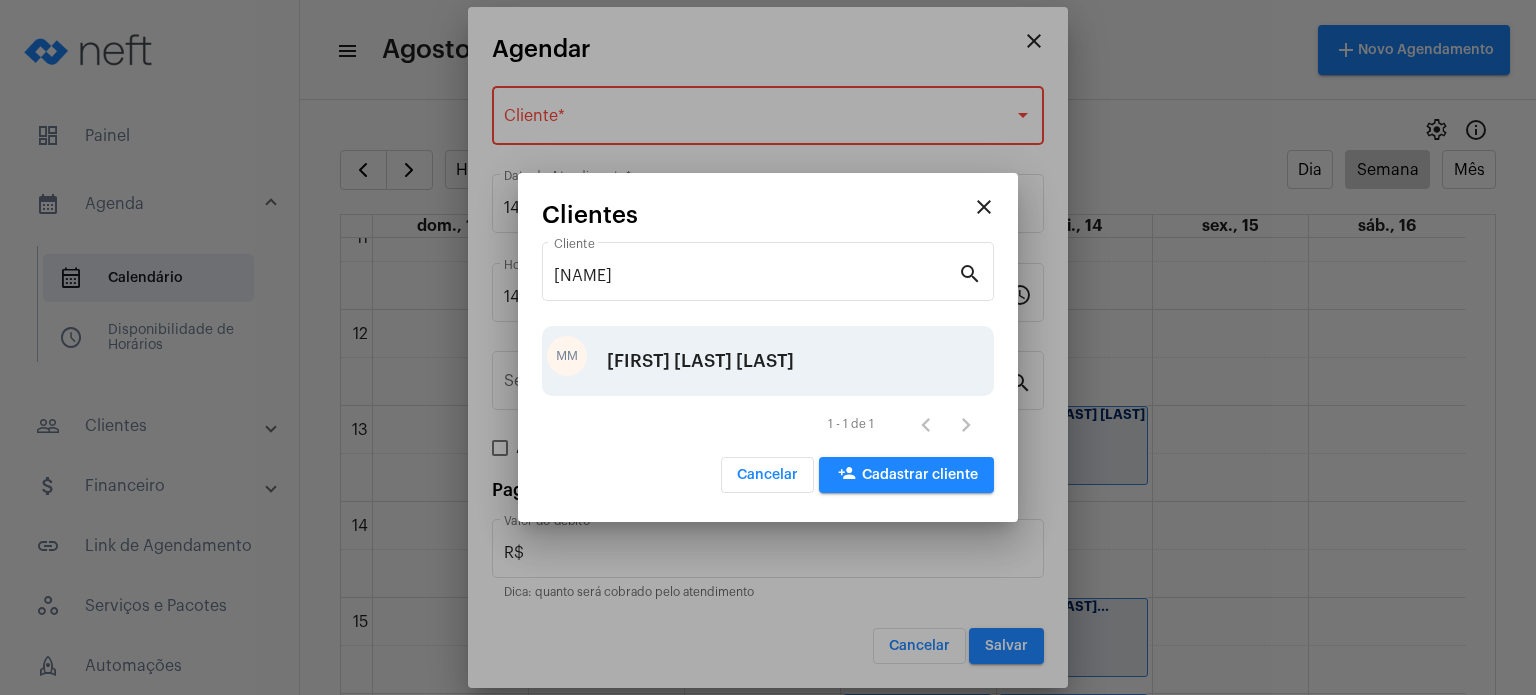 click on "[FIRST] [LAST] [LAST]" at bounding box center [700, 361] 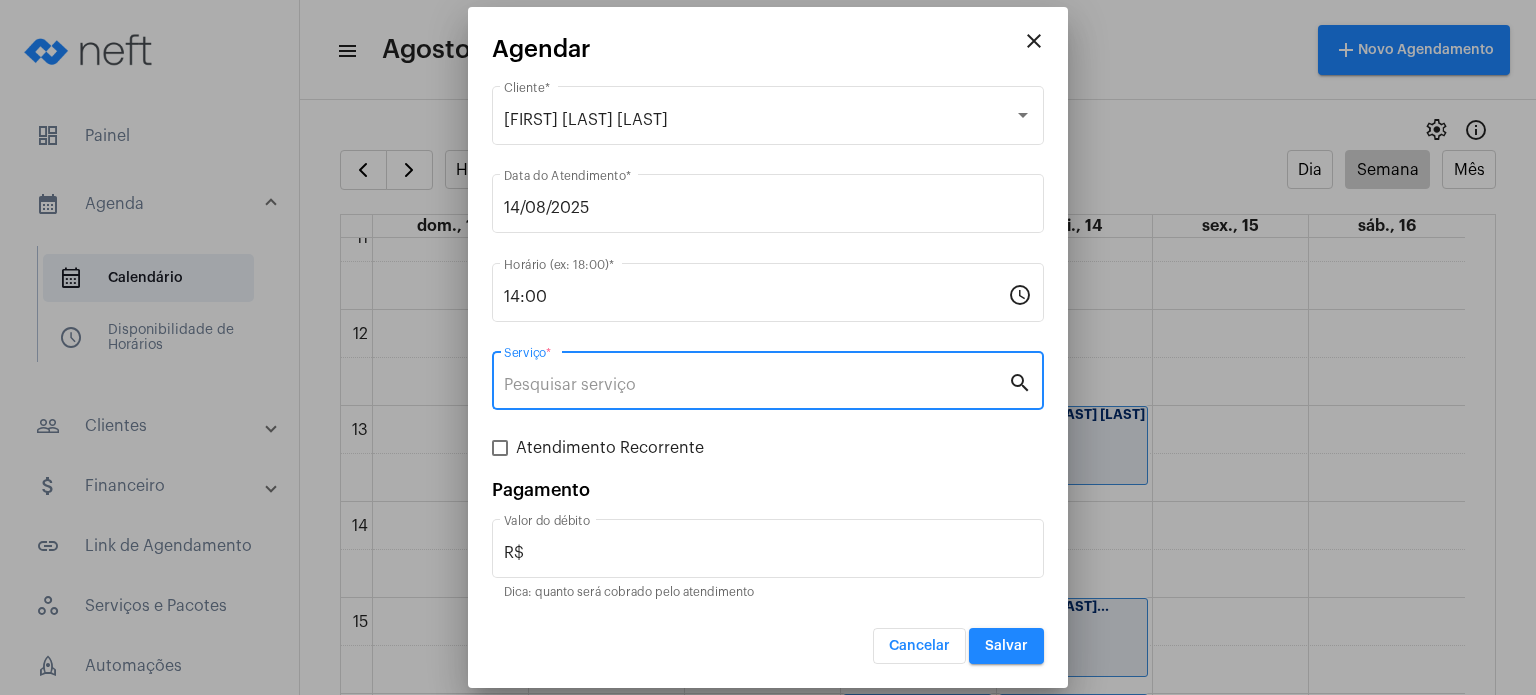 click on "Serviço  *" at bounding box center [756, 385] 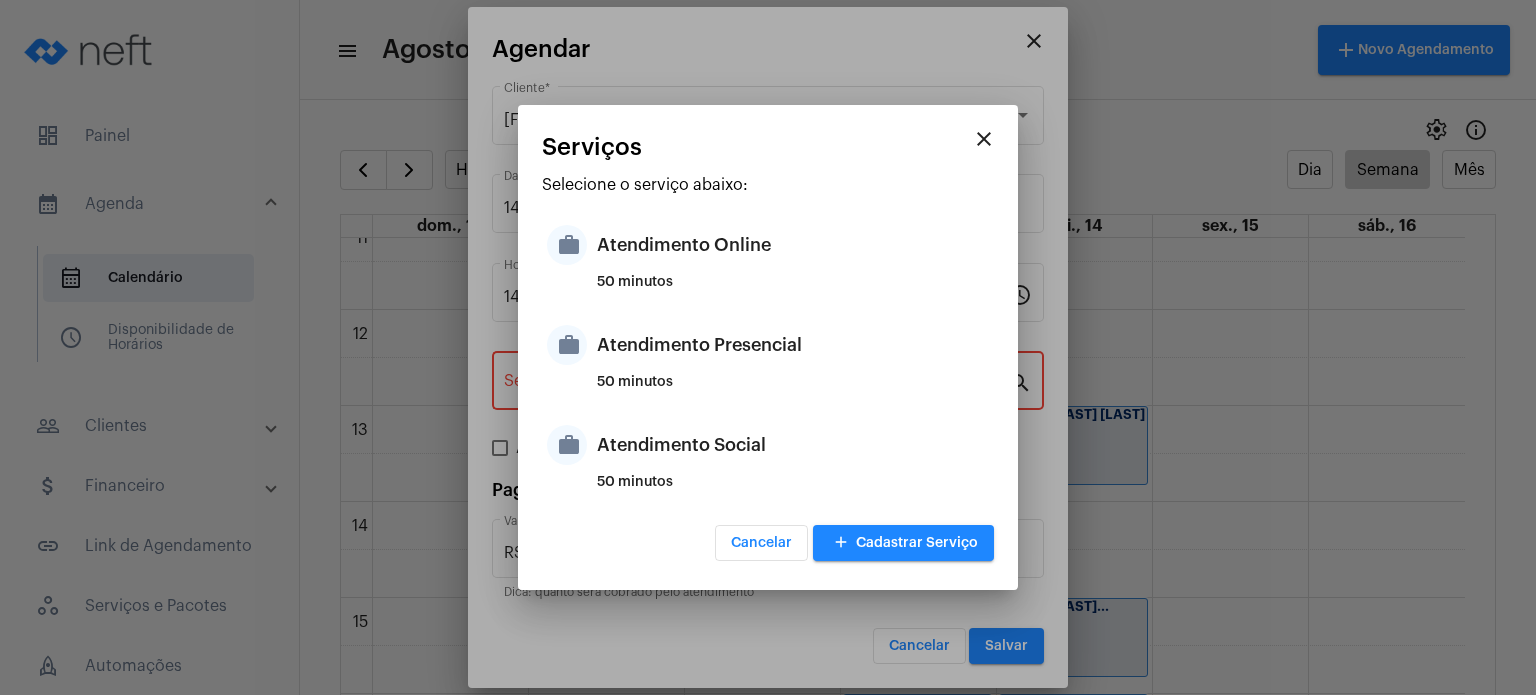 click on "50 minutos" at bounding box center [793, 390] 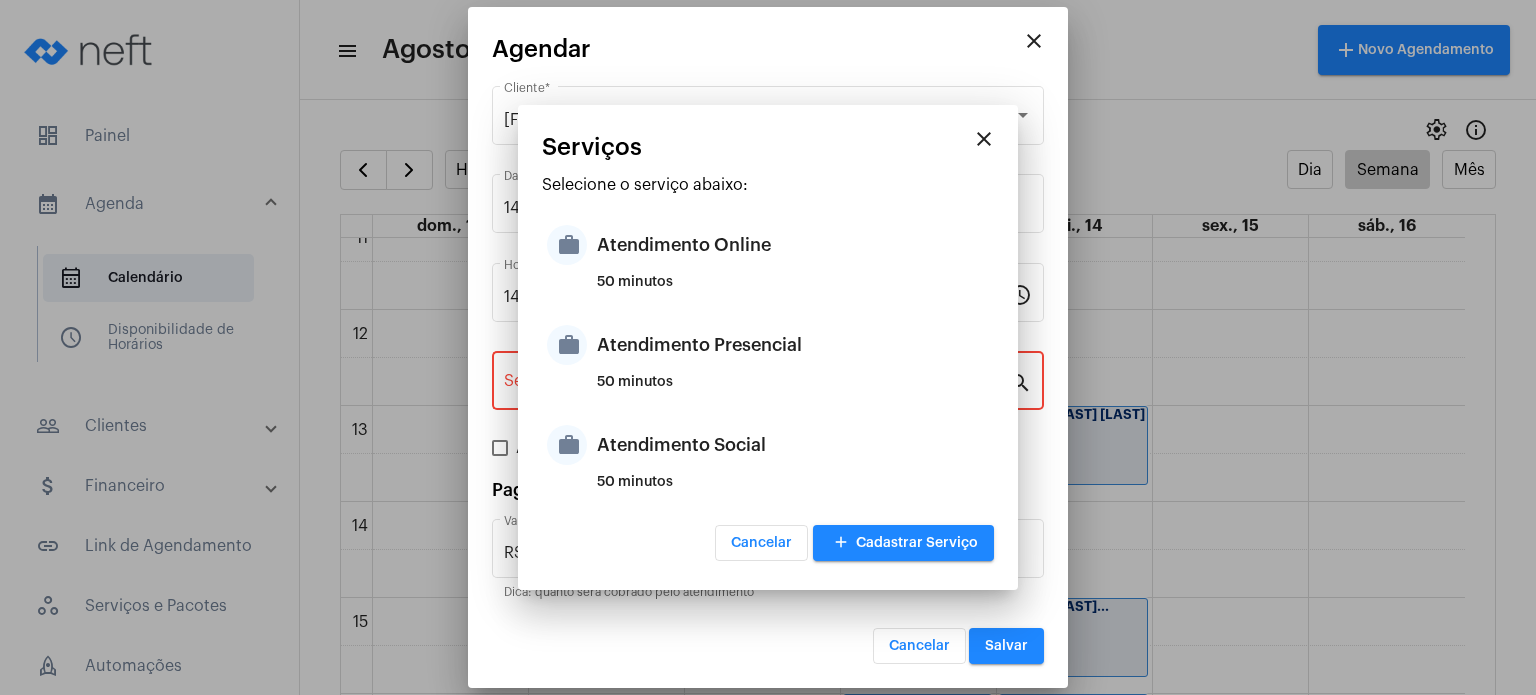 type on "Atendimento Presencial" 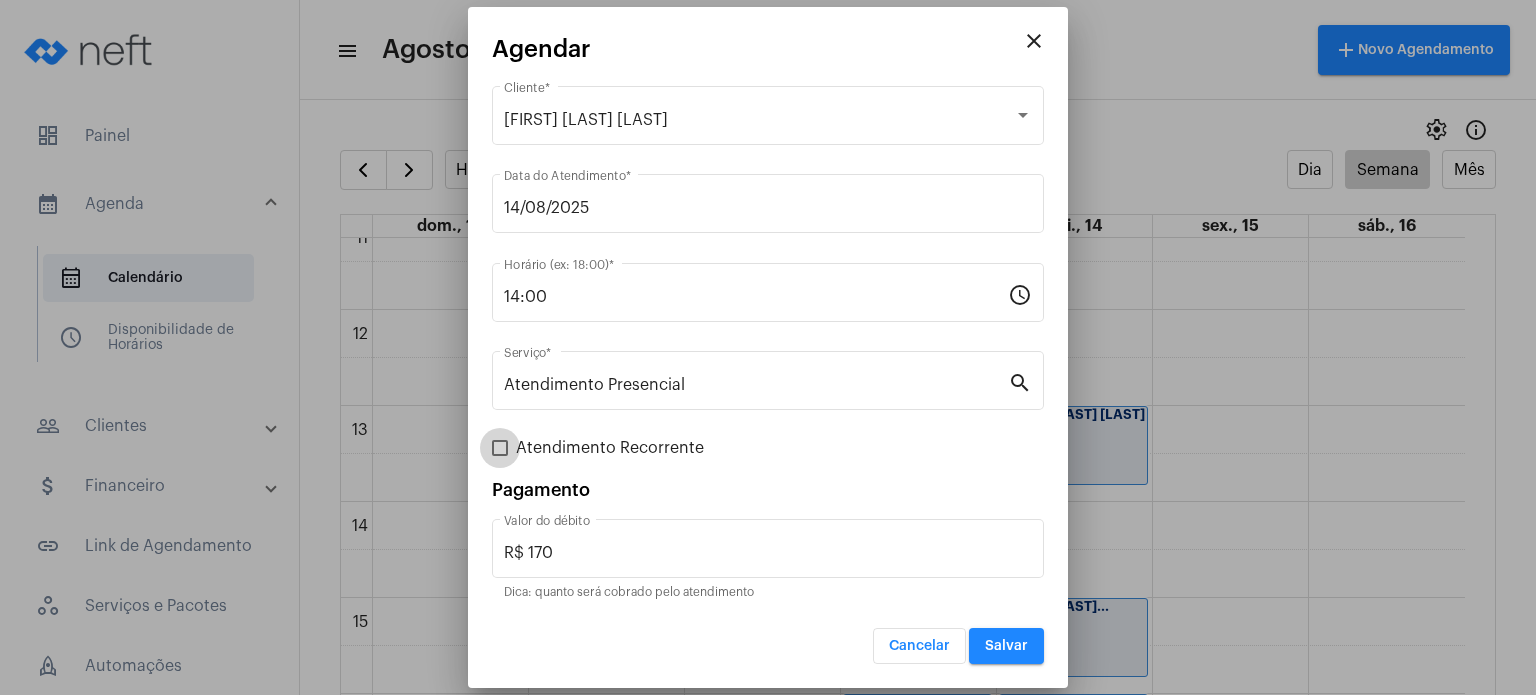 click on "Atendimento Recorrente" at bounding box center [610, 448] 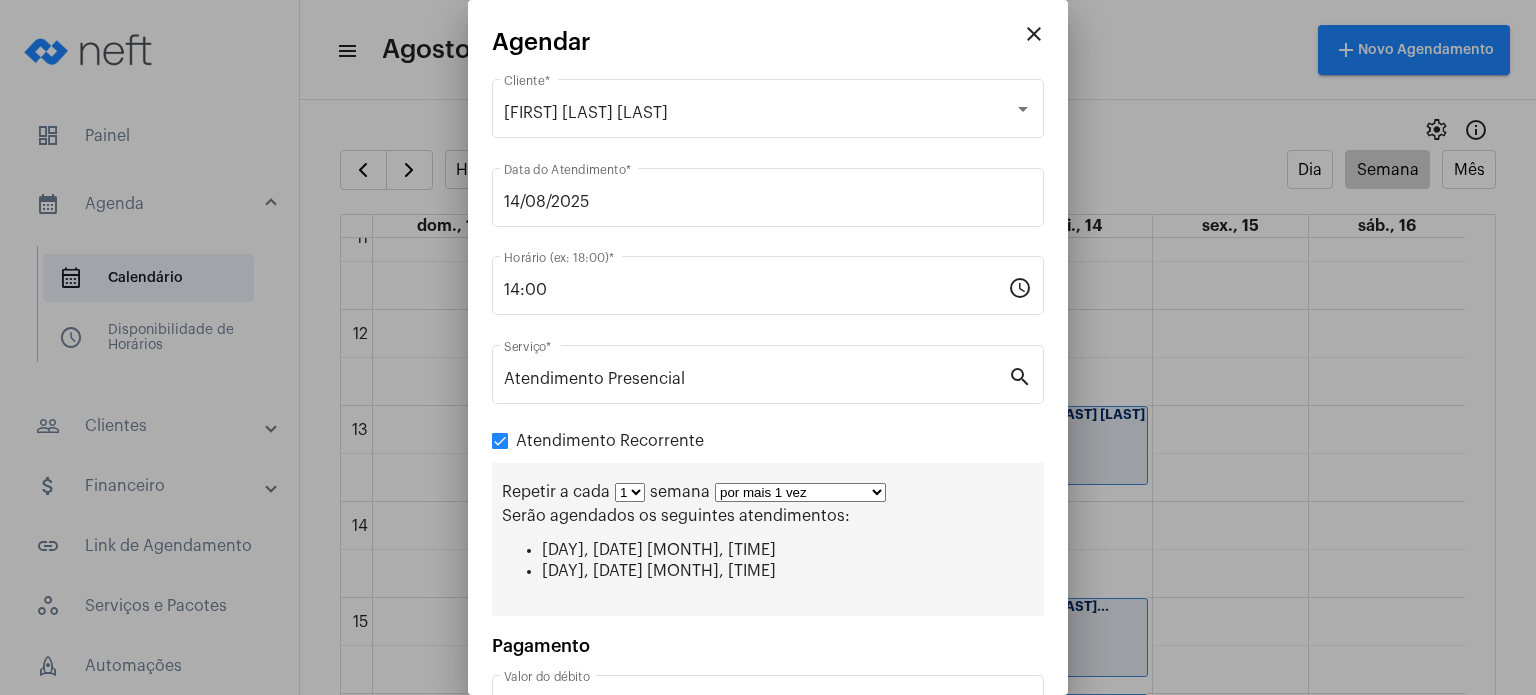 click on "1 2 3 4 5 6 7 8" at bounding box center [630, 492] 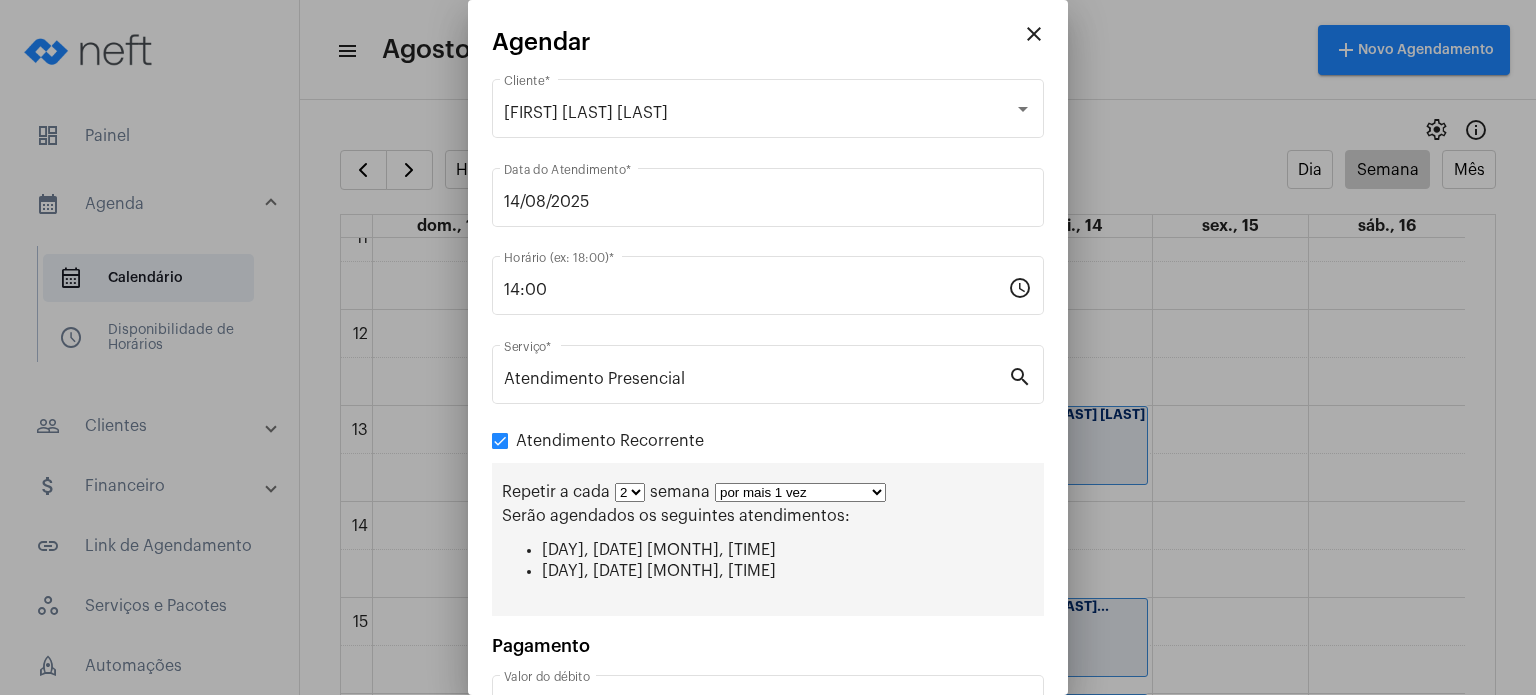 click on "1 2 3 4 5 6 7 8" at bounding box center (630, 492) 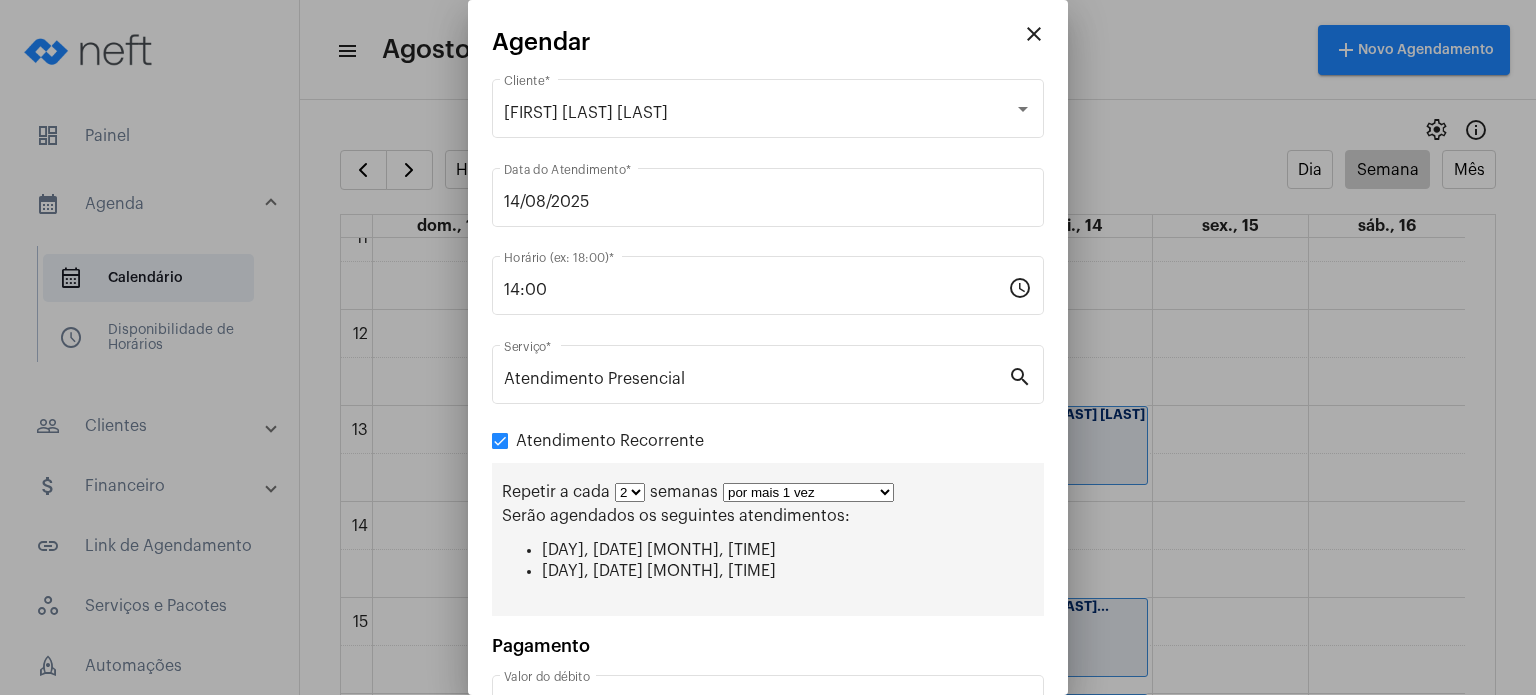 click on "por mais 1 vez por mais 2 vezes por mais 3 vezes por mais 4 vezes por mais 5 vezes por mais 6 vezes por mais 7 vezes por mais 8 vezes por mais 9 vezes por mais 10 vezes por tempo indeterminado" at bounding box center [808, 492] 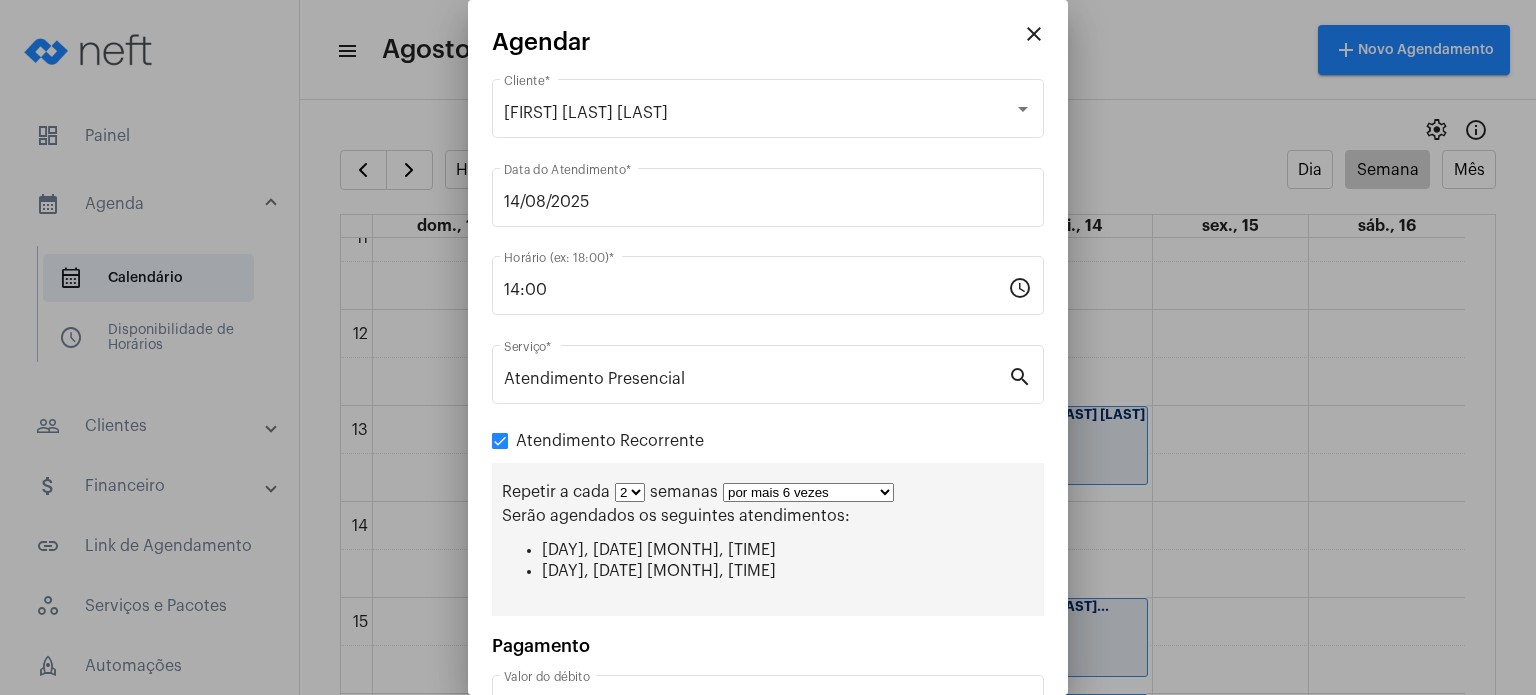 click on "por mais 1 vez por mais 2 vezes por mais 3 vezes por mais 4 vezes por mais 5 vezes por mais 6 vezes por mais 7 vezes por mais 8 vezes por mais 9 vezes por mais 10 vezes por tempo indeterminado" at bounding box center [808, 492] 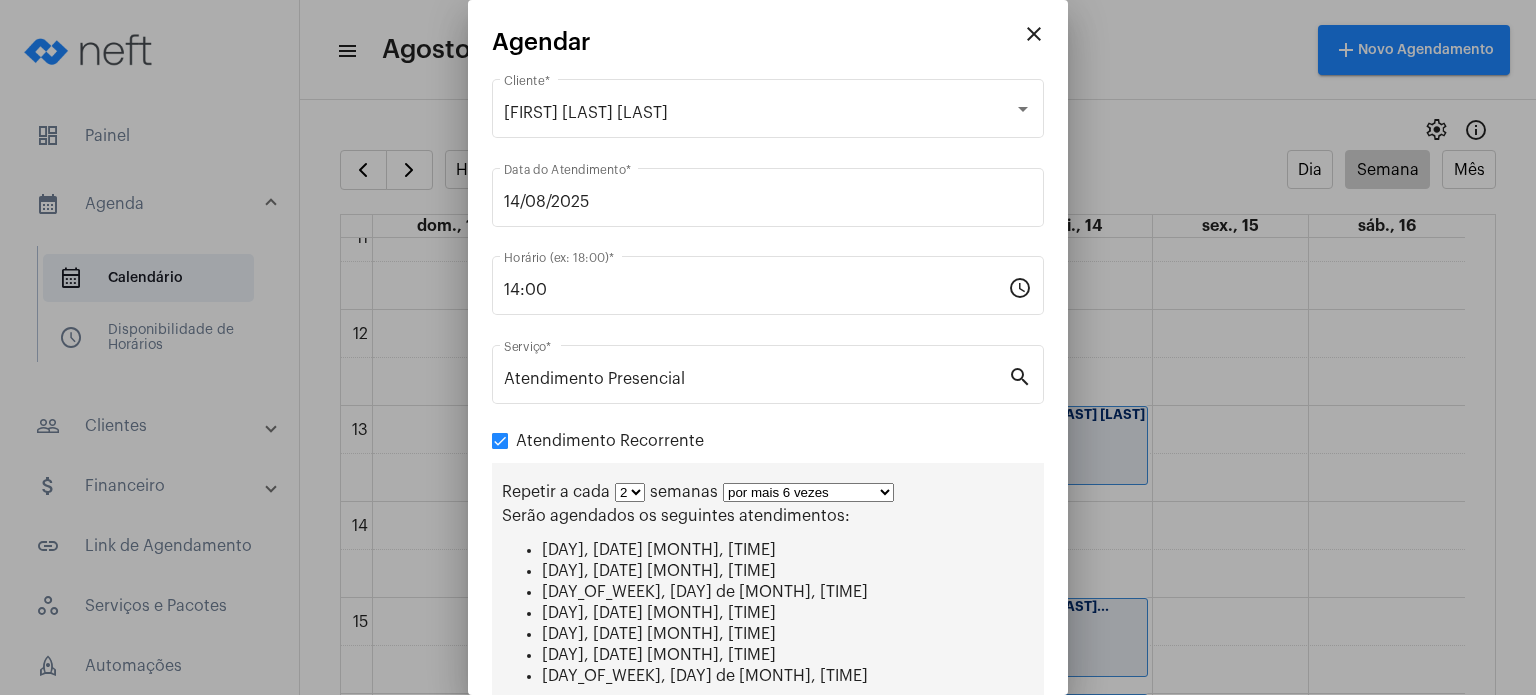 scroll, scrollTop: 249, scrollLeft: 0, axis: vertical 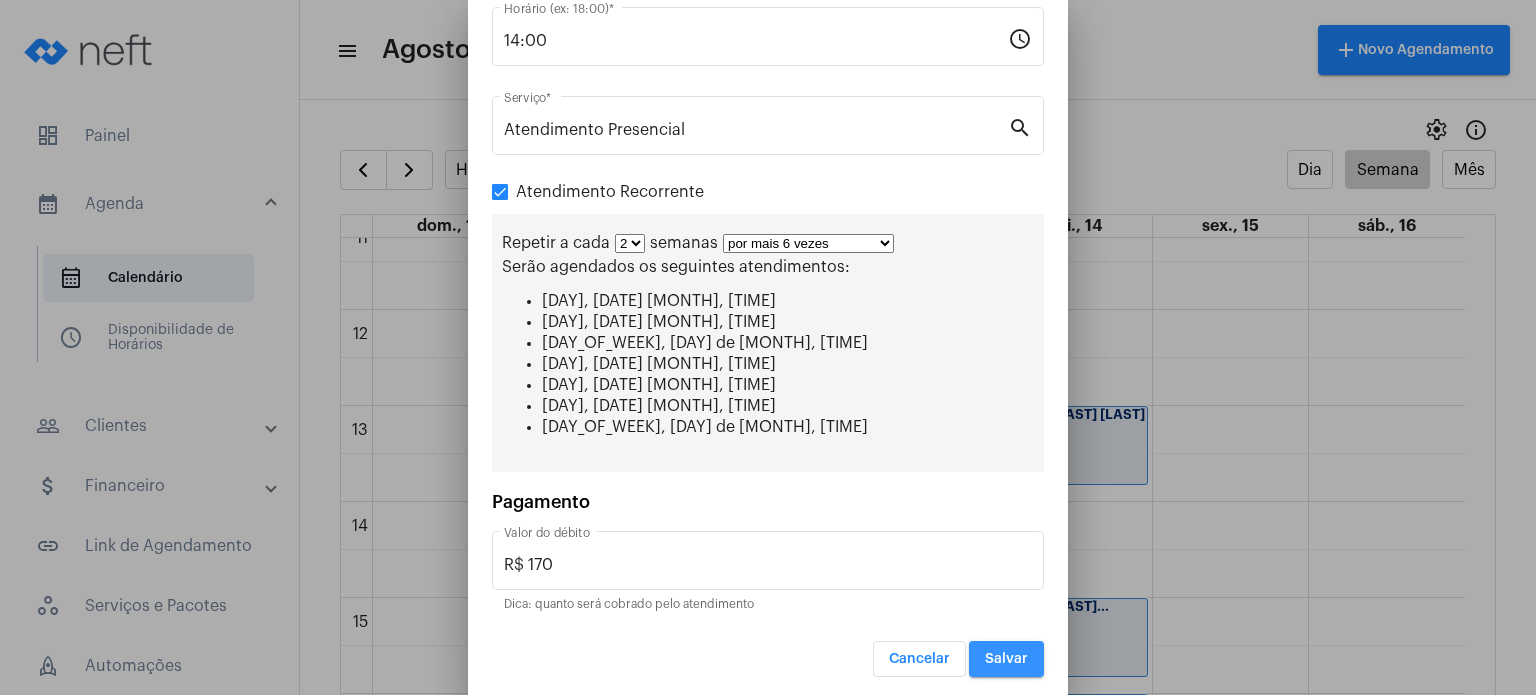 click on "Salvar" at bounding box center [1006, 659] 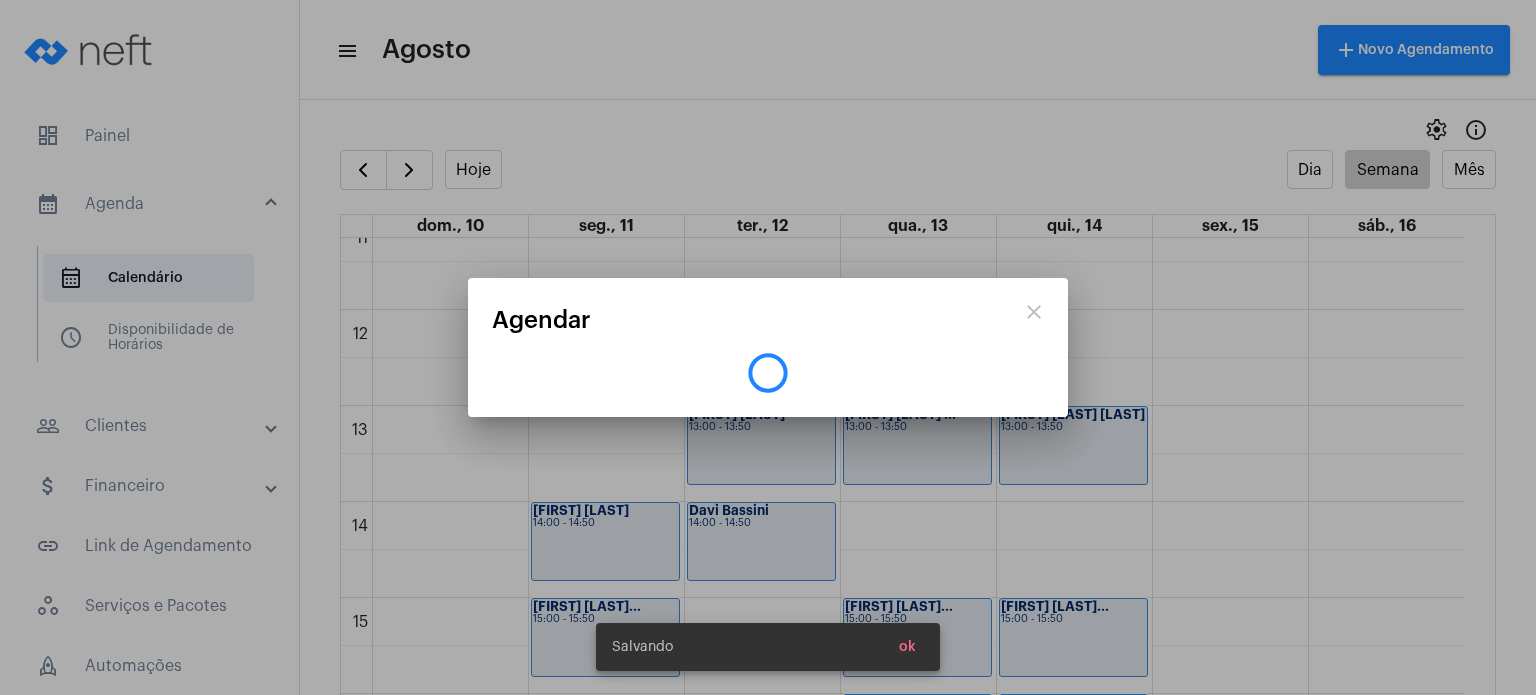 scroll, scrollTop: 0, scrollLeft: 0, axis: both 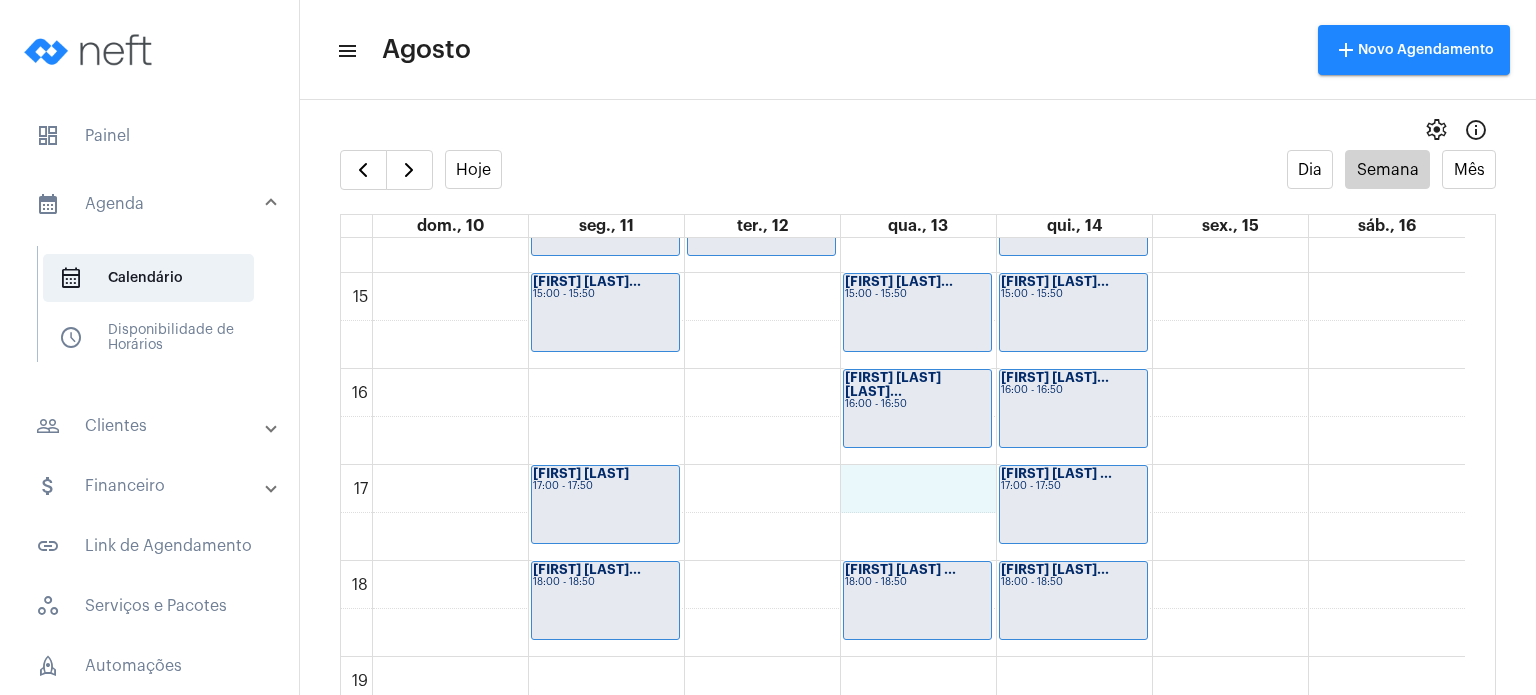 click on "[HOURS]
[FIRST] [LAST]
[TIME] - [TIME]
[FIRST] [LAST]...
[TIME] - [TIME]
[FIRST] [LAST]
[TIME] - [TIME]
[FIRST] [LAST]...
[TIME] - [TIME]
[FIRST] [LAST] ...
[TIME] - [TIME]
[FIRST] [LAST]
[TIME] - [TIME]
[FIRST] [LAST] ...
[TIME] - [TIME]
[FIRST] [LAST]
[TIME] - [TIME]
[FIRST] [LAST] ...
[TIME] - [TIME]
[FIRST] [LAST] ...
[TIME] - [TIME]" 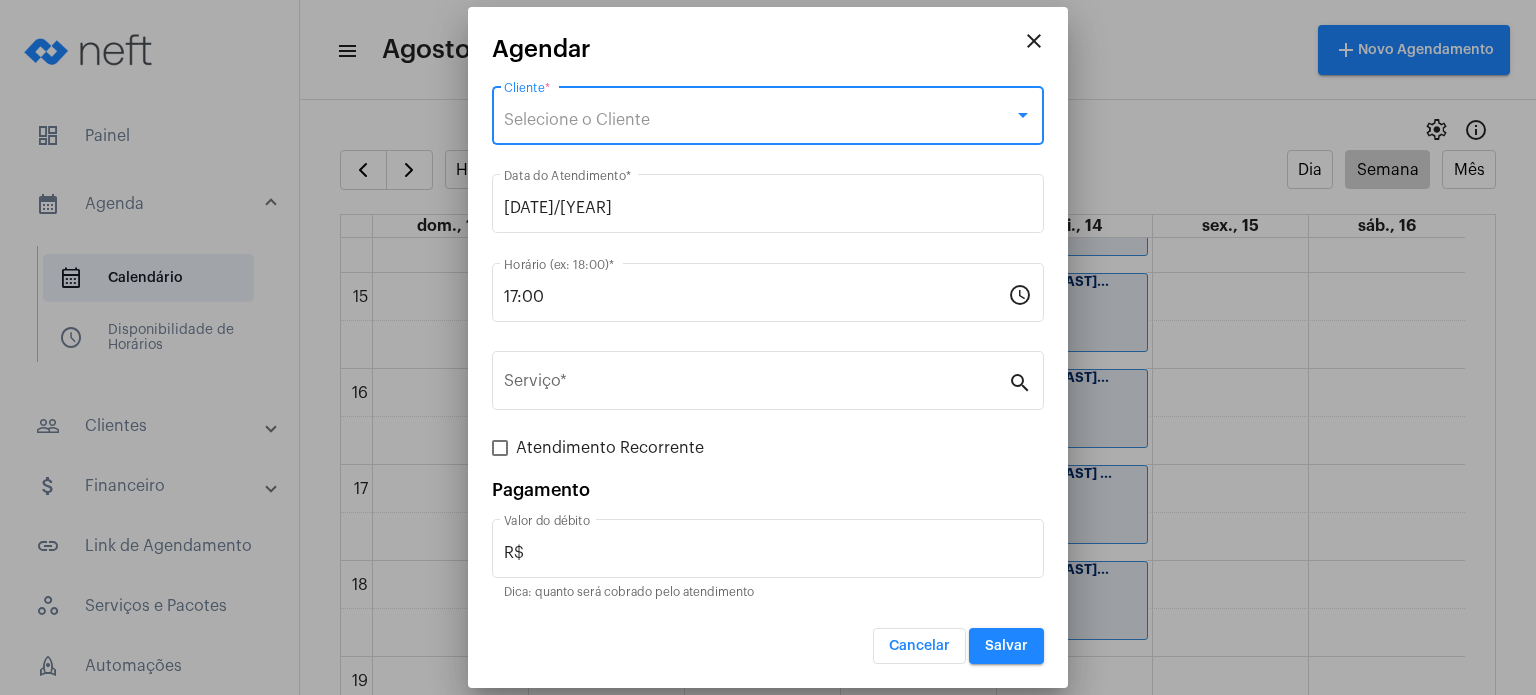 click on "Selecione o Cliente" at bounding box center [759, 120] 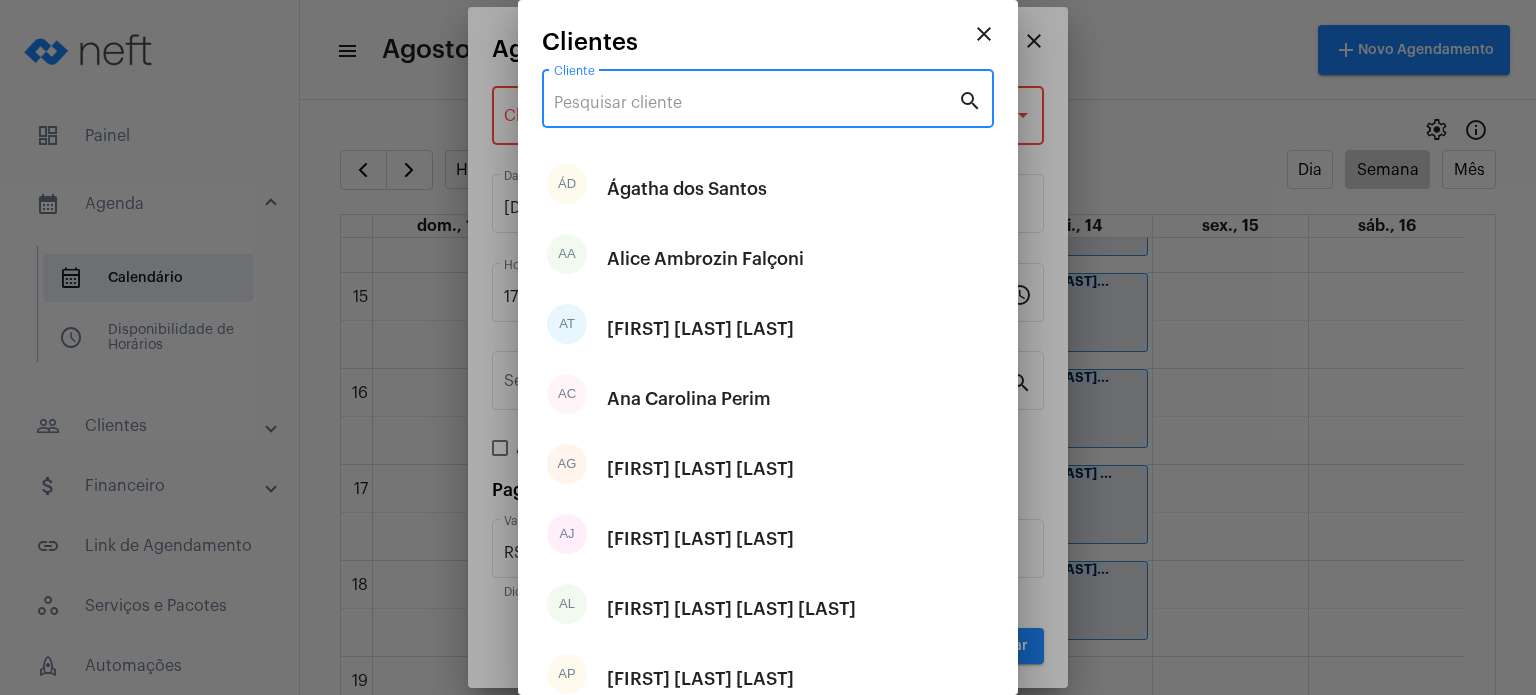 click on "Cliente" at bounding box center (756, 103) 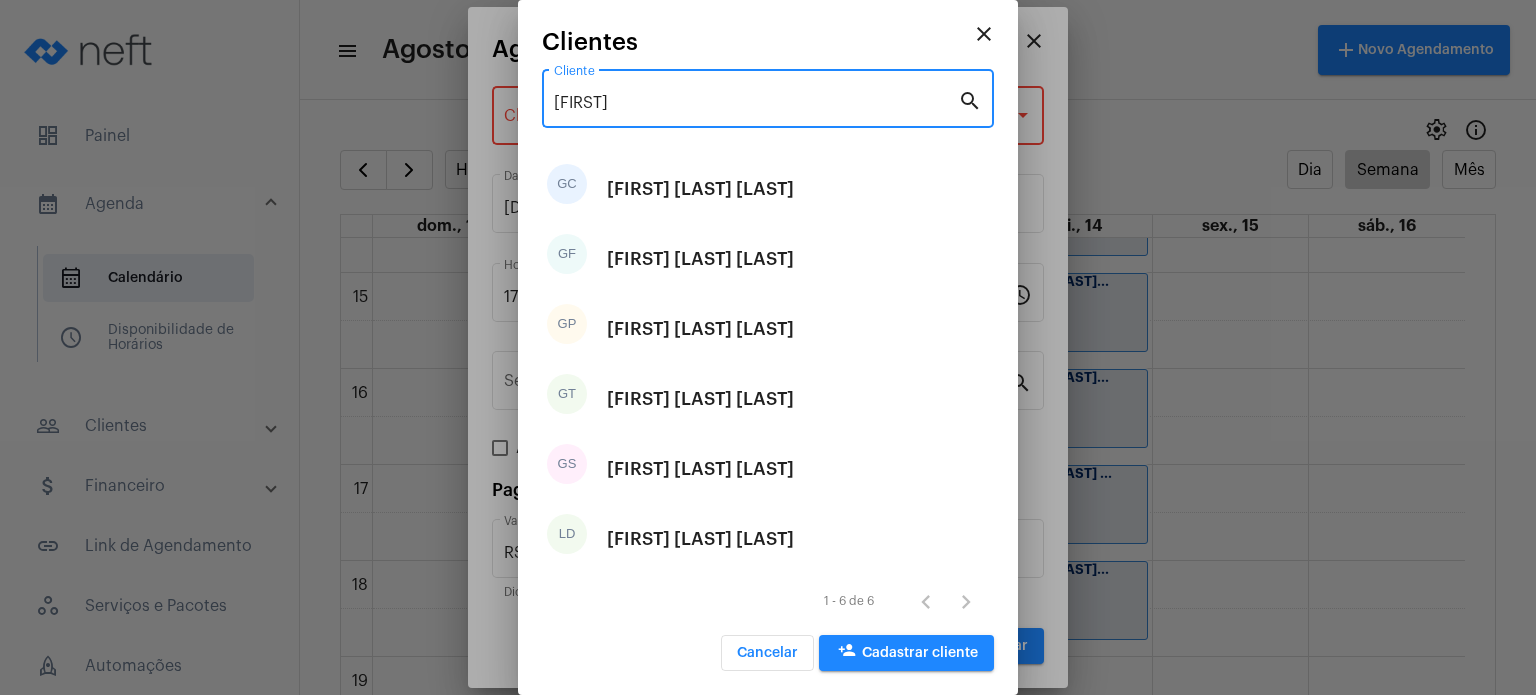 type on "[FIRST]" 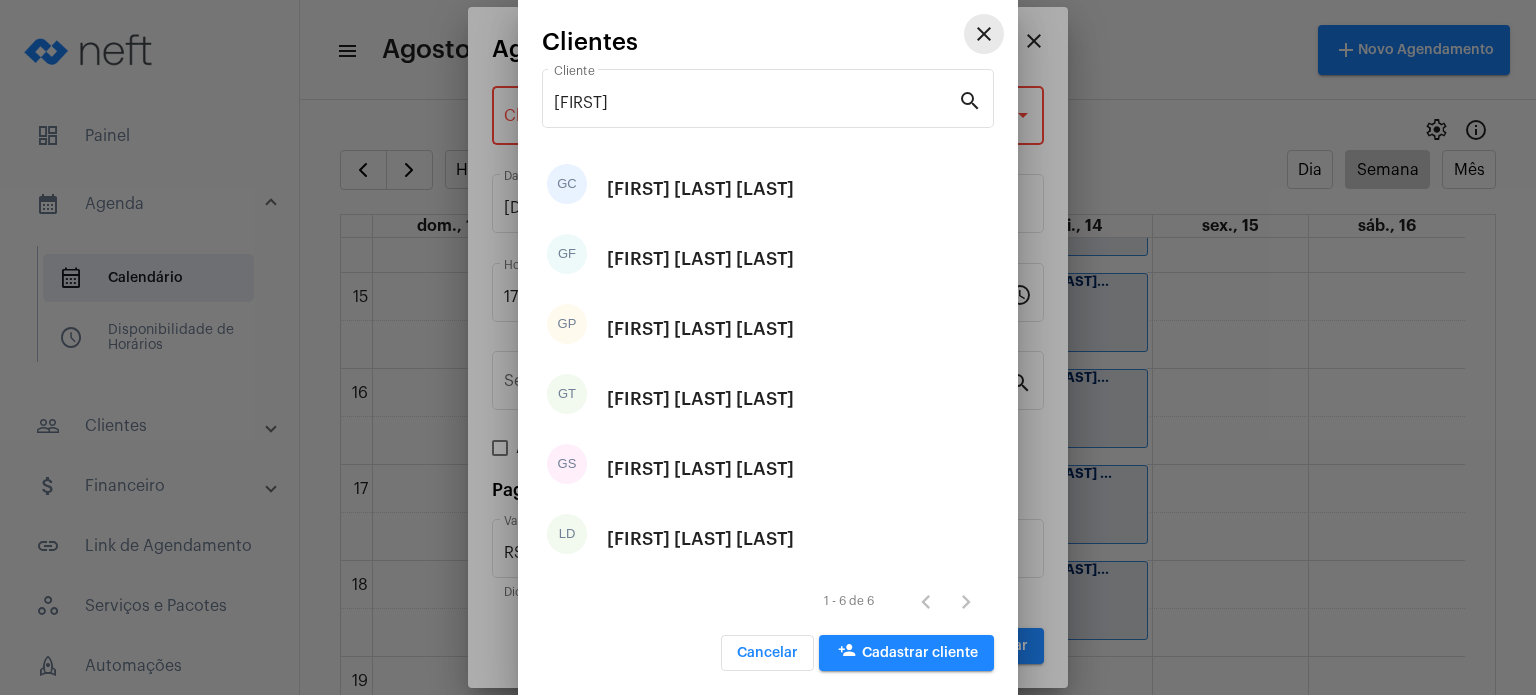 click on "close" at bounding box center (984, 34) 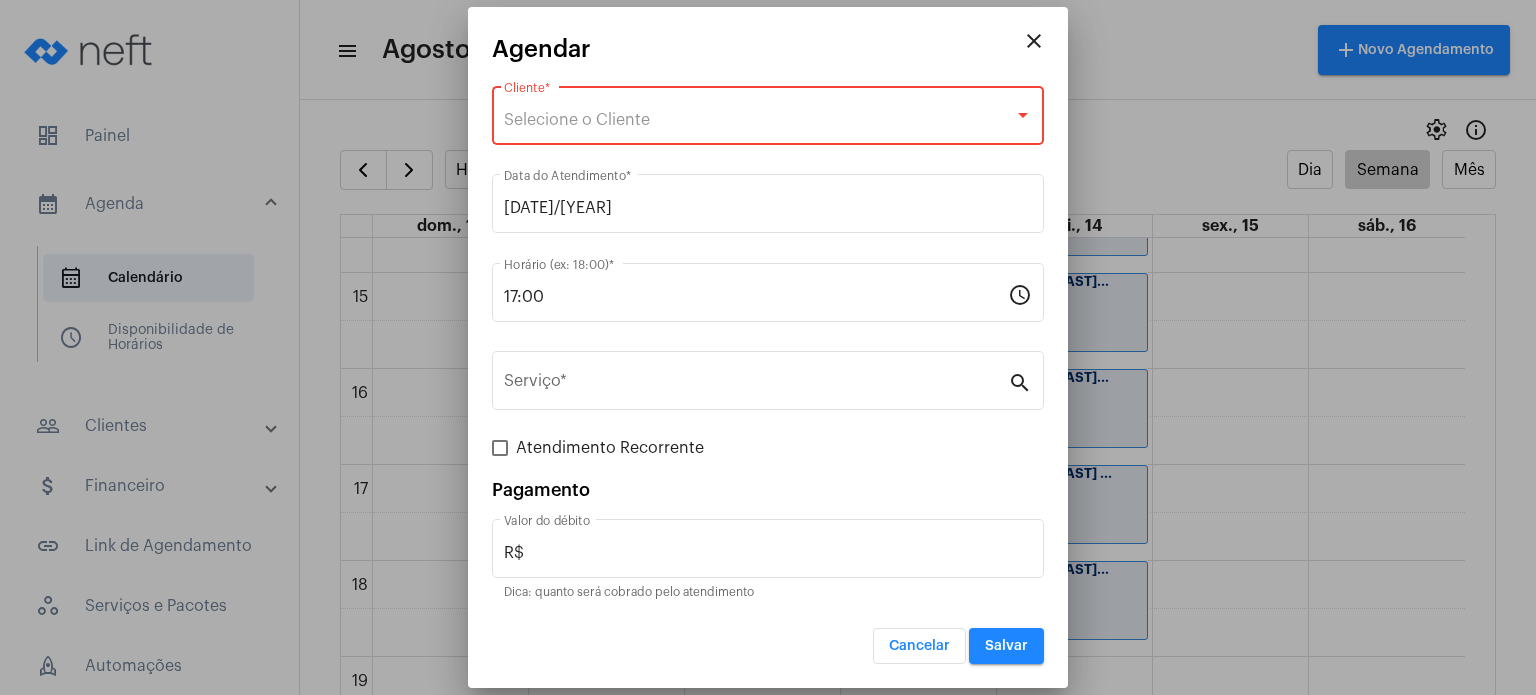 click on "close" at bounding box center [1034, 41] 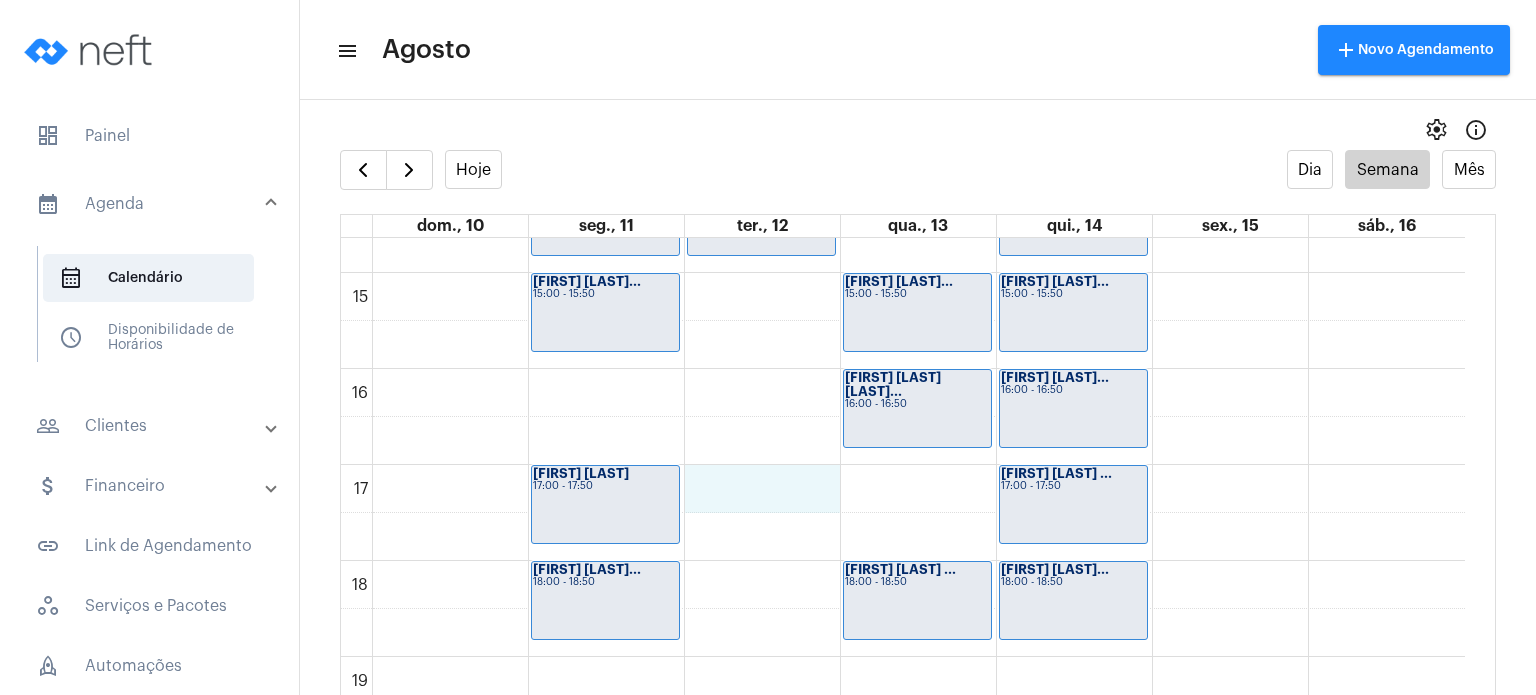 click on "[HOURS]
[FIRST] [LAST]
[TIME] - [TIME]
[FIRST] [LAST]...
[TIME] - [TIME]
[FIRST] [LAST]
[TIME] - [TIME]
[FIRST] [LAST]...
[TIME] - [TIME]
[FIRST] [LAST] ...
[TIME] - [TIME]
[FIRST] [LAST]
[TIME] - [TIME]
[FIRST] [LAST] ...
[TIME] - [TIME]
[FIRST] [LAST]
[TIME] - [TIME]
[FIRST] [LAST] ...
[TIME] - [TIME]
[FIRST] [LAST] ...
[TIME] - [TIME]" 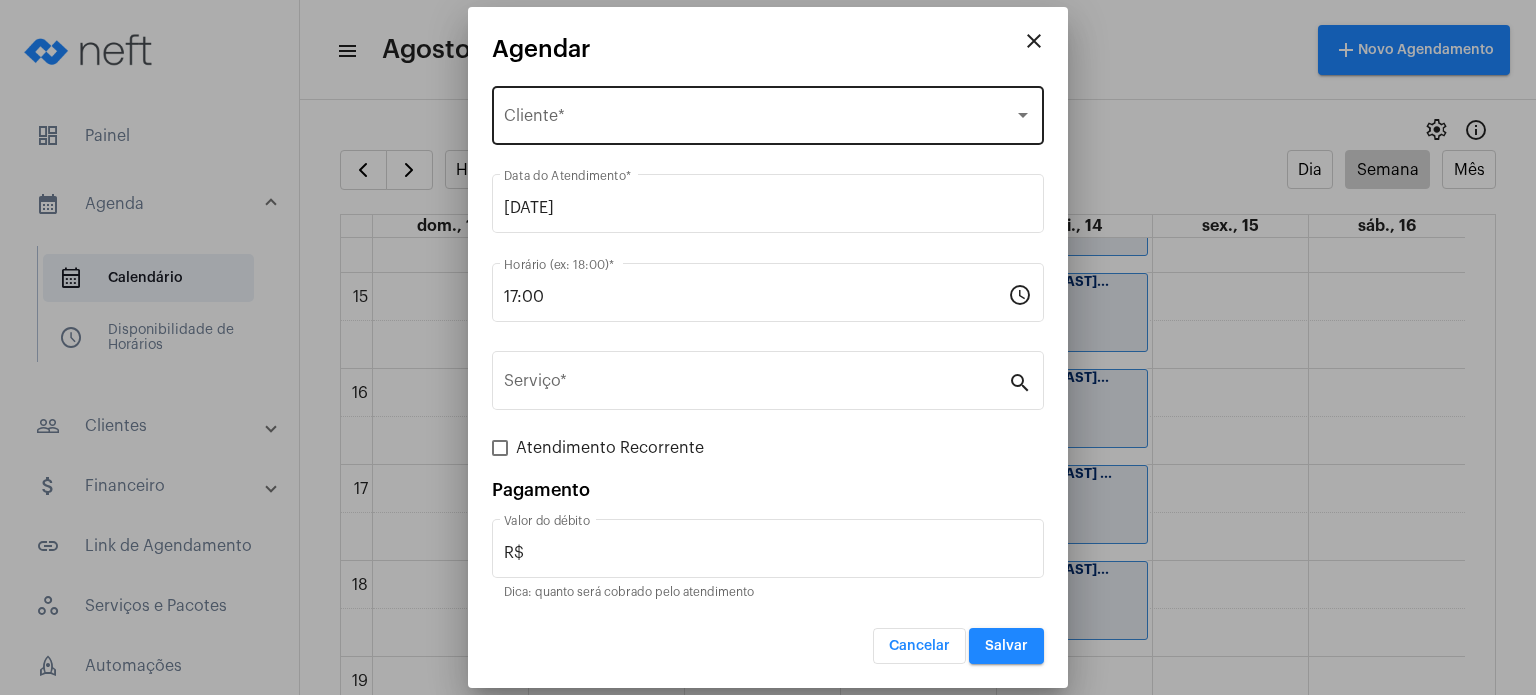 click on "Selecione o Cliente Cliente  *" at bounding box center (768, 113) 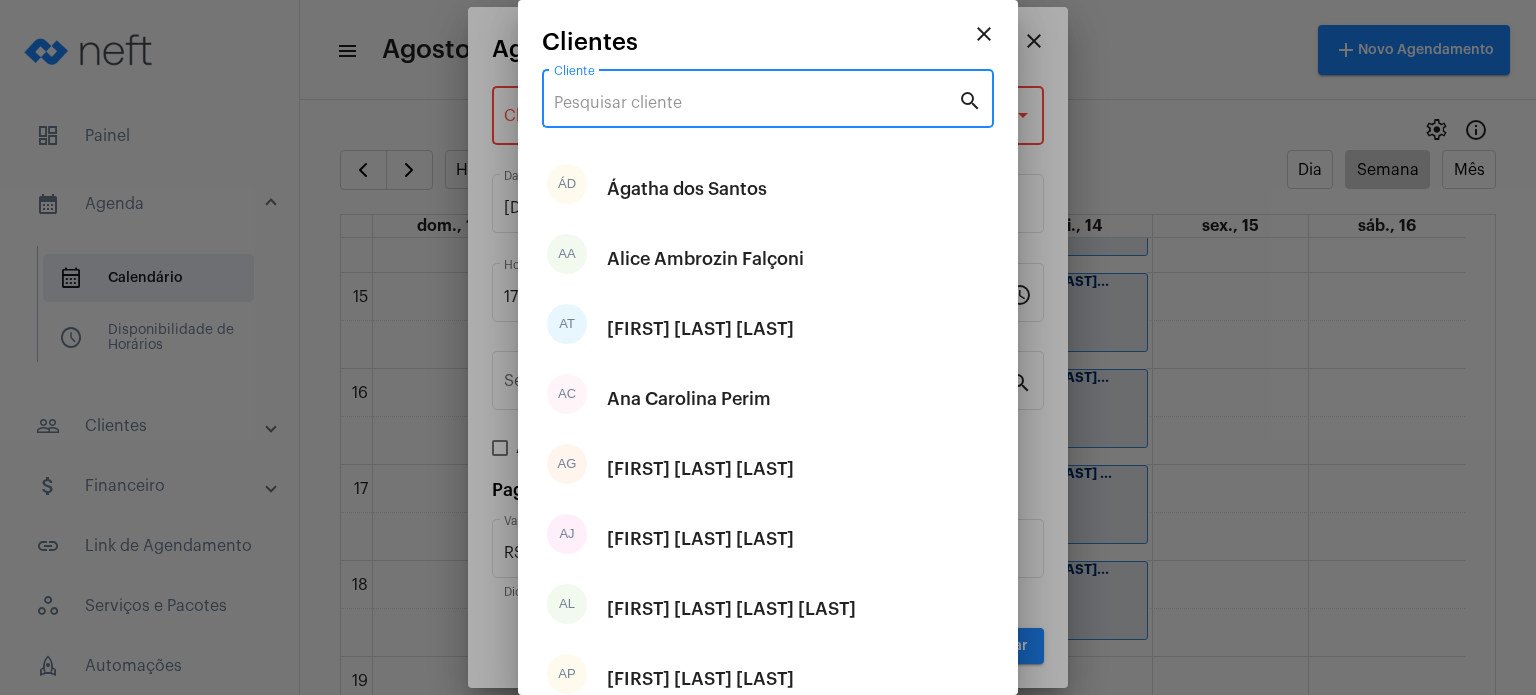 click on "Cliente" at bounding box center [756, 103] 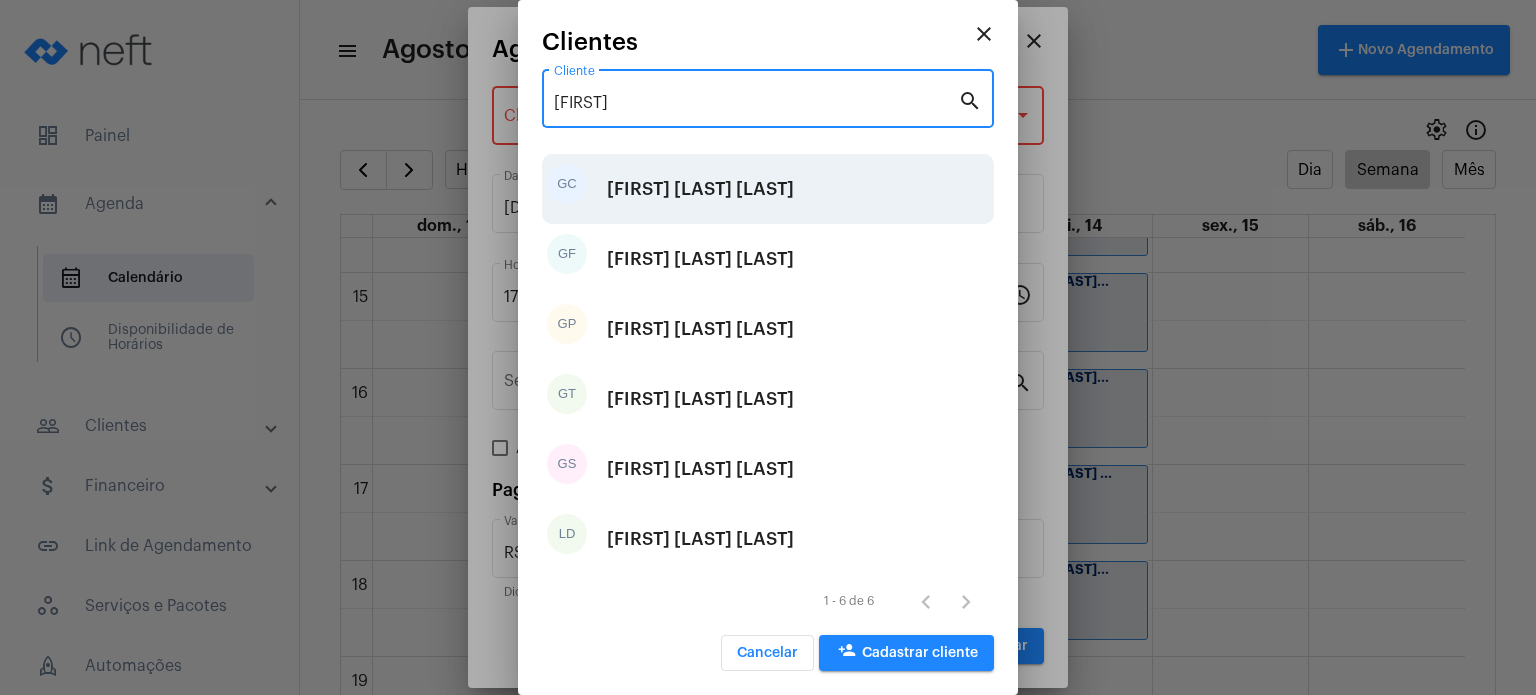 type on "[FIRST]" 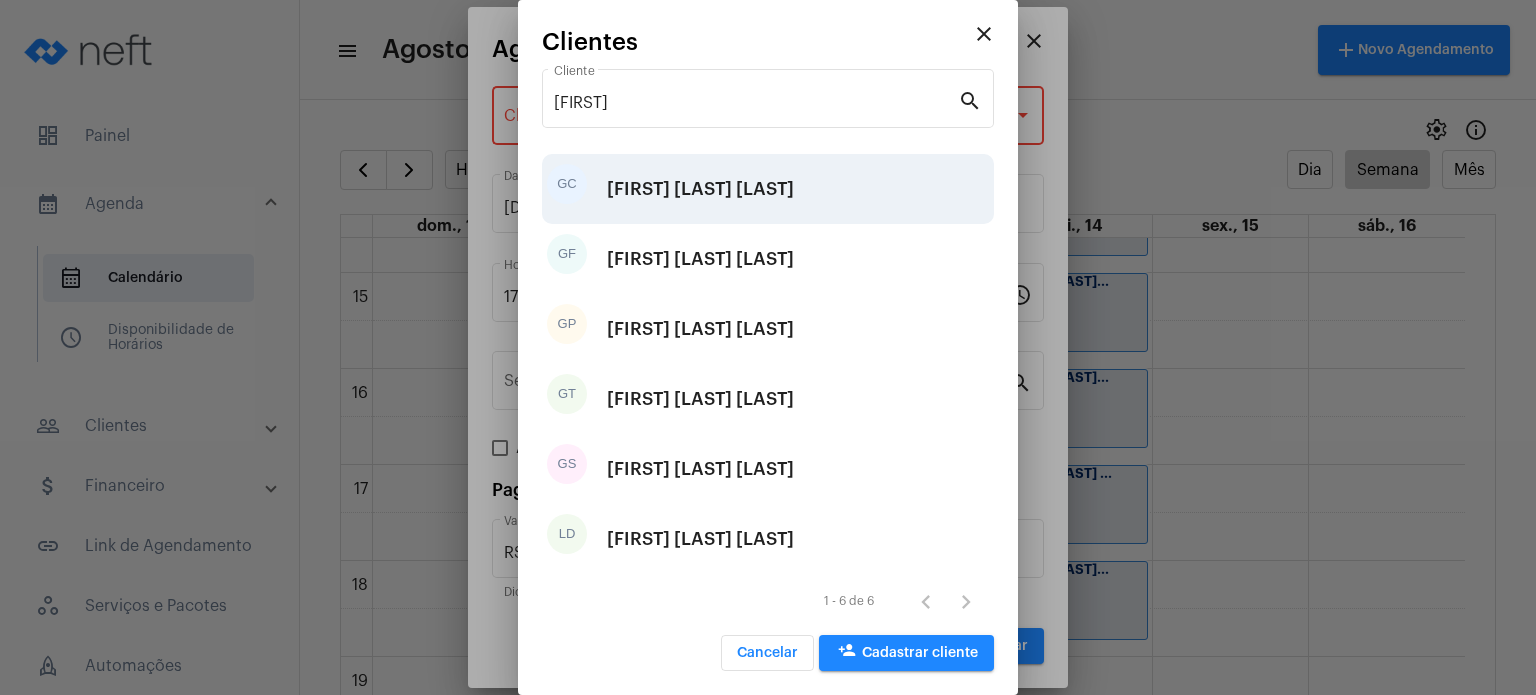 click on "[FIRST] [LAST] [LAST]" at bounding box center [700, 189] 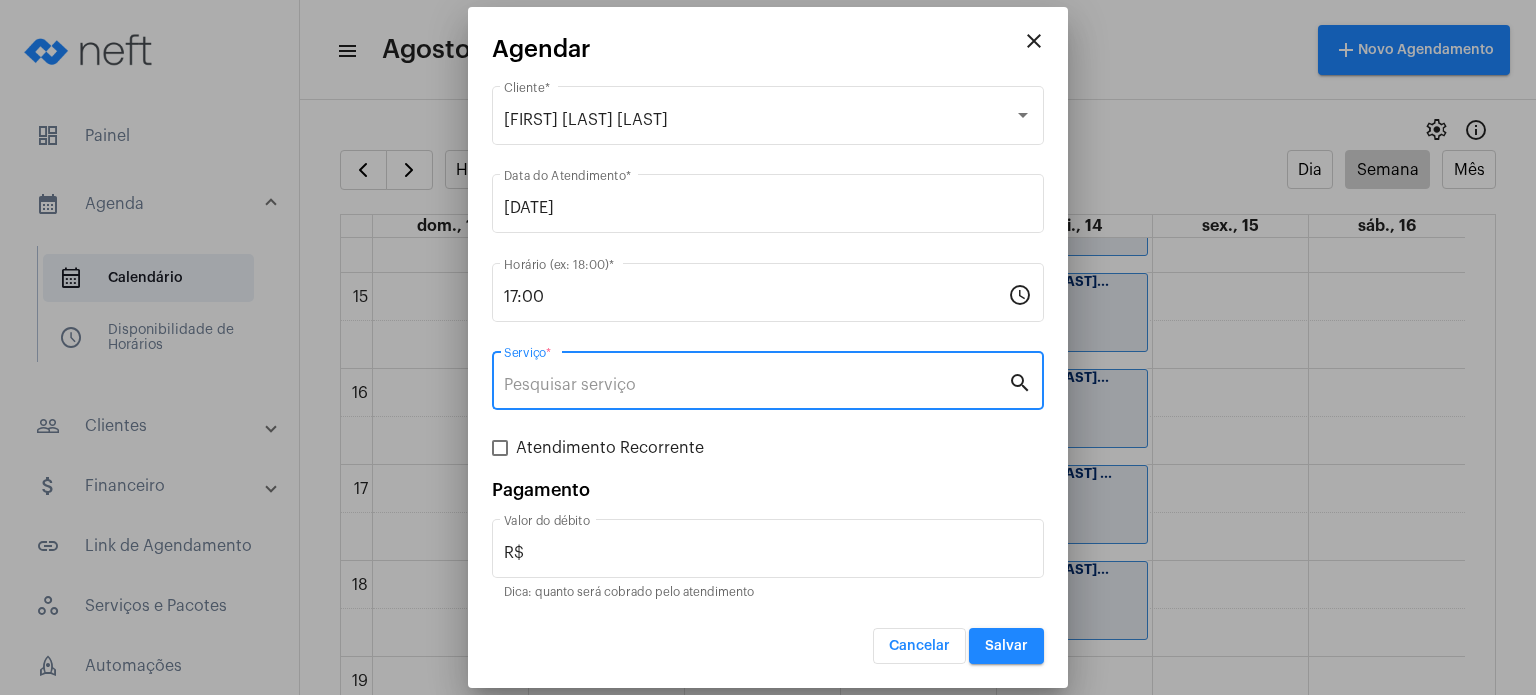 click on "Serviço  *" at bounding box center (756, 385) 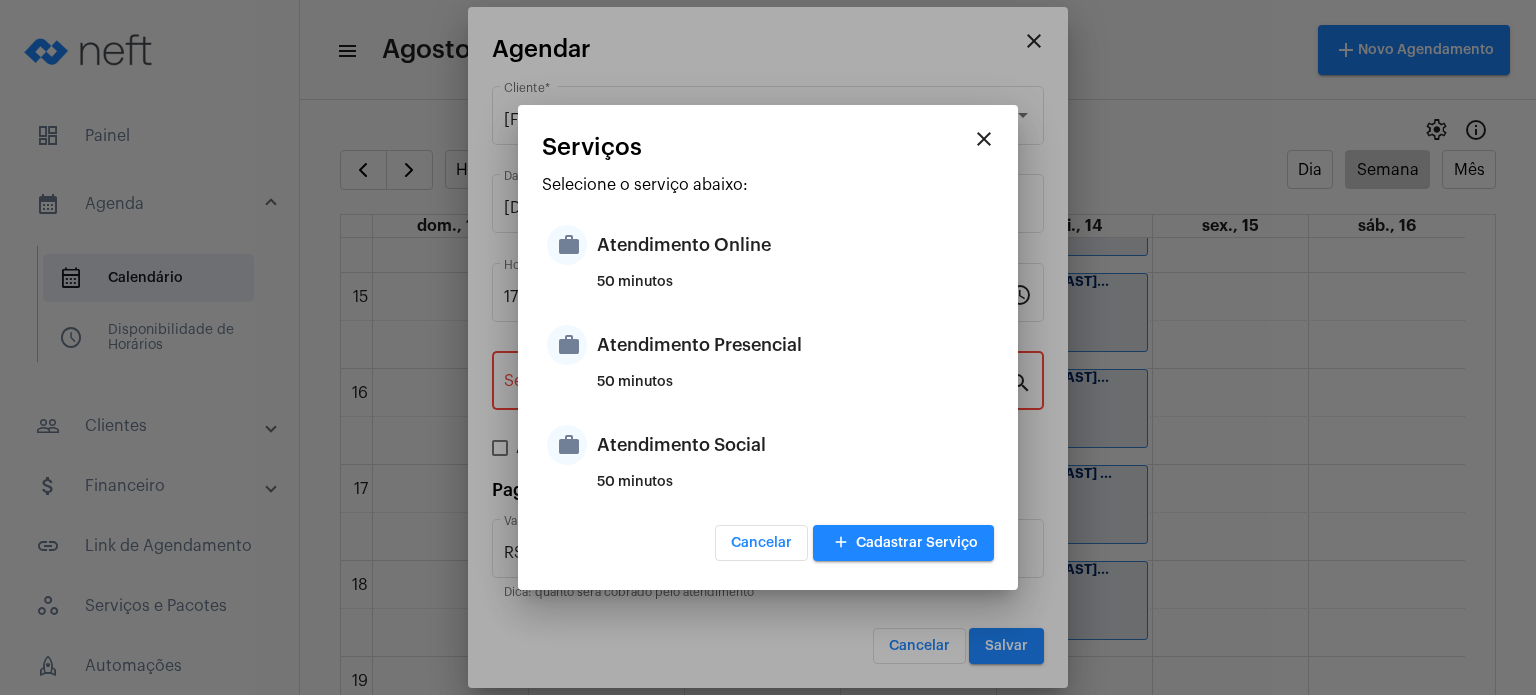 click on "50 minutos" at bounding box center (793, 390) 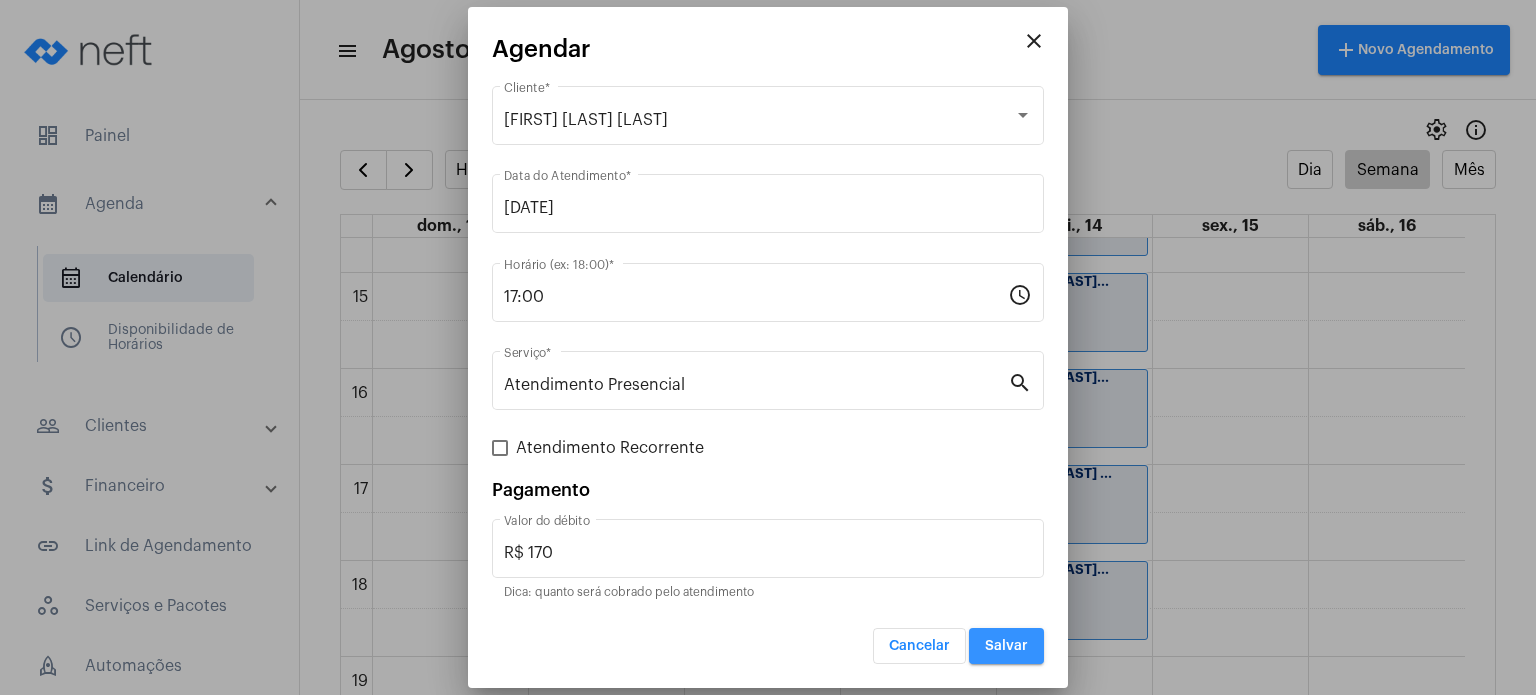 click on "Salvar" at bounding box center [1006, 646] 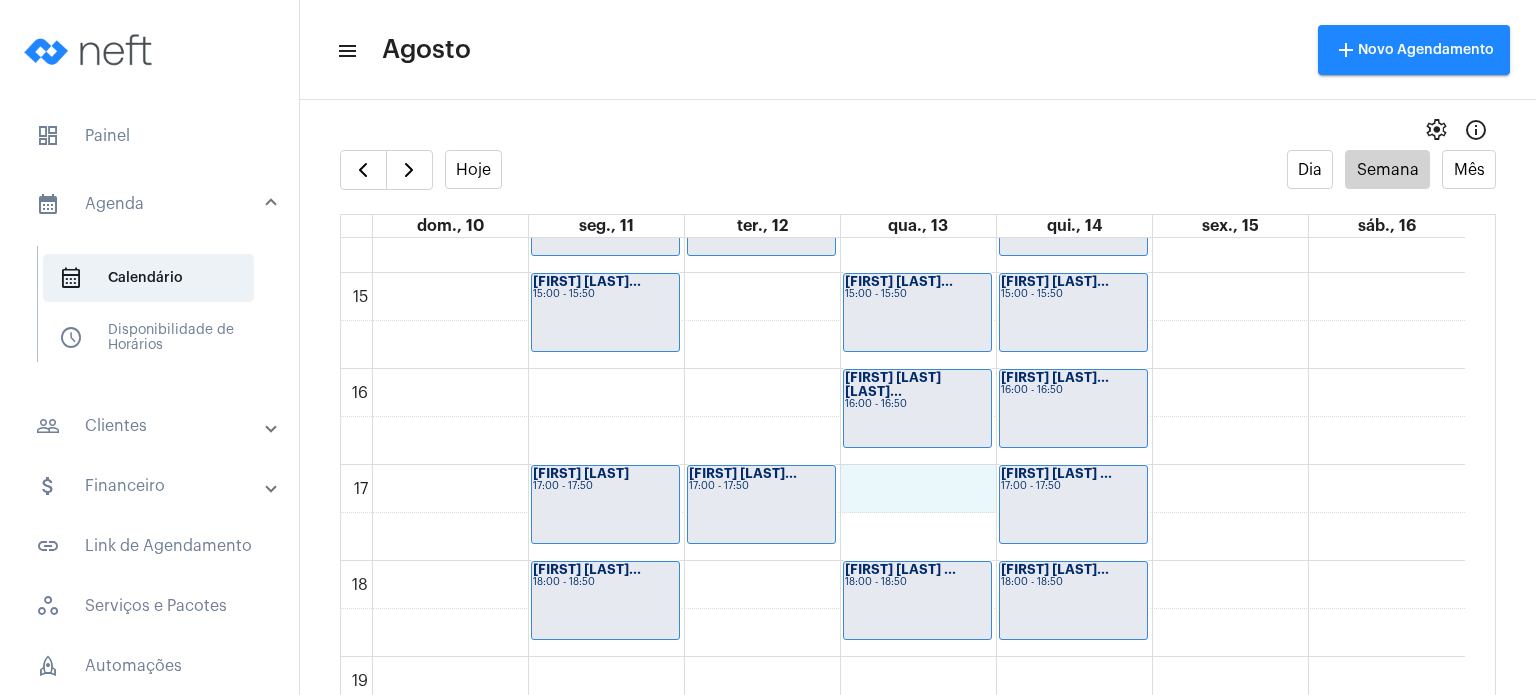 click on "00 01 02 03 04 05 06 07 08 09 10 11 12 13 14 15 16 17 18 19 20 21 22 23
[FIRST] [LAST]
[TIME] - [TIME]
[FIRST] de [LAST]...
[TIME] - [TIME]
[FIRST] [LAST]
[TIME] - [TIME]
[FIRST] [LAST]...
[TIME] - [TIME]
[FIRST] de [LAST]...
[TIME] - [TIME]
[FIRST] [LAST]...
[TIME] - [TIME]
[FIRST] [LAST] ...
[TIME] - [TIME]
[FIRST] [LAST]
[TIME] - [TIME]
[FIRST] [LAST]...
[TIME] - [TIME]
[FIRST] [LAST]...
[TIME] - [TIME]" 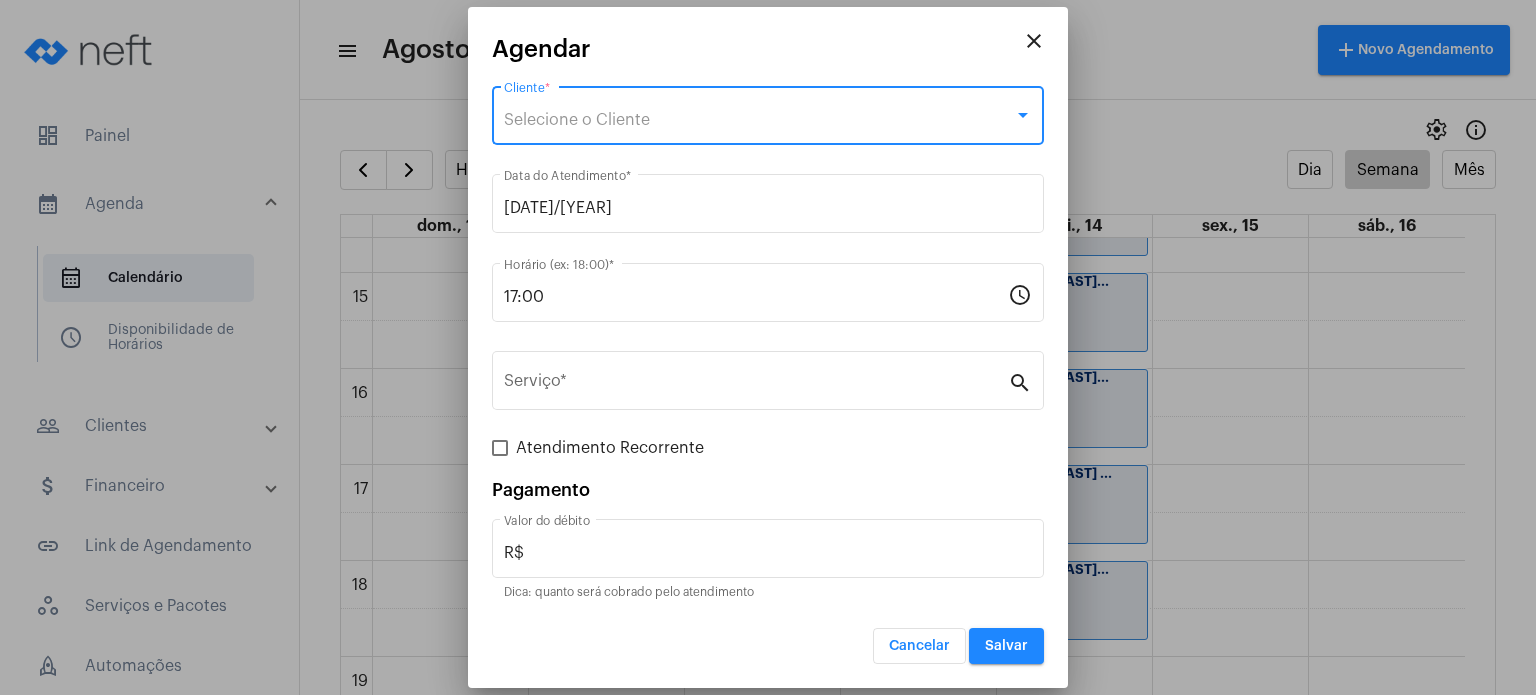 click on "Selecione o Cliente" at bounding box center [759, 120] 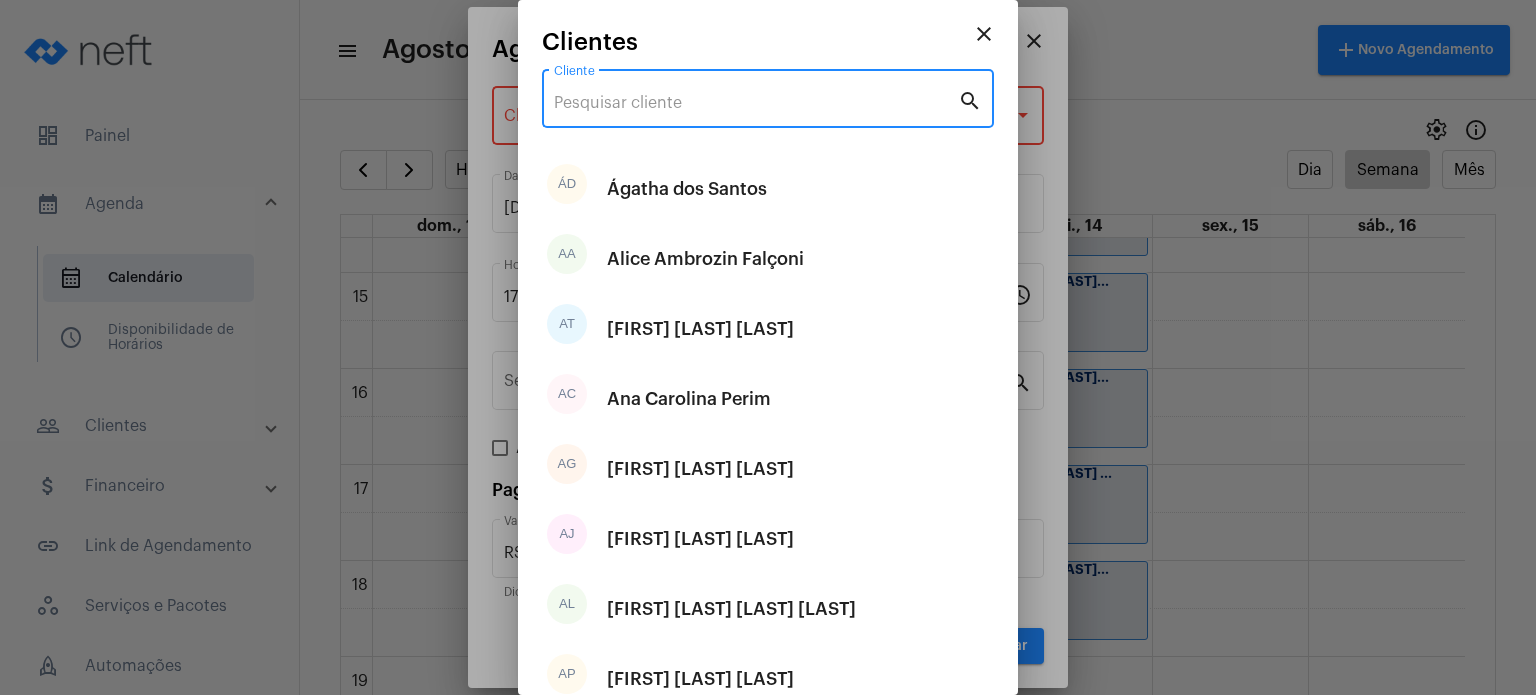 click on "Cliente" at bounding box center [756, 103] 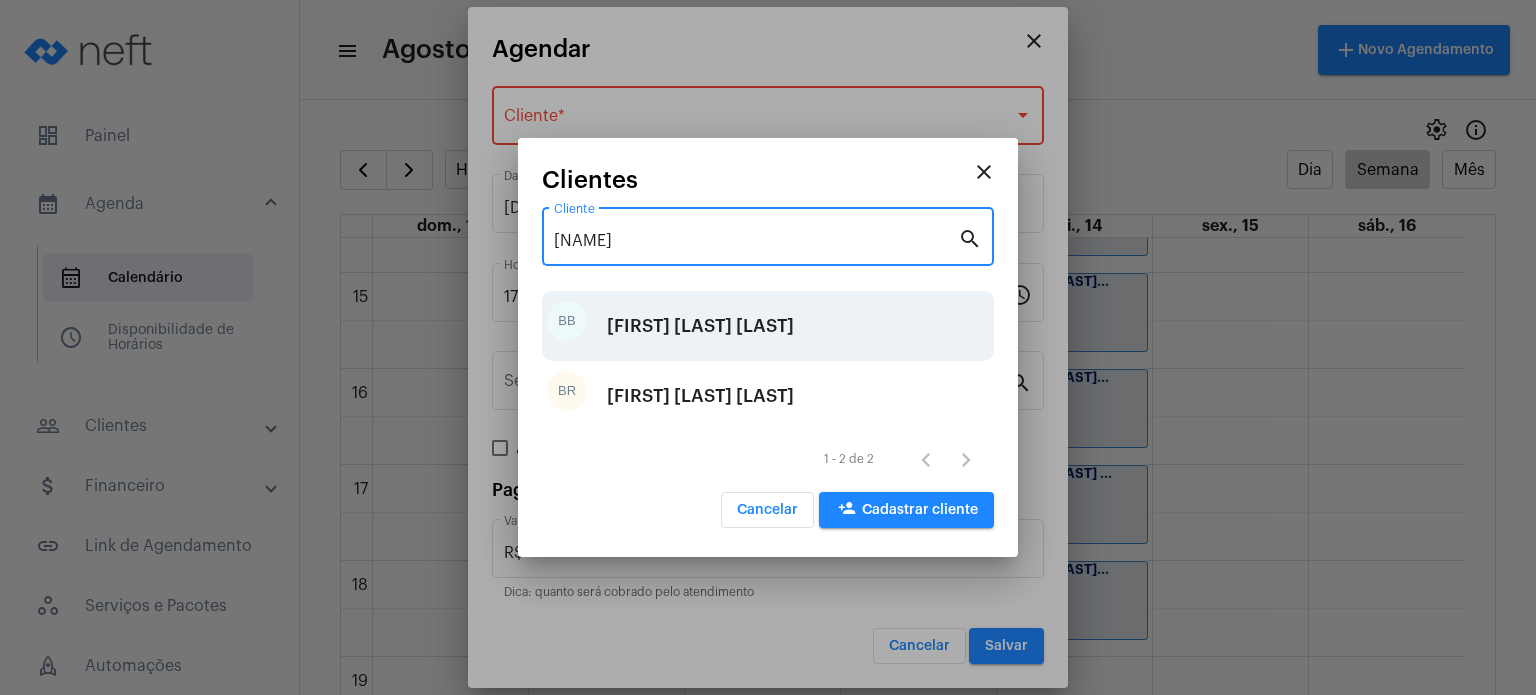 type on "[NAME]" 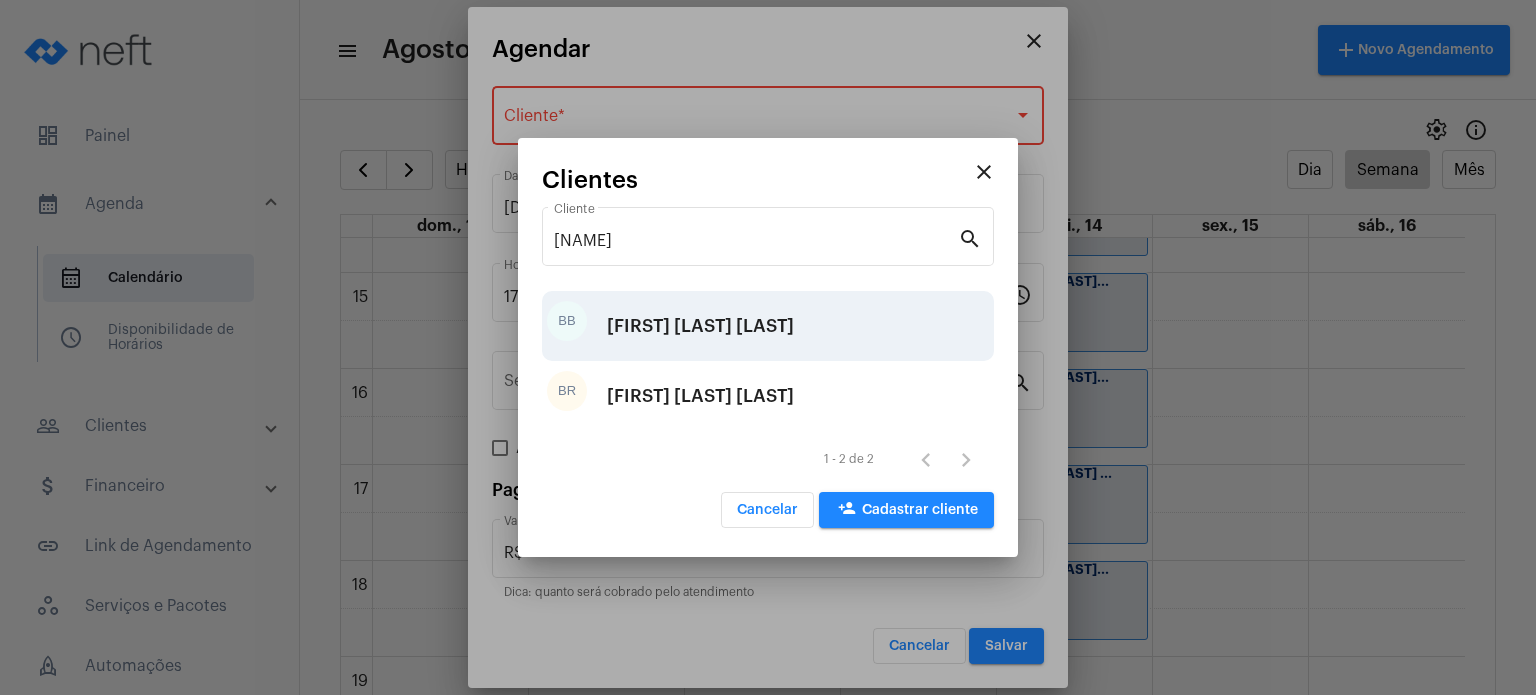 click on "[FIRST] [LAST] [LAST]" at bounding box center (700, 326) 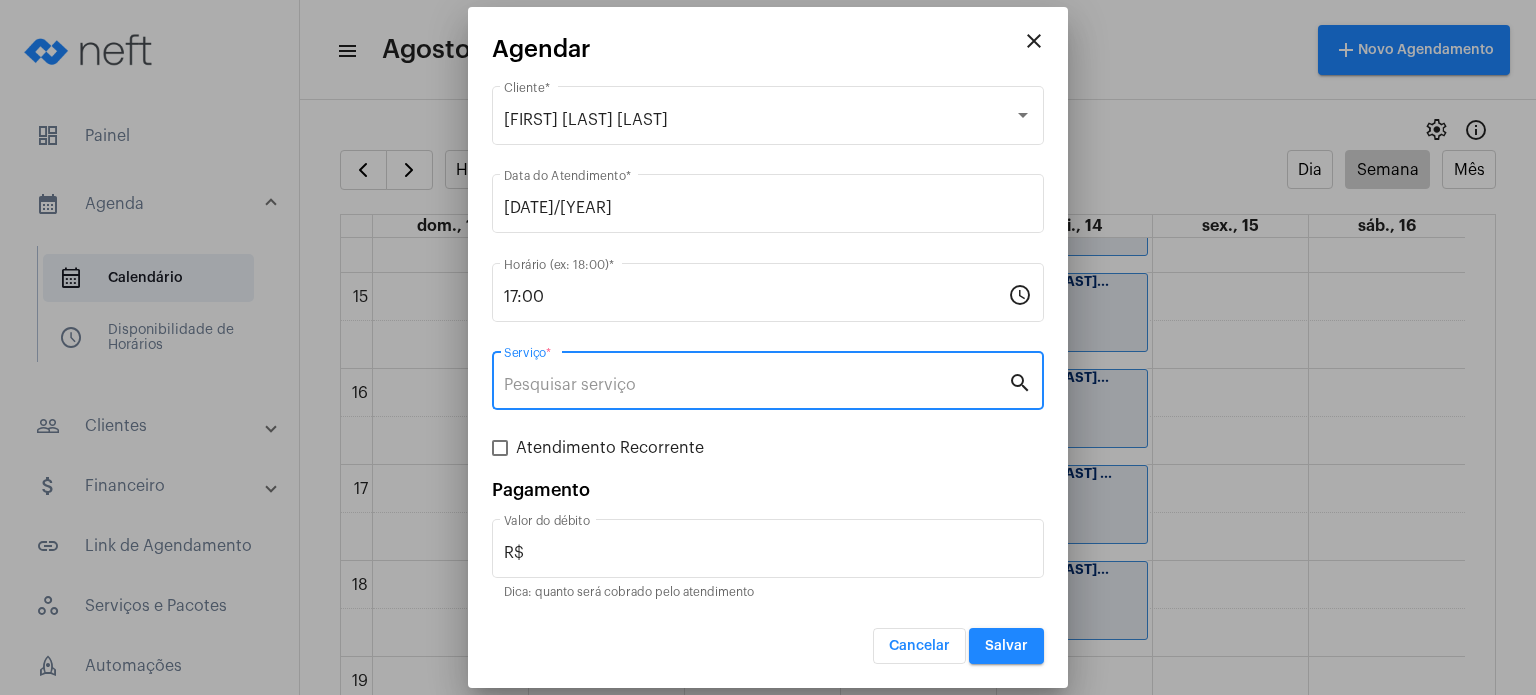 click on "Serviço  *" at bounding box center [756, 385] 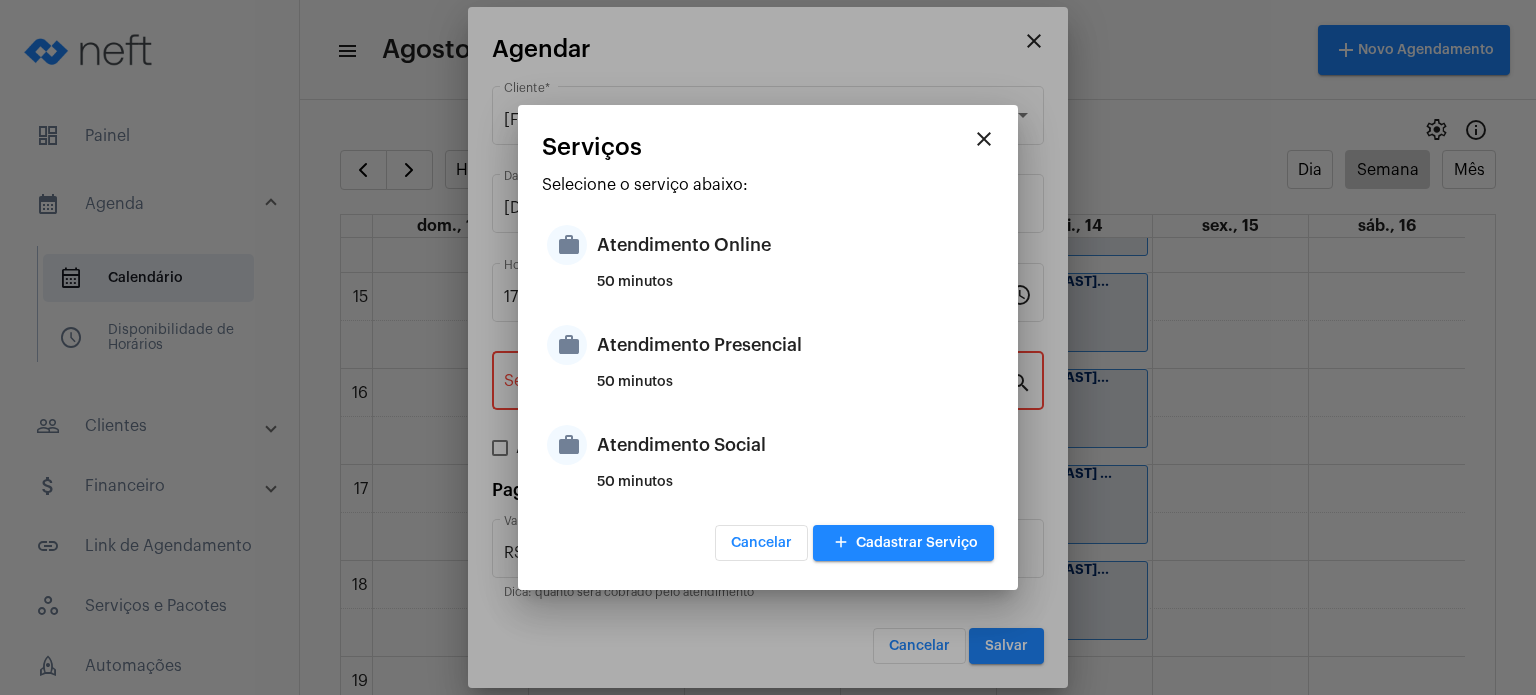 click on "50 minutos" at bounding box center (793, 390) 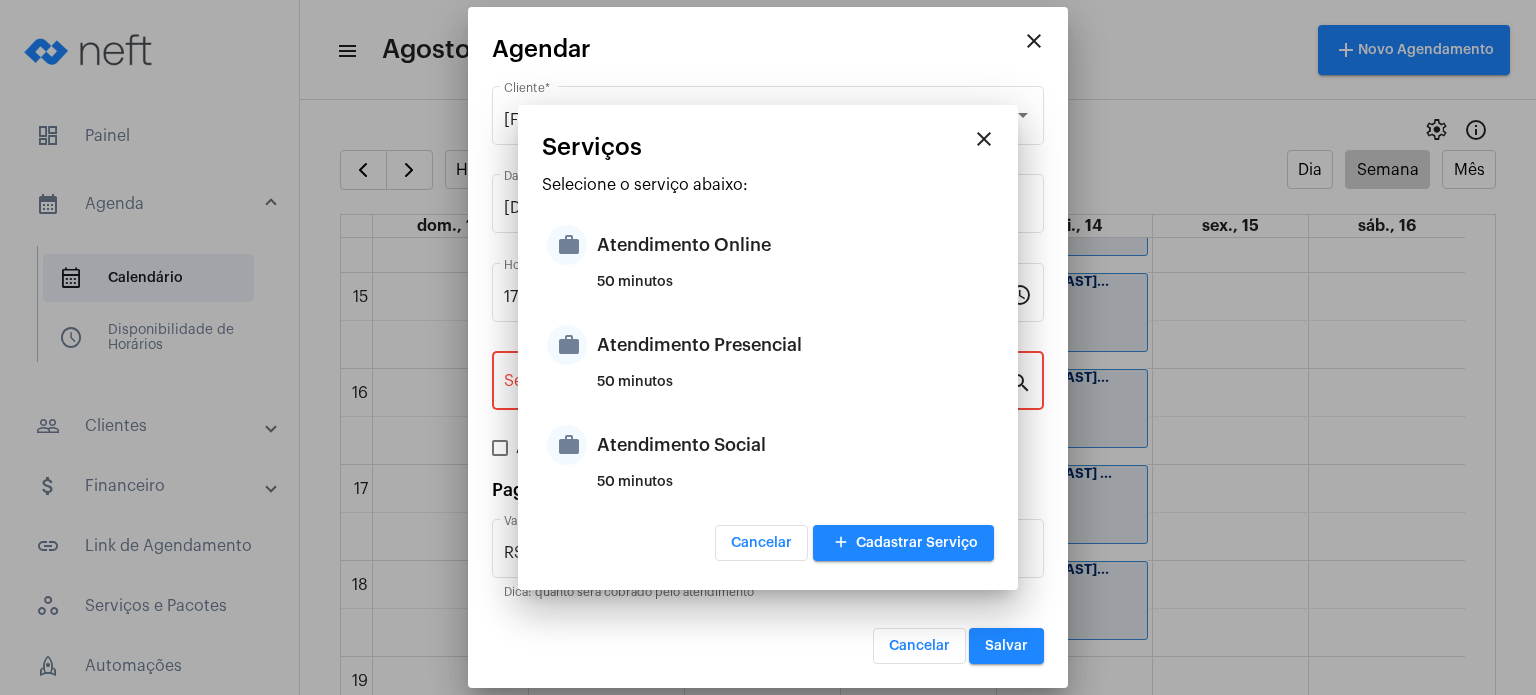 type on "Atendimento Presencial" 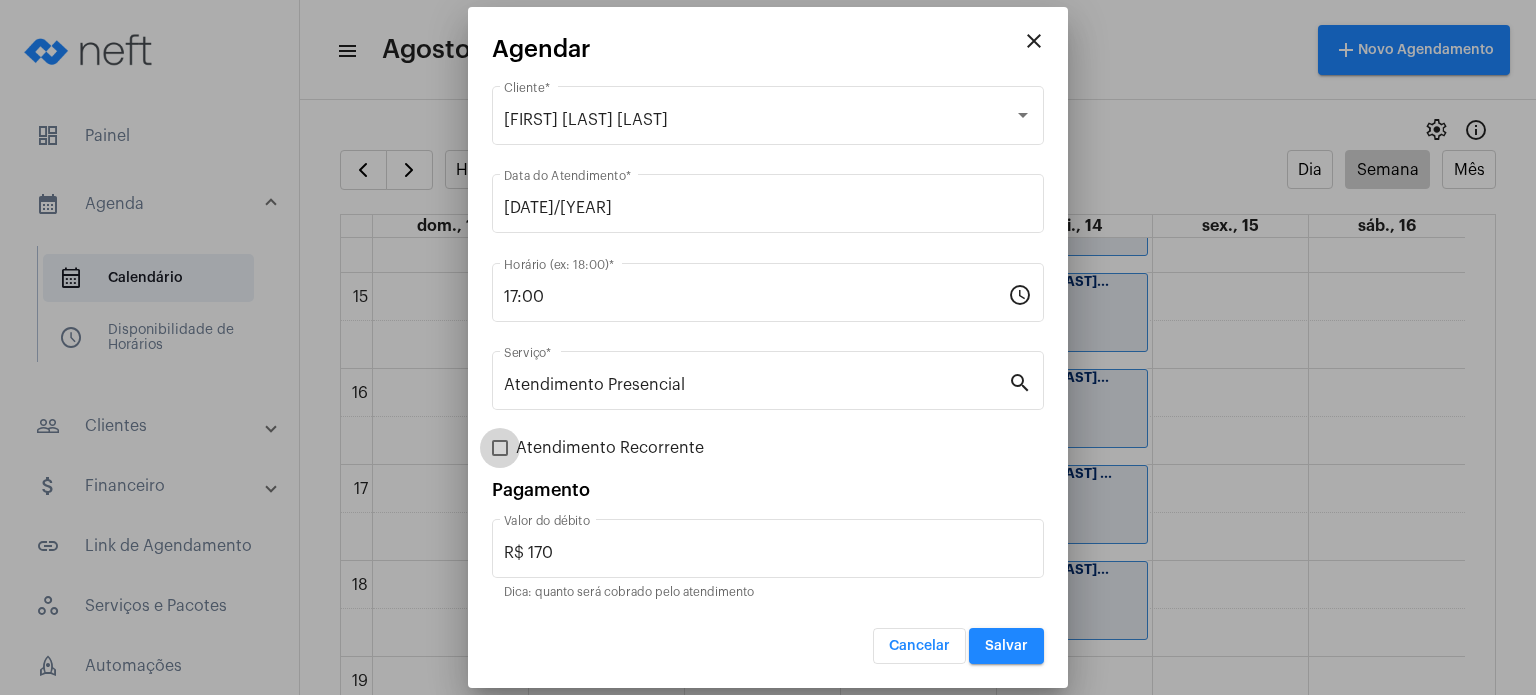 click on "Atendimento Recorrente" at bounding box center (610, 448) 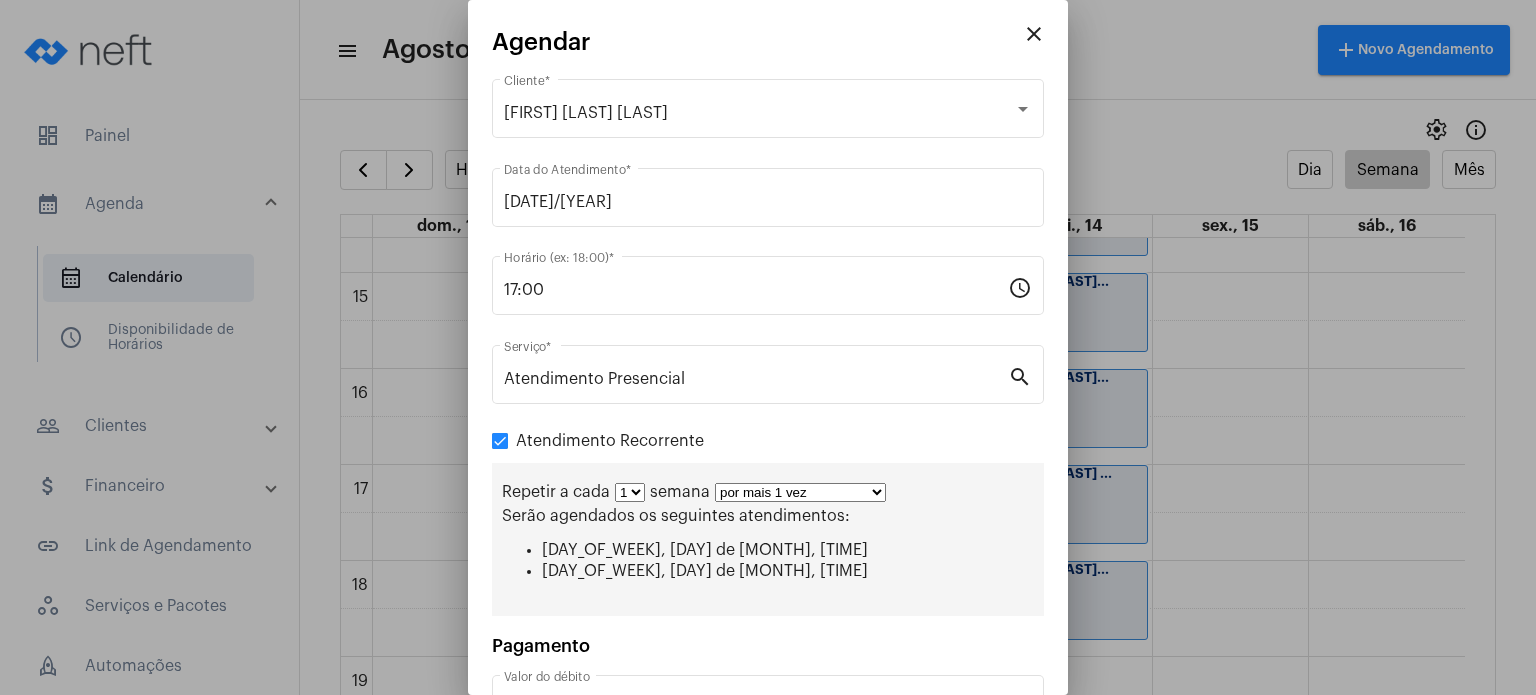 click on "1 2 3 4 5 6 7 8" at bounding box center [630, 492] 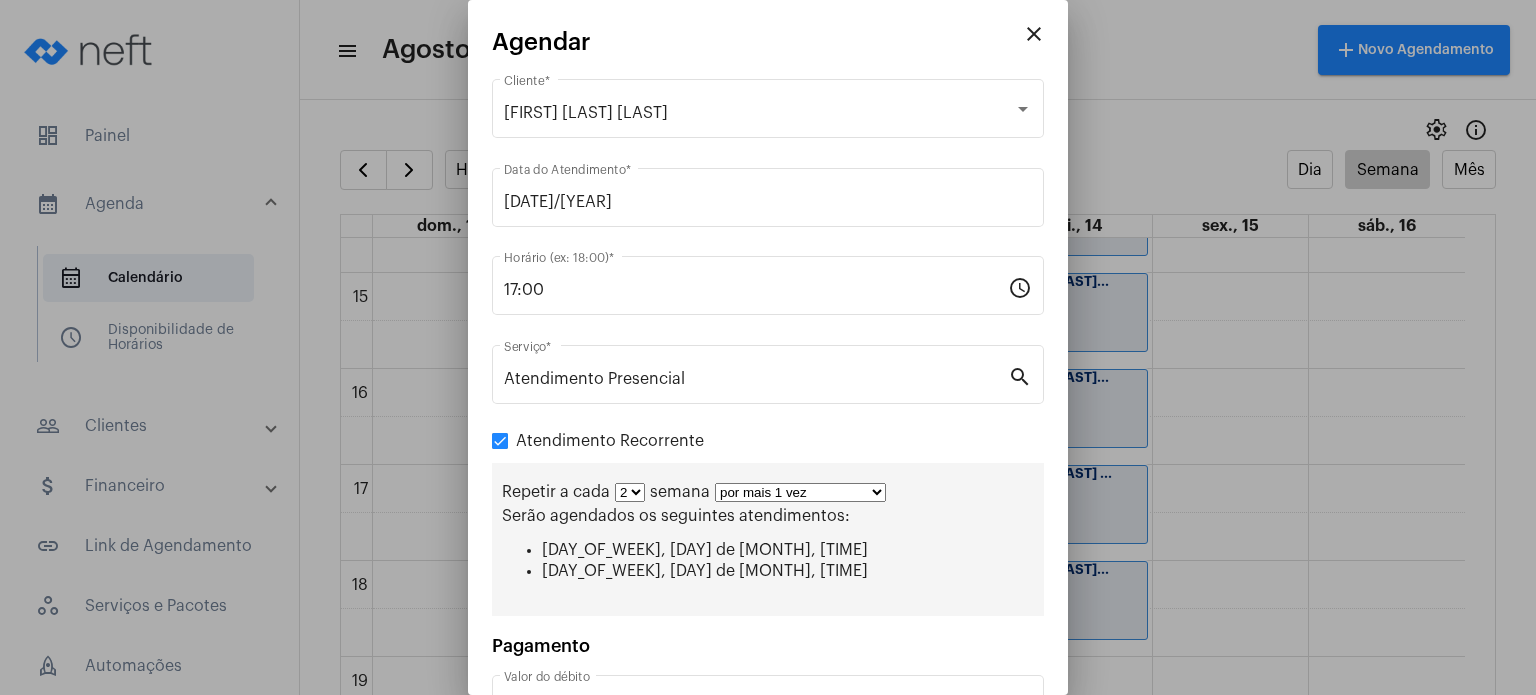 click on "1 2 3 4 5 6 7 8" at bounding box center (630, 492) 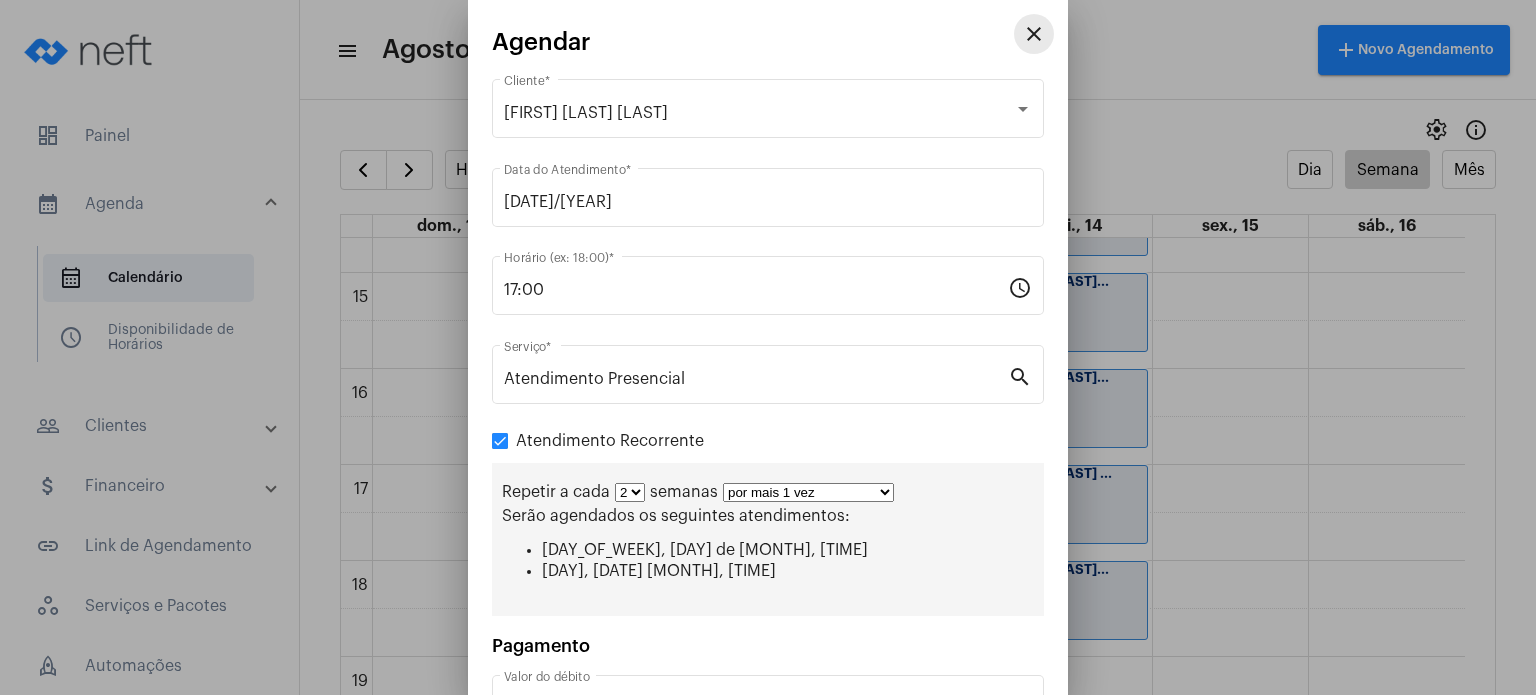 click on "close" at bounding box center (1034, 34) 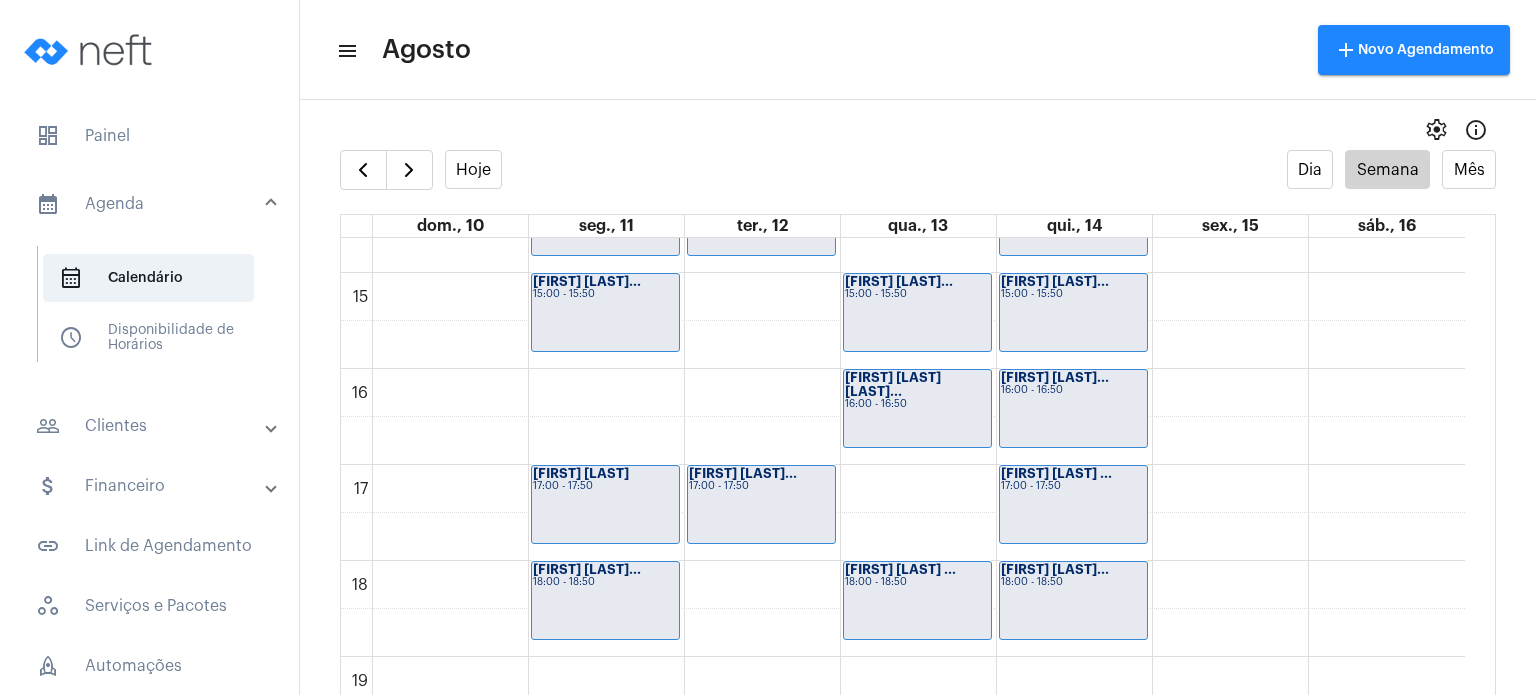 click on "00 01 02 03 04 05 06 07 08 09 10 11 12 13 14 15 16 17 18 19 20 21 22 23
[FIRST] [LAST]
[TIME] - [TIME]
[FIRST] de [LAST]...
[TIME] - [TIME]
[FIRST] [LAST]
[TIME] - [TIME]
[FIRST] [LAST]...
[TIME] - [TIME]
[FIRST] de [LAST]...
[TIME] - [TIME]
[FIRST] [LAST]...
[TIME] - [TIME]
[FIRST] [LAST] ...
[TIME] - [TIME]
[FIRST] [LAST]
[TIME] - [TIME]
[FIRST] [LAST]...
[TIME] - [TIME]
[FIRST] [LAST]...
[TIME] - [TIME]" 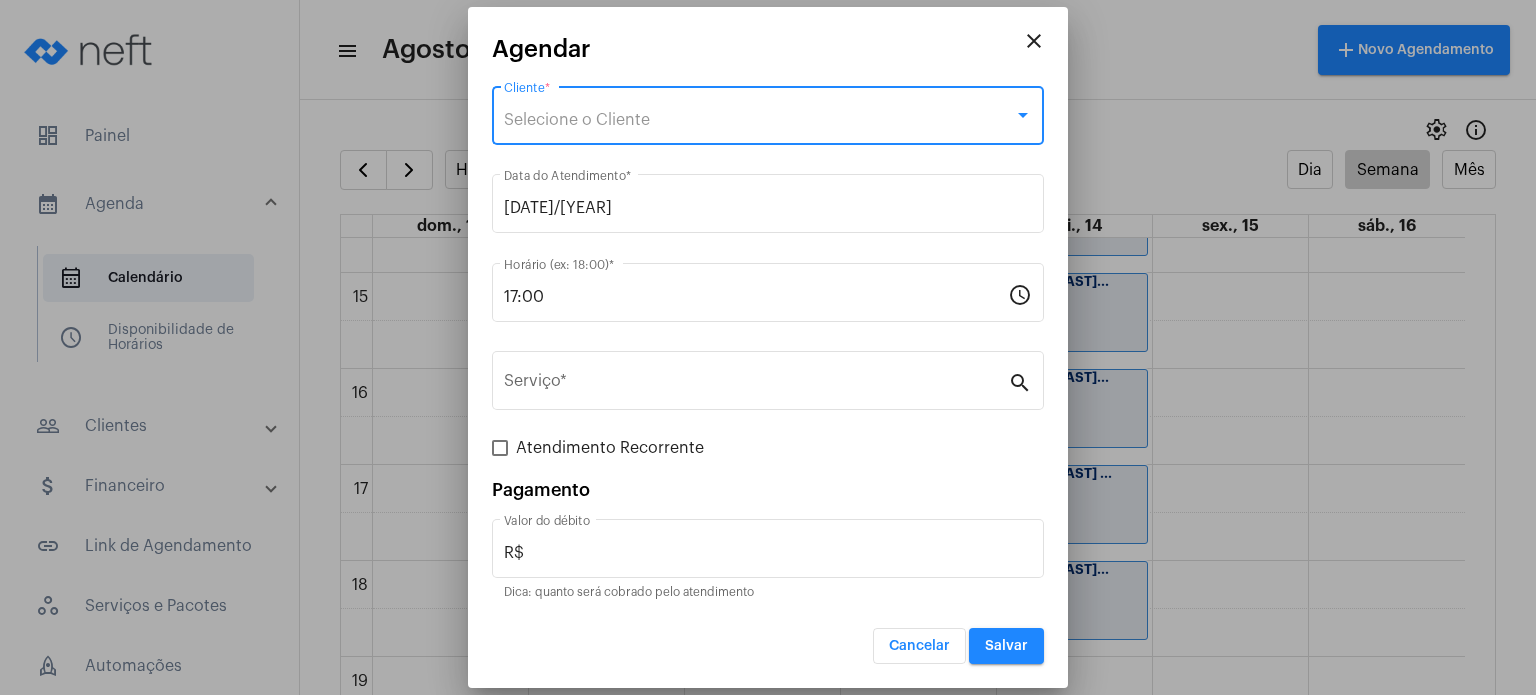 click on "Selecione o Cliente" at bounding box center [759, 120] 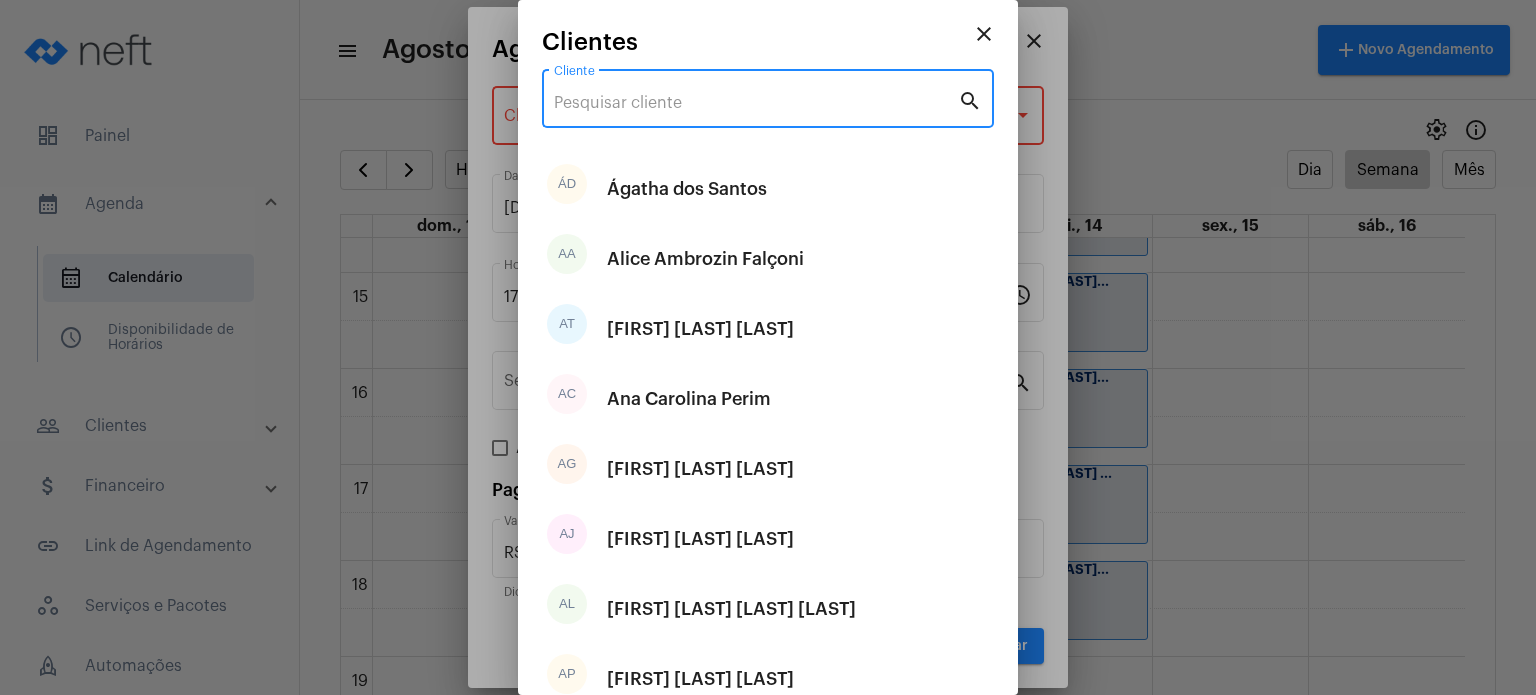 click on "Cliente" at bounding box center (756, 103) 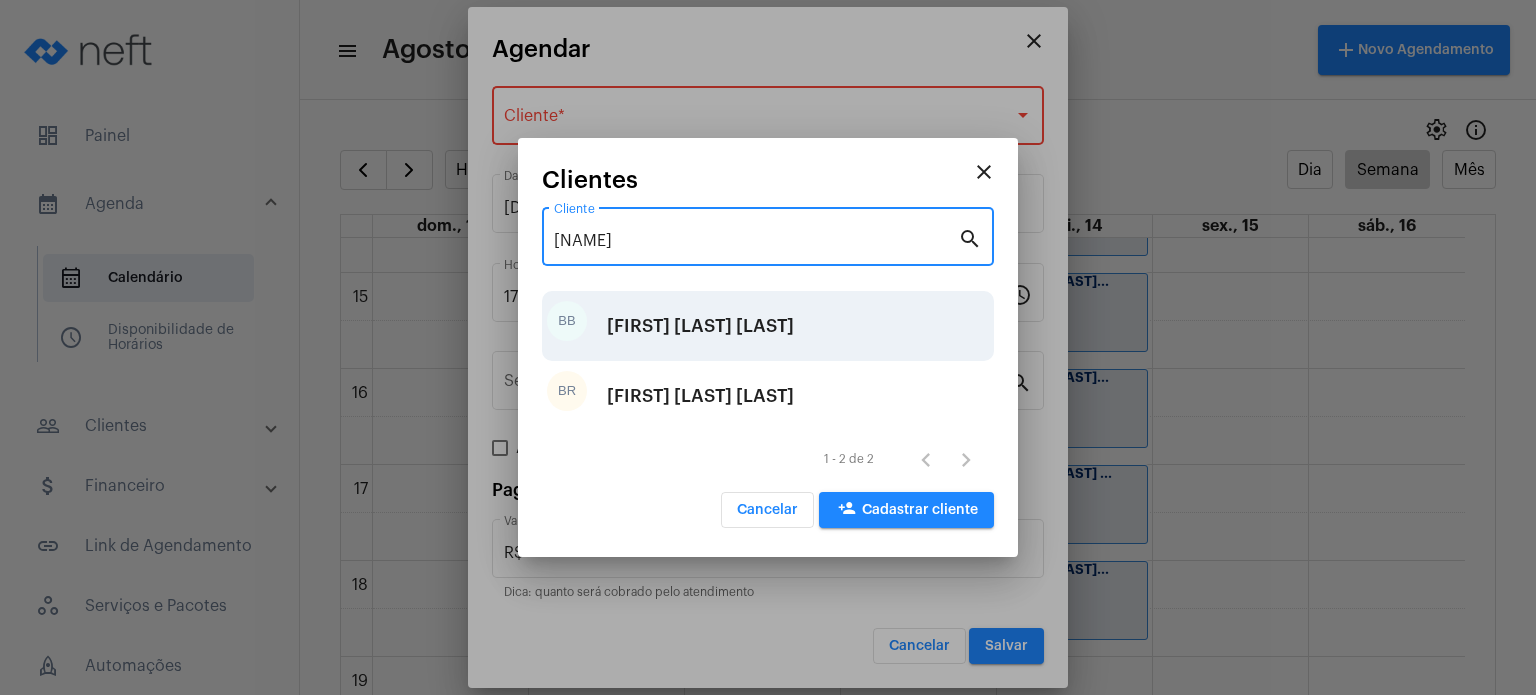 type on "[NAME]" 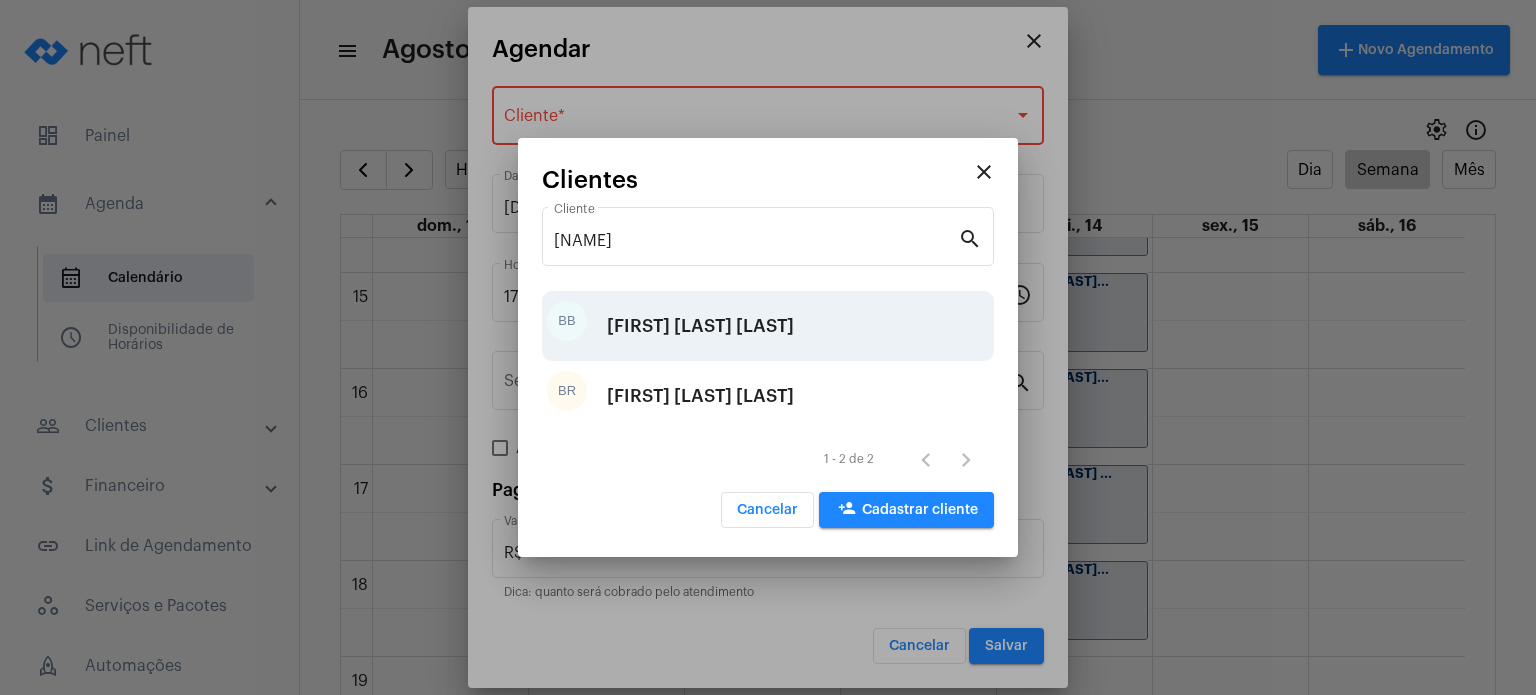 click on "[FIRST] [LAST] [LAST]" at bounding box center [700, 326] 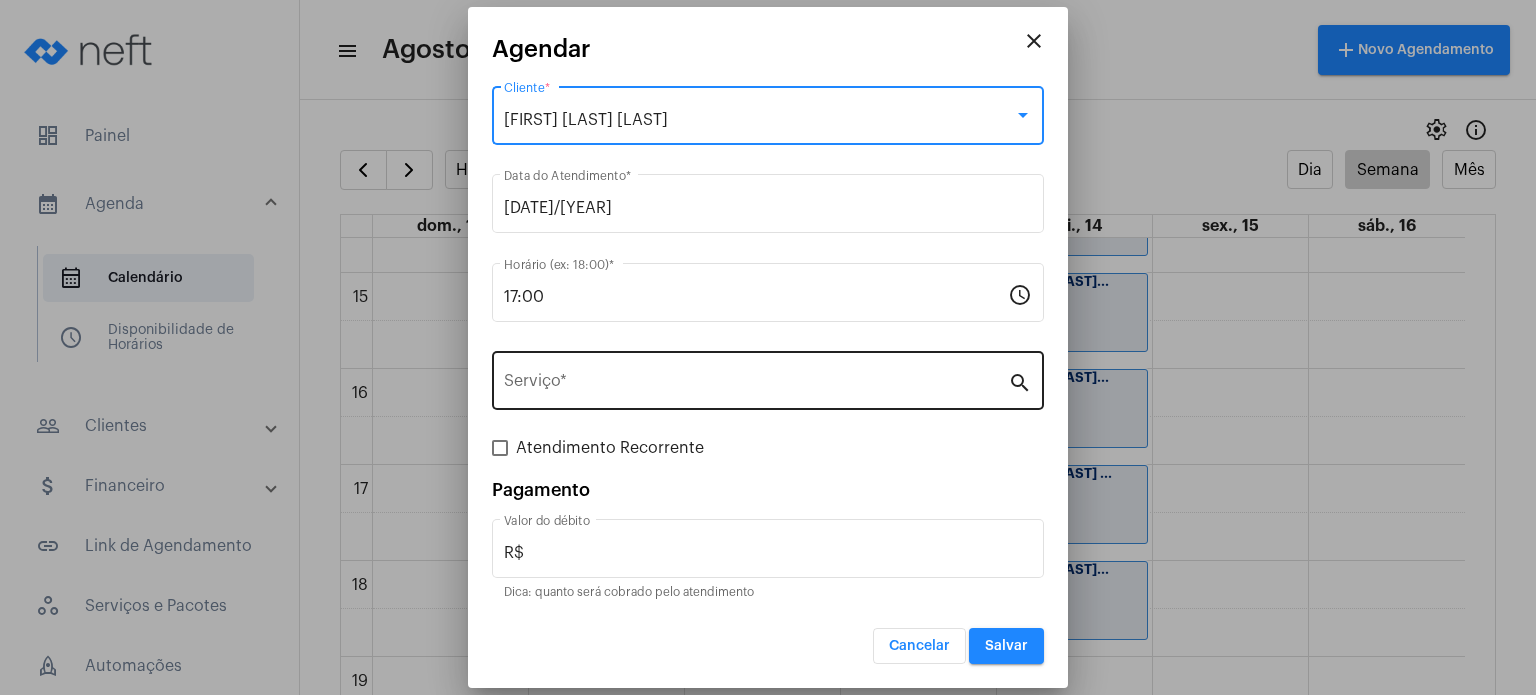 click on "Serviço  *" at bounding box center [756, 385] 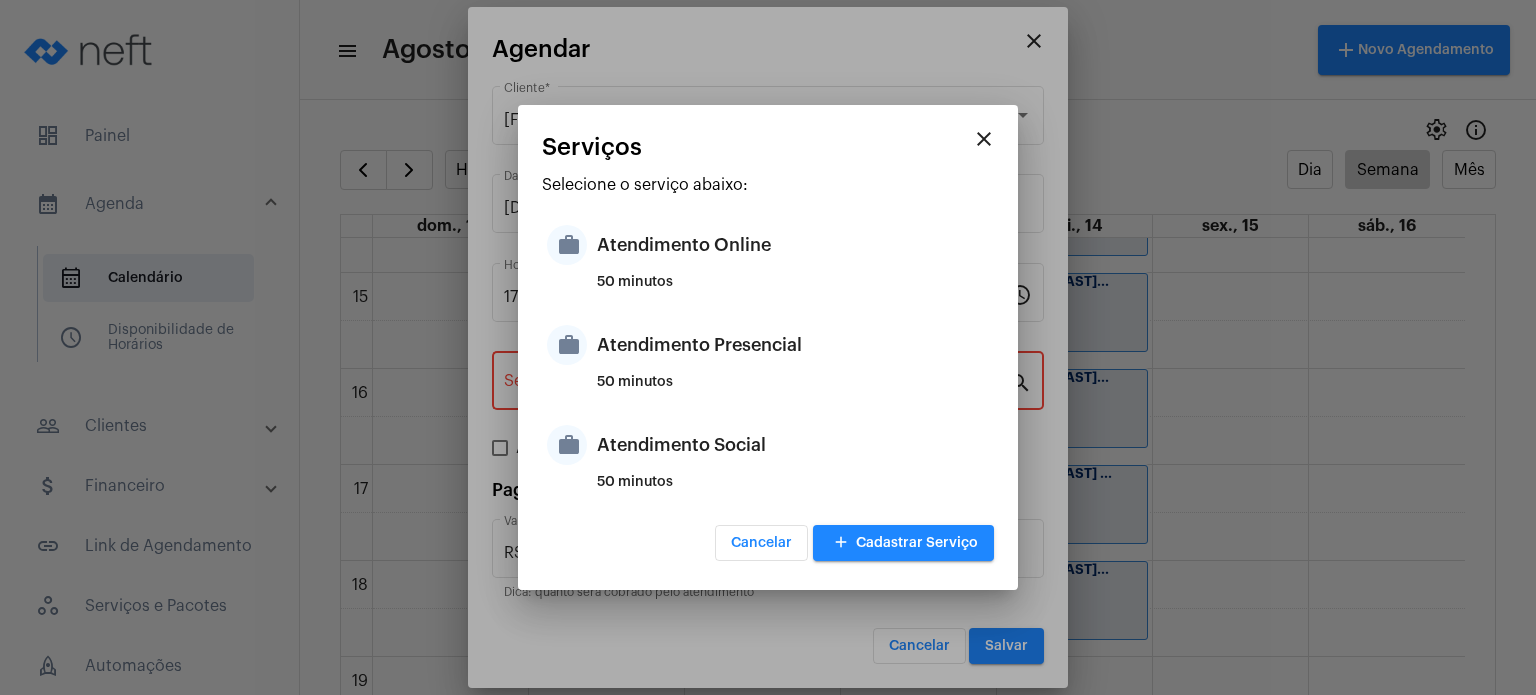 click on "50 minutos" at bounding box center [793, 390] 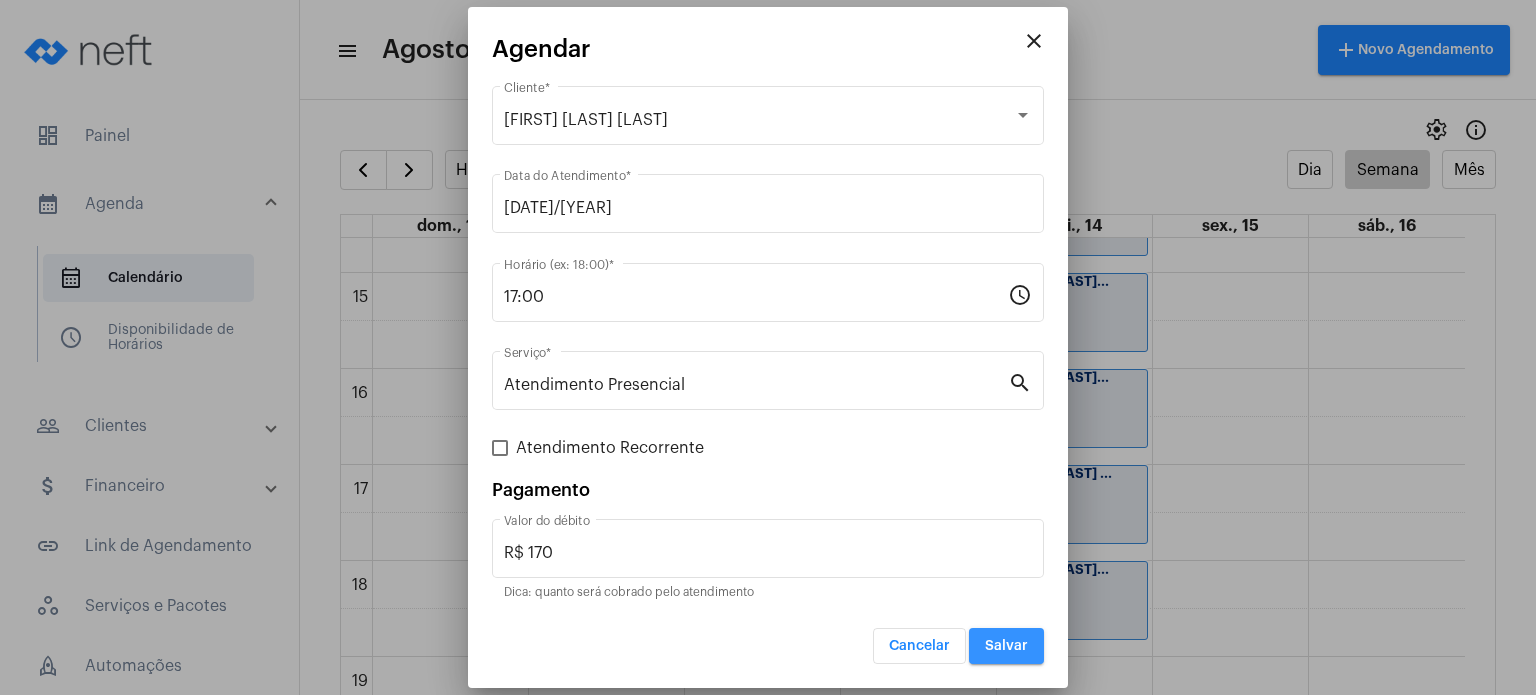 click on "Salvar" at bounding box center (1006, 646) 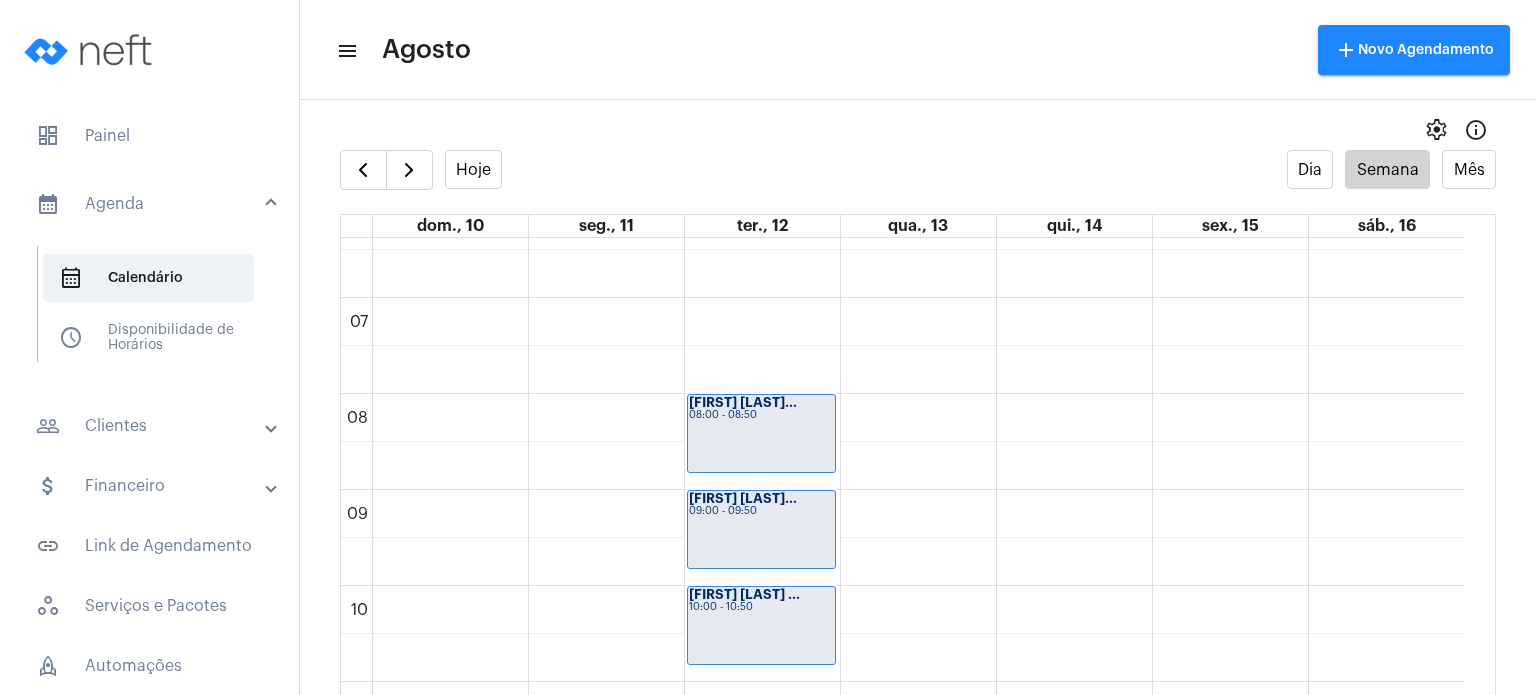 scroll, scrollTop: 572, scrollLeft: 0, axis: vertical 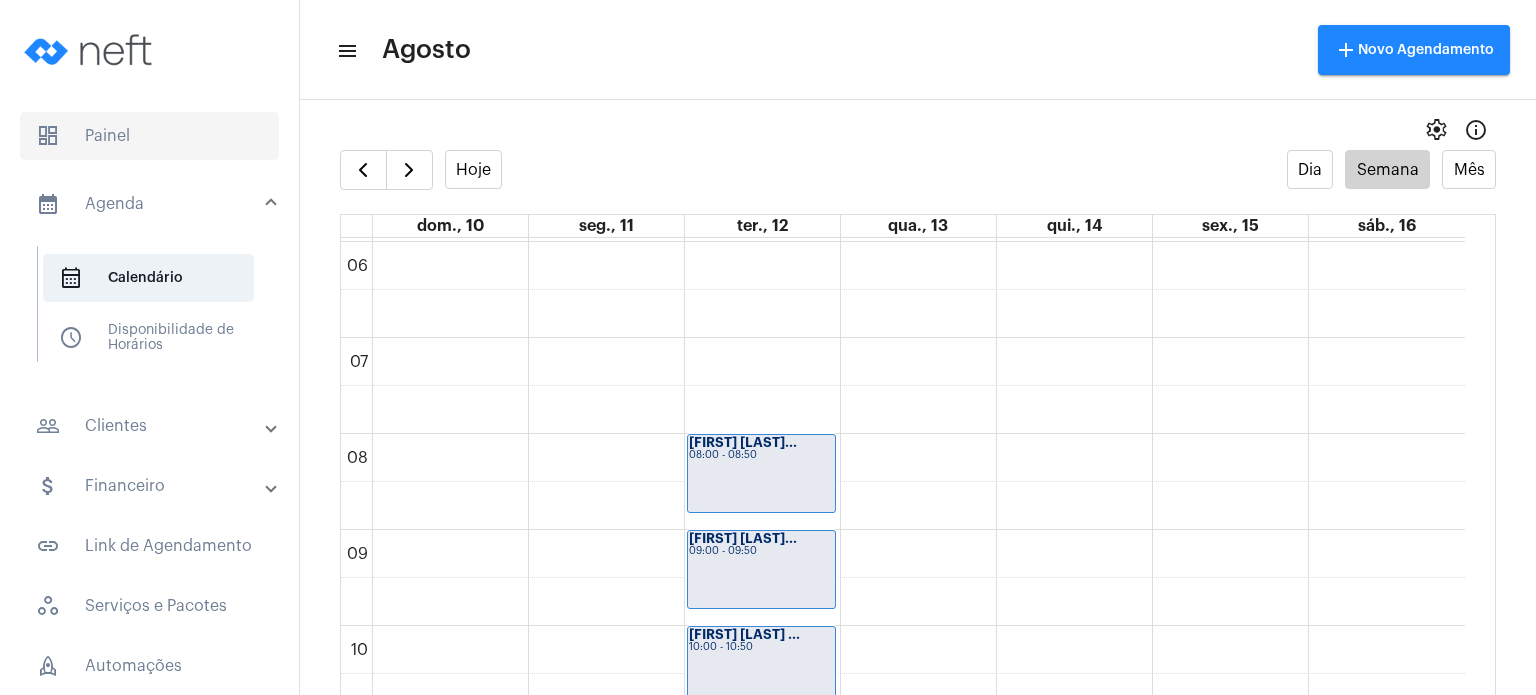 click on "dashboard   Painel" 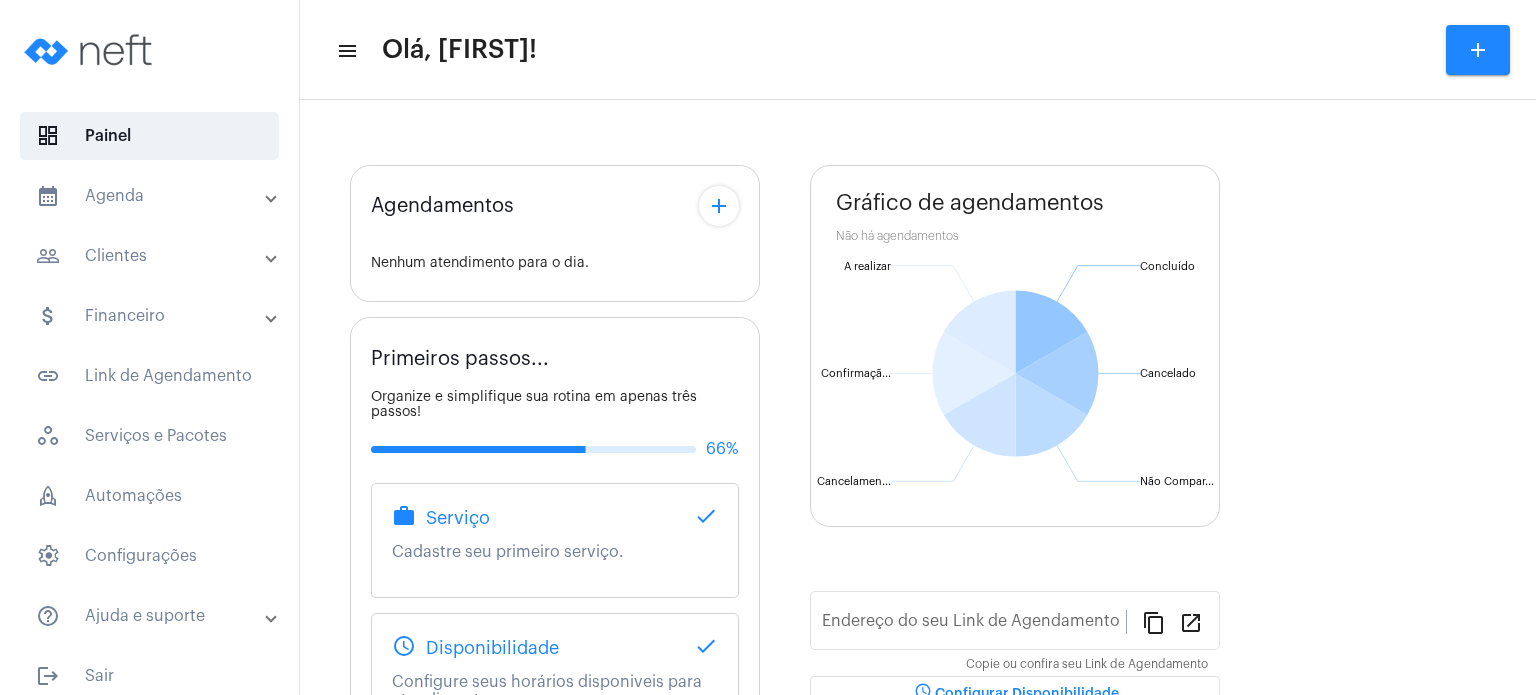 type on "https://neft.com.br/fabiana-davel-canal" 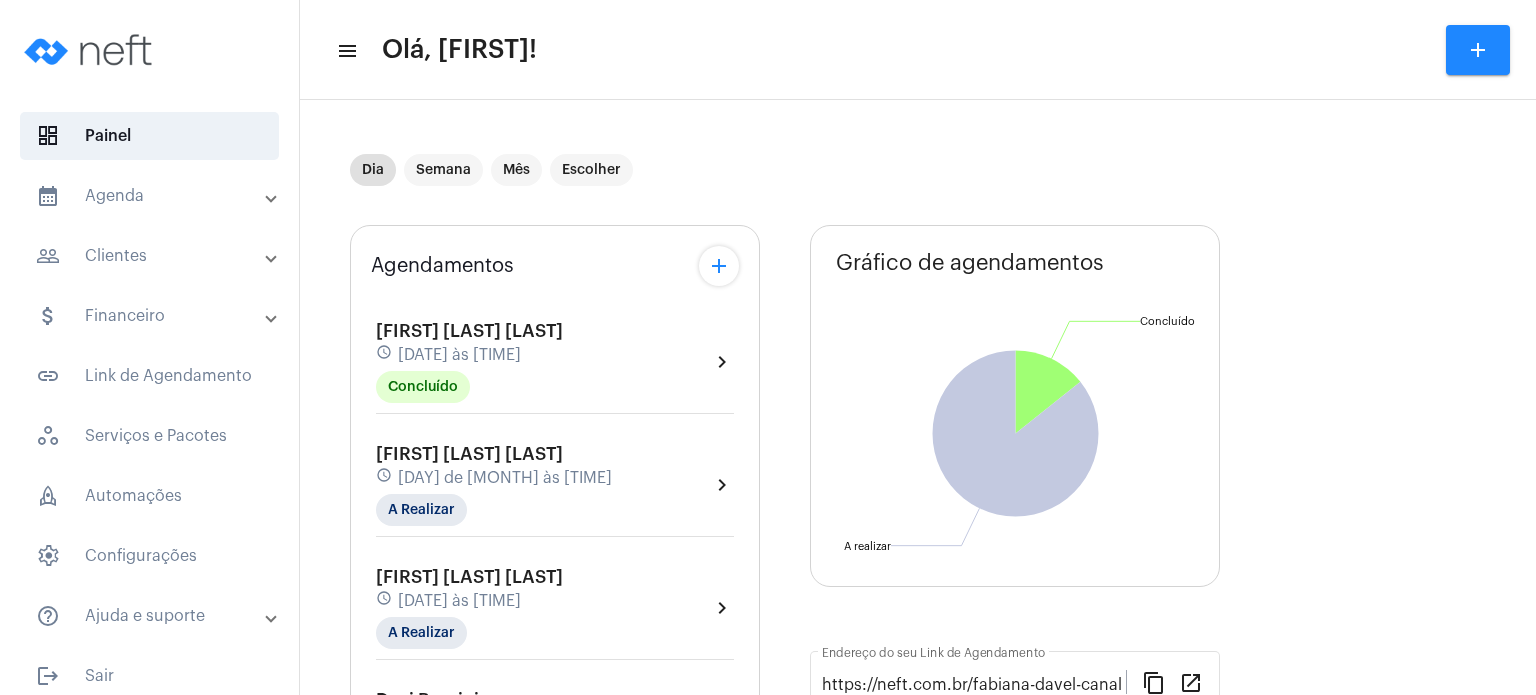 click on "[FIRST] de [LAST] [LAST] schedule [DATE] às [TIME] Concluído" 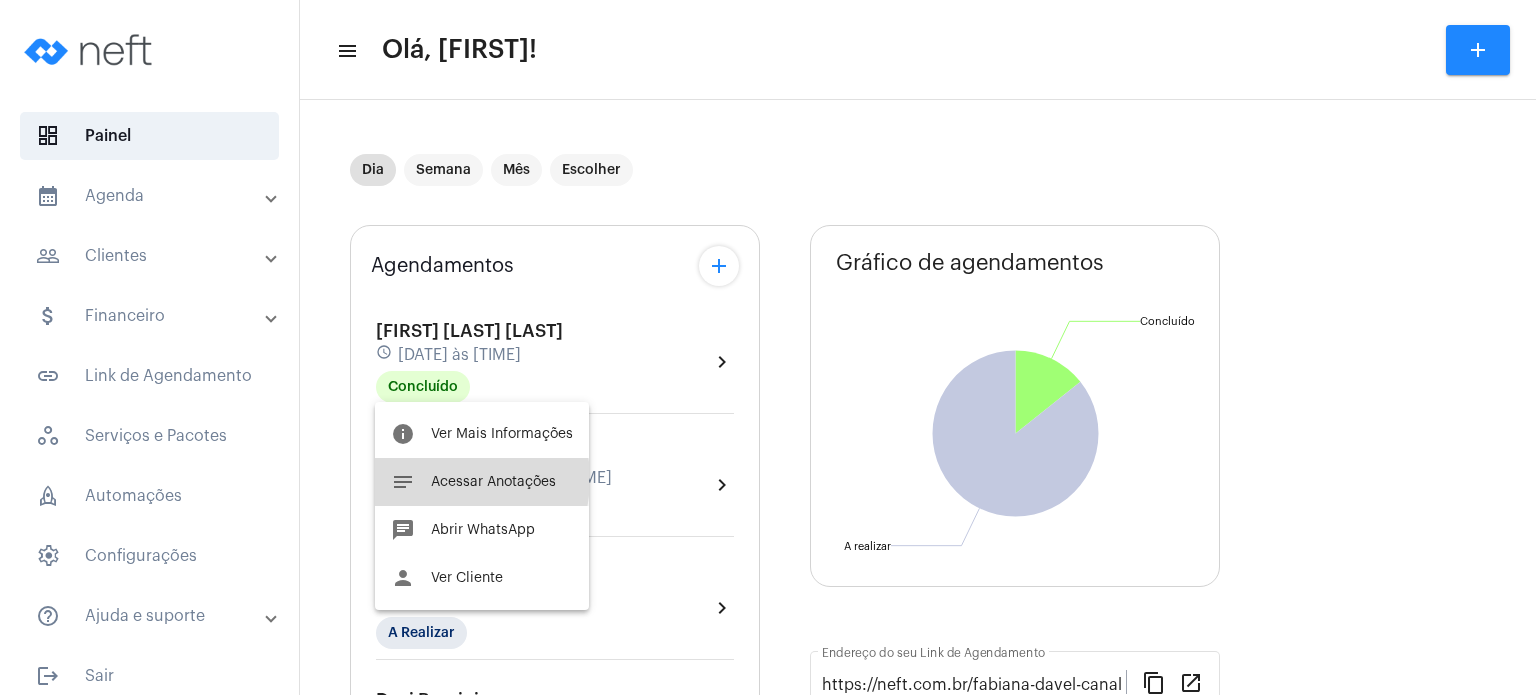 click on "Acessar Anotações" at bounding box center (493, 482) 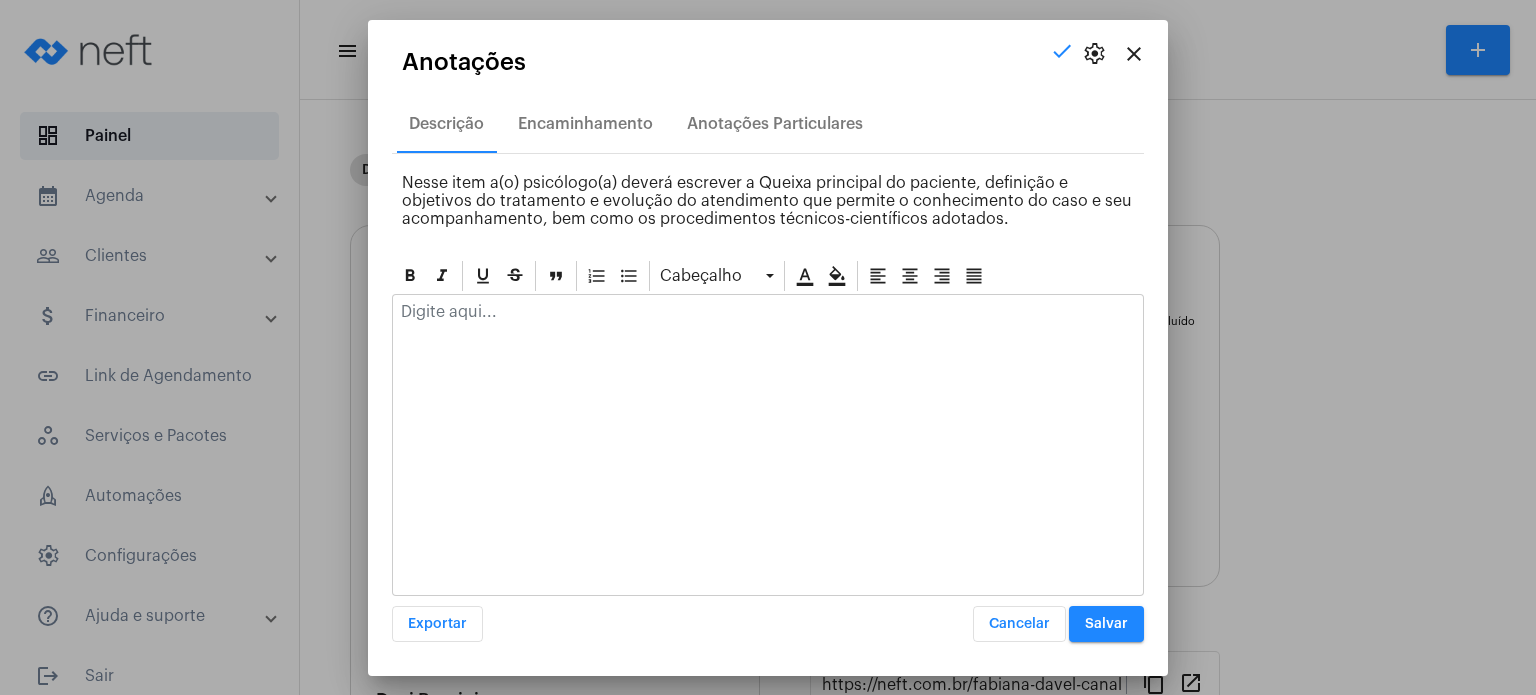 click 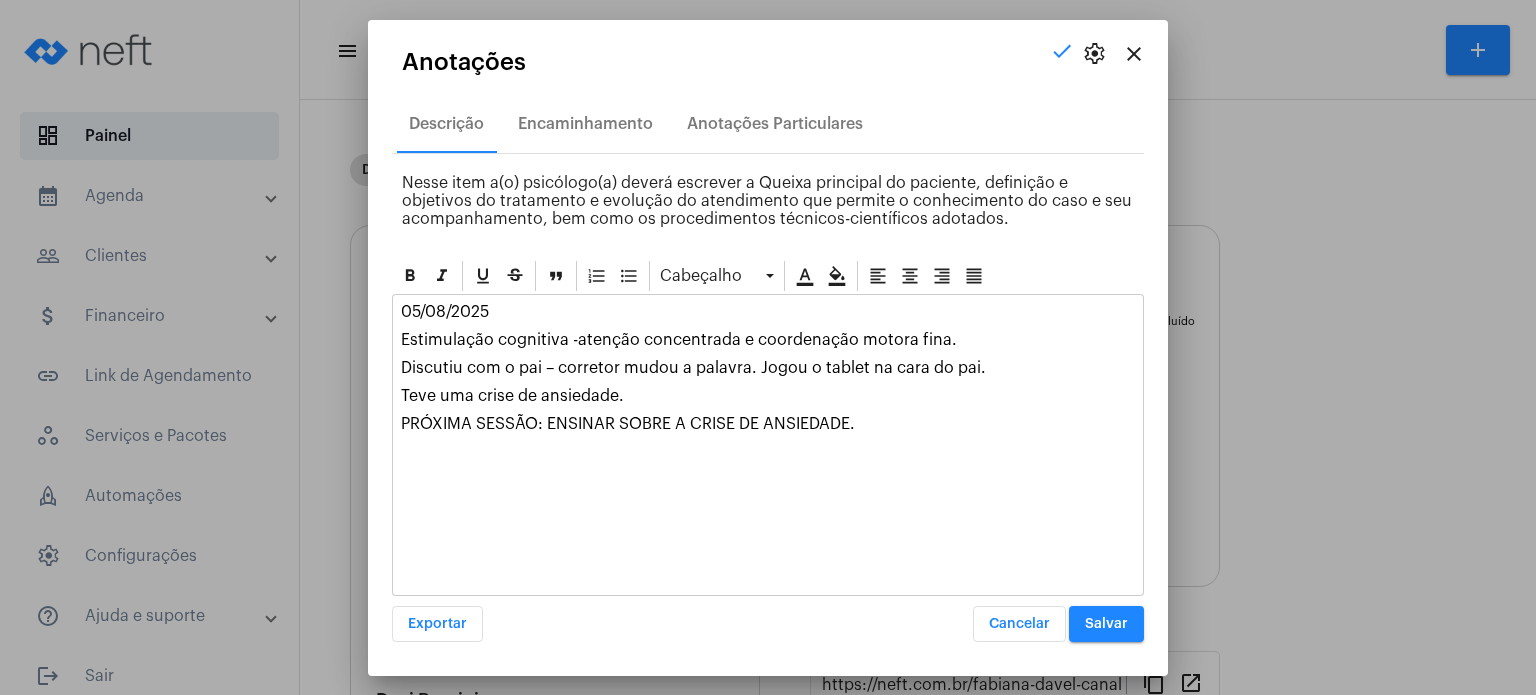 click on "Salvar" at bounding box center [1106, 624] 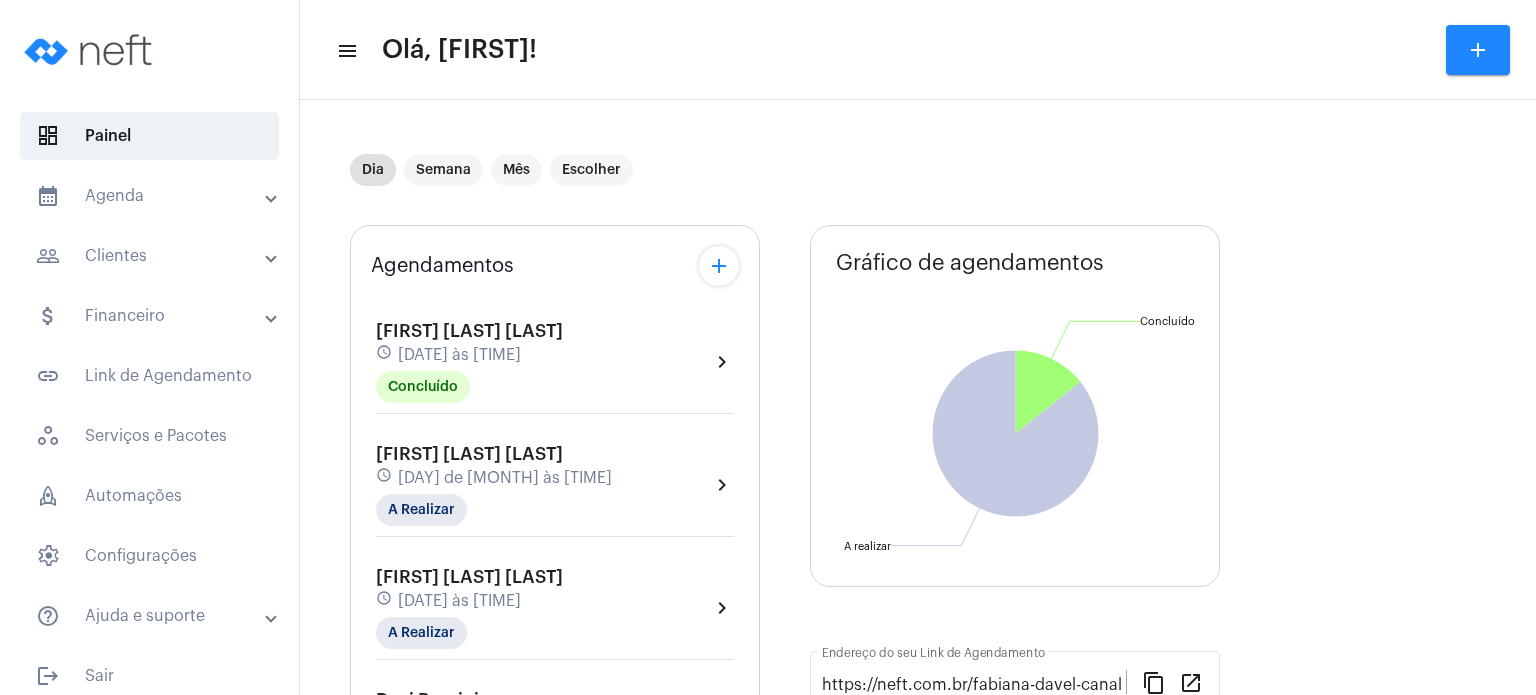 click on "[DATE] às [TIME]" 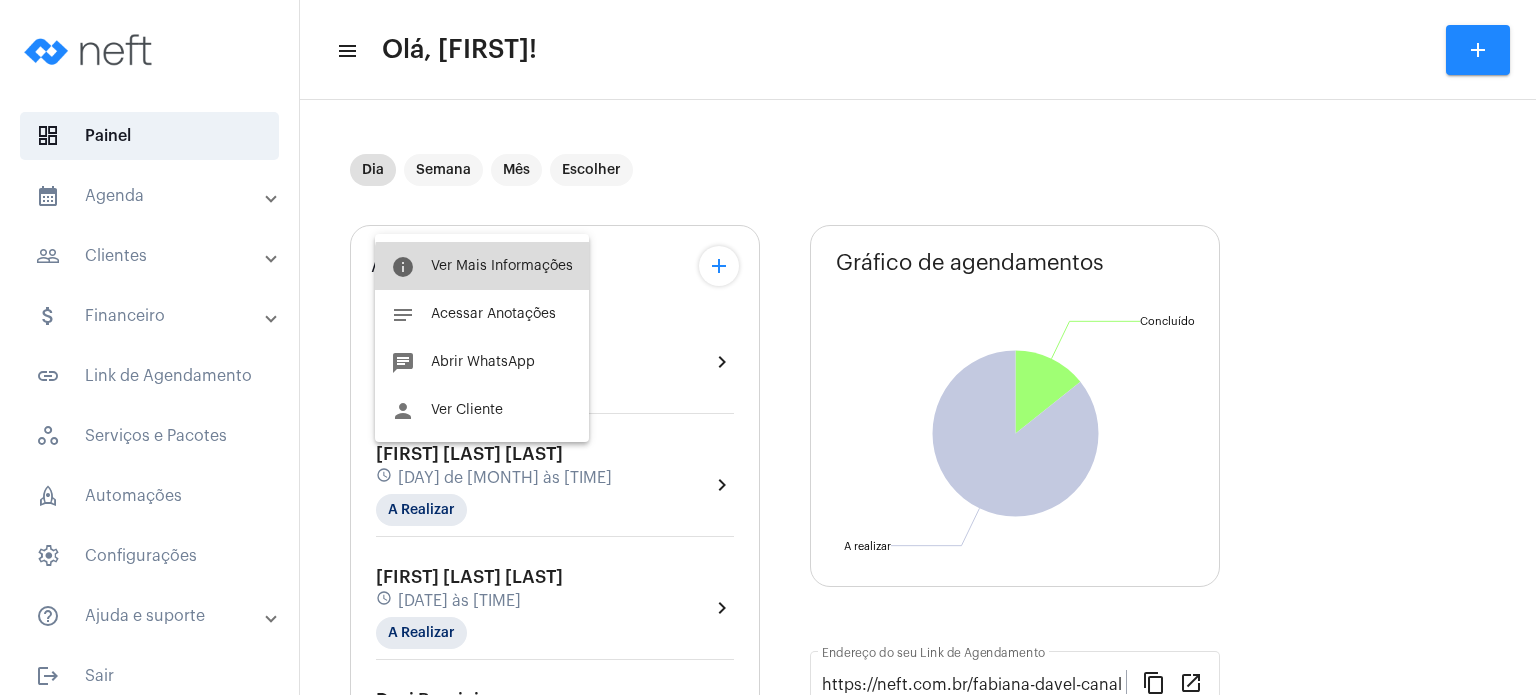 click on "info Ver Mais Informações" at bounding box center (482, 266) 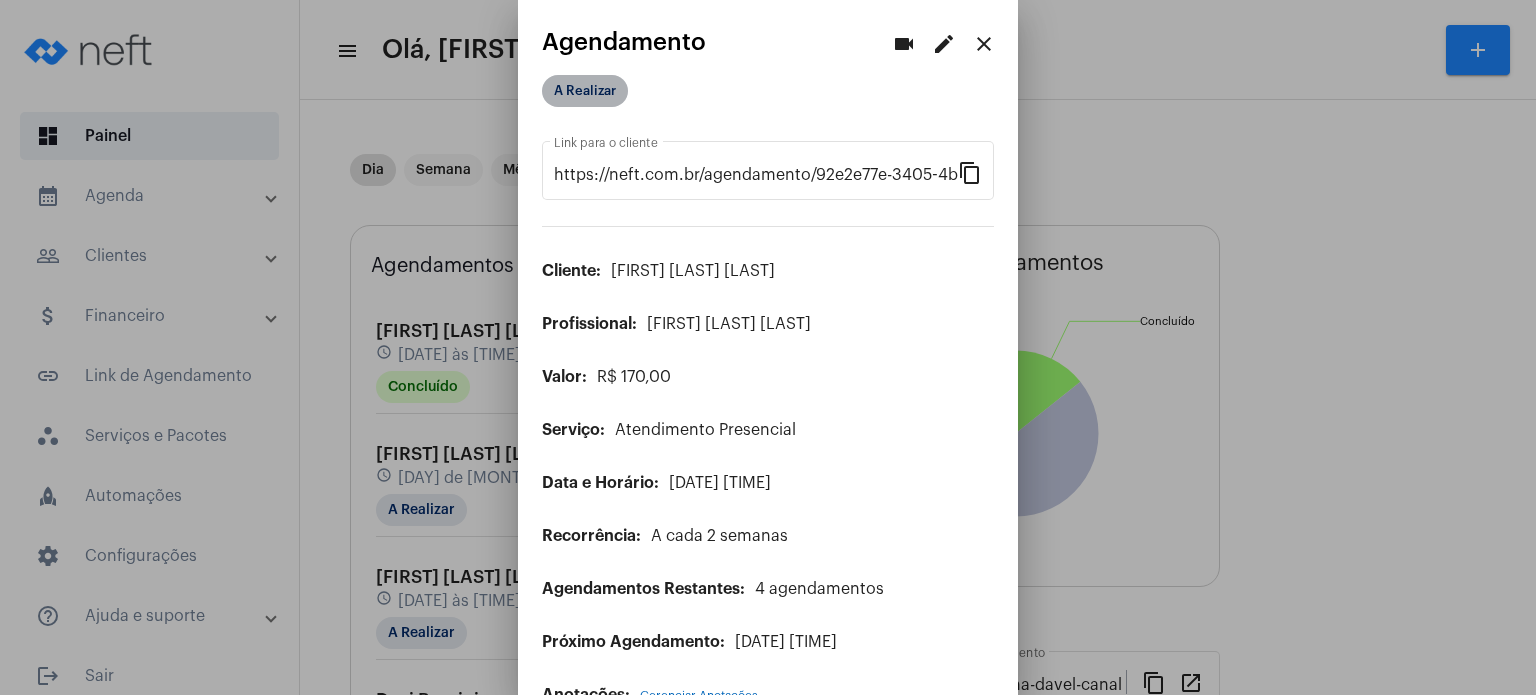 click on "A Realizar" at bounding box center [585, 91] 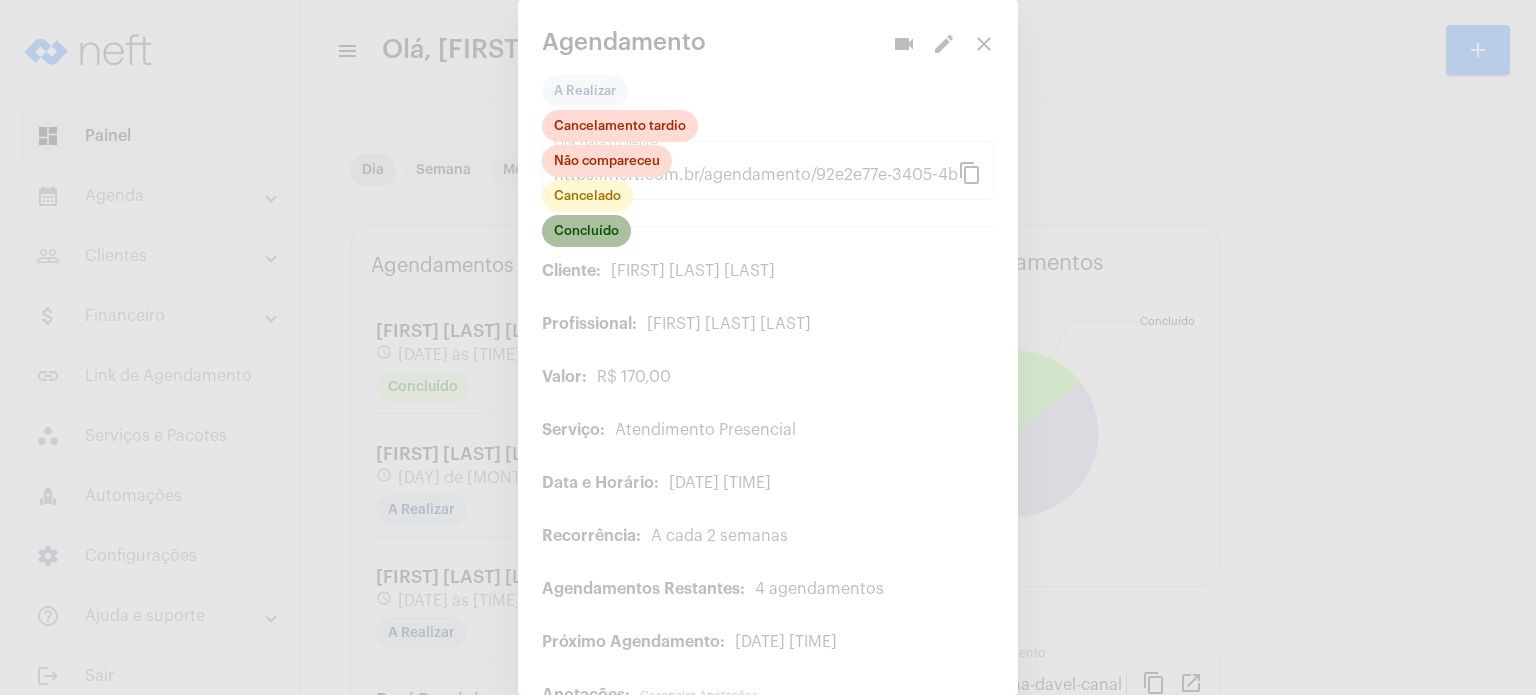 click on "Concluído" 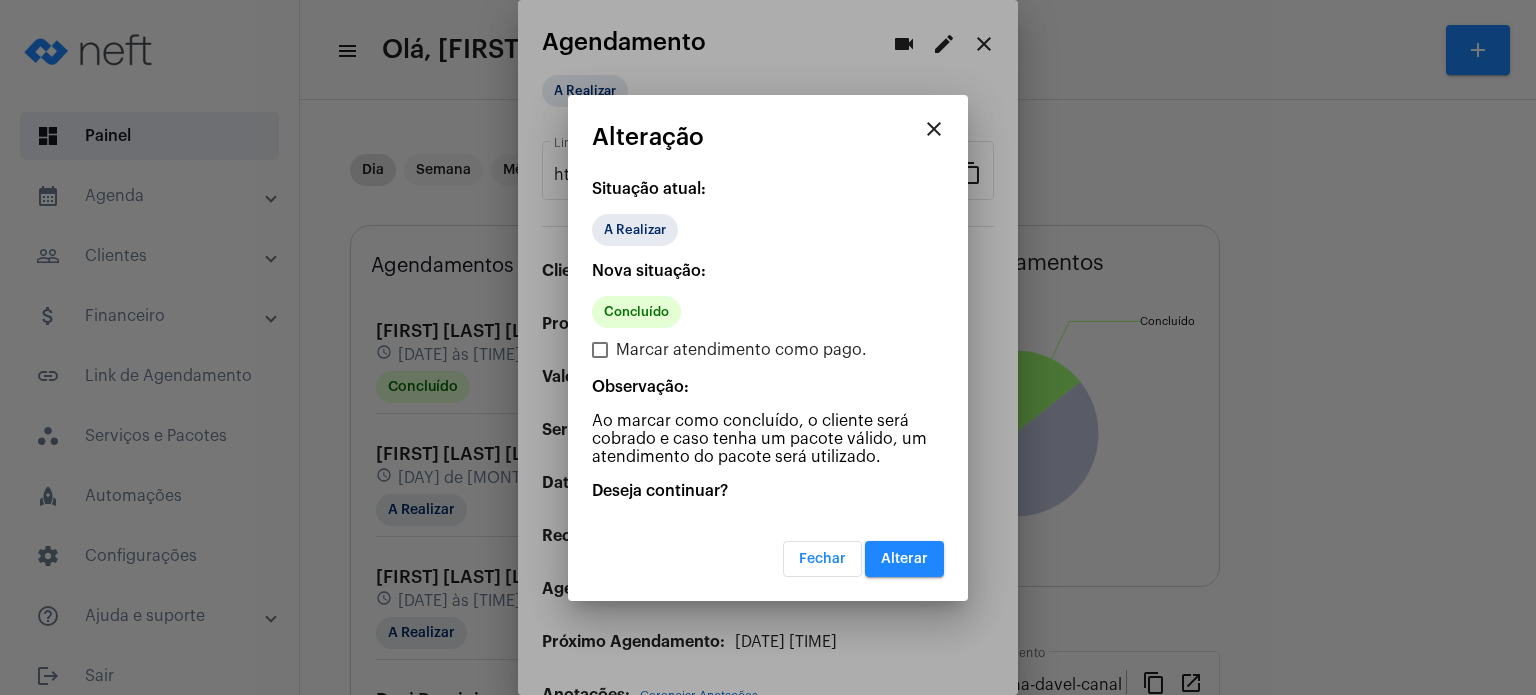 click on "Alterar" at bounding box center [904, 559] 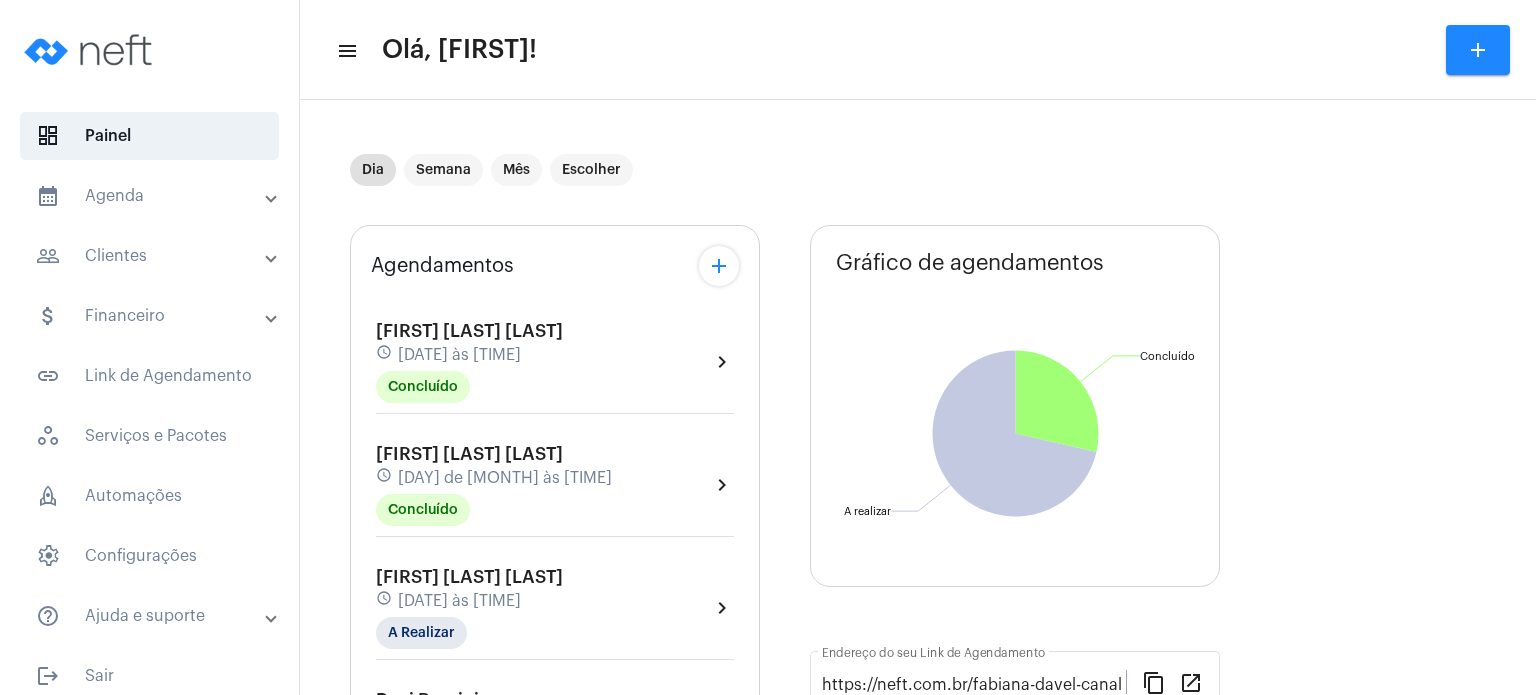 click on "Dia Semana Mês Escolher Agendamentos add [FIRST] [LAST] [LAST] [DATE] às [TIME] Concluído  chevron_right  [FIRST] [LAST] [LAST] [DATE] às [TIME] Concluído  chevron_right  [FIRST] [LAST] [LAST] [DATE] às [TIME] A Realizar  chevron_right  [FIRST] [LAST] [LAST] [DATE] às [TIME] A Realizar  chevron_right  [FIRST] [LAST] [LAST] [DATE] às [TIME] A Realizar  chevron_right  [FIRST] [LAST] [LAST] [DATE] às [TIME] A Realizar  chevron_right  [FIRST] [LAST] [LAST] [DATE] às [TIME] A Realizar  chevron_right  Primeiros passos...  Organize e simplifique sua rotina em apenas três passos! 66% work Serviço  done  Cadastre seu primeiro serviço. schedule Disponibilidade  done   Configure seus horários disponiveis para atendimento.  event_available Agendamento  chevron_right   Receba um agendamento pelo Link de Agendamento.  Gráfico de agendamentos Não há agendamentos Concluído  Concluído  A realizar  A realizar  content_copy" 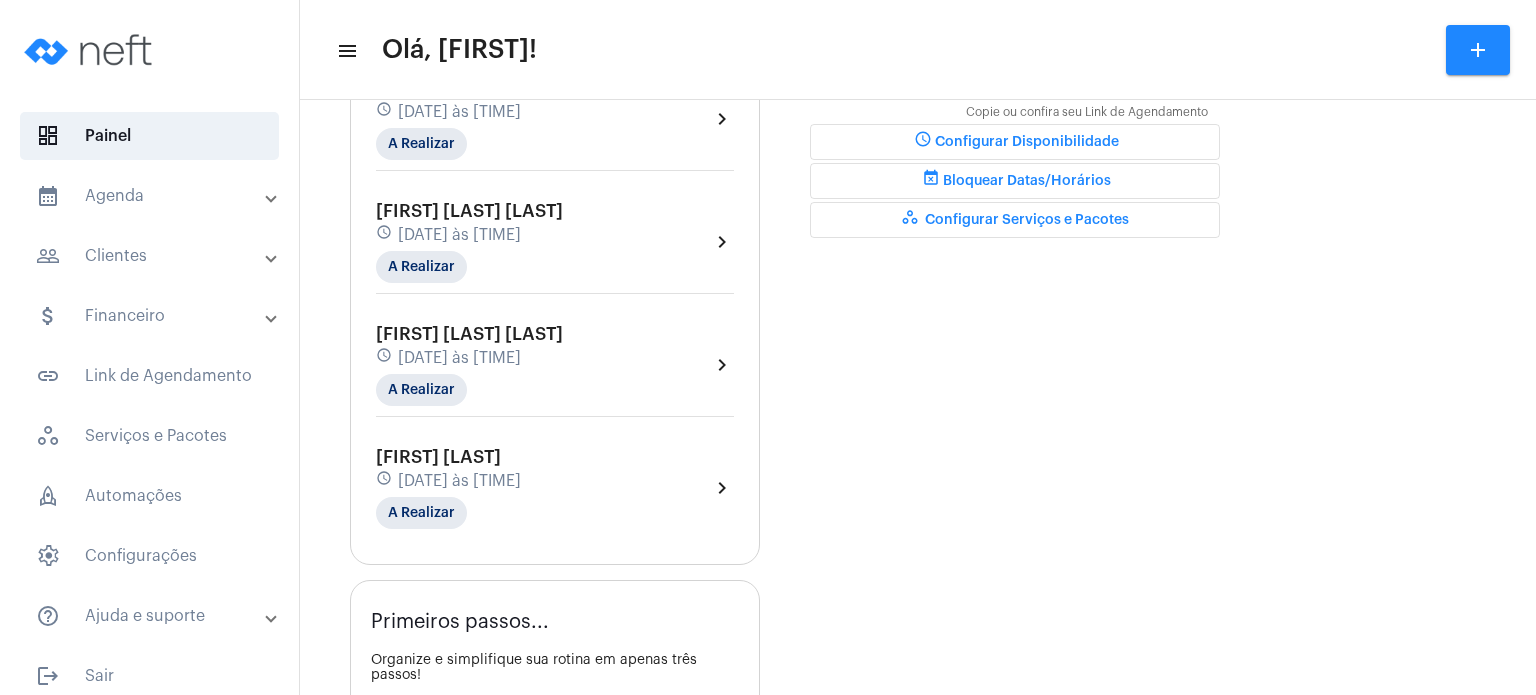 scroll, scrollTop: 600, scrollLeft: 0, axis: vertical 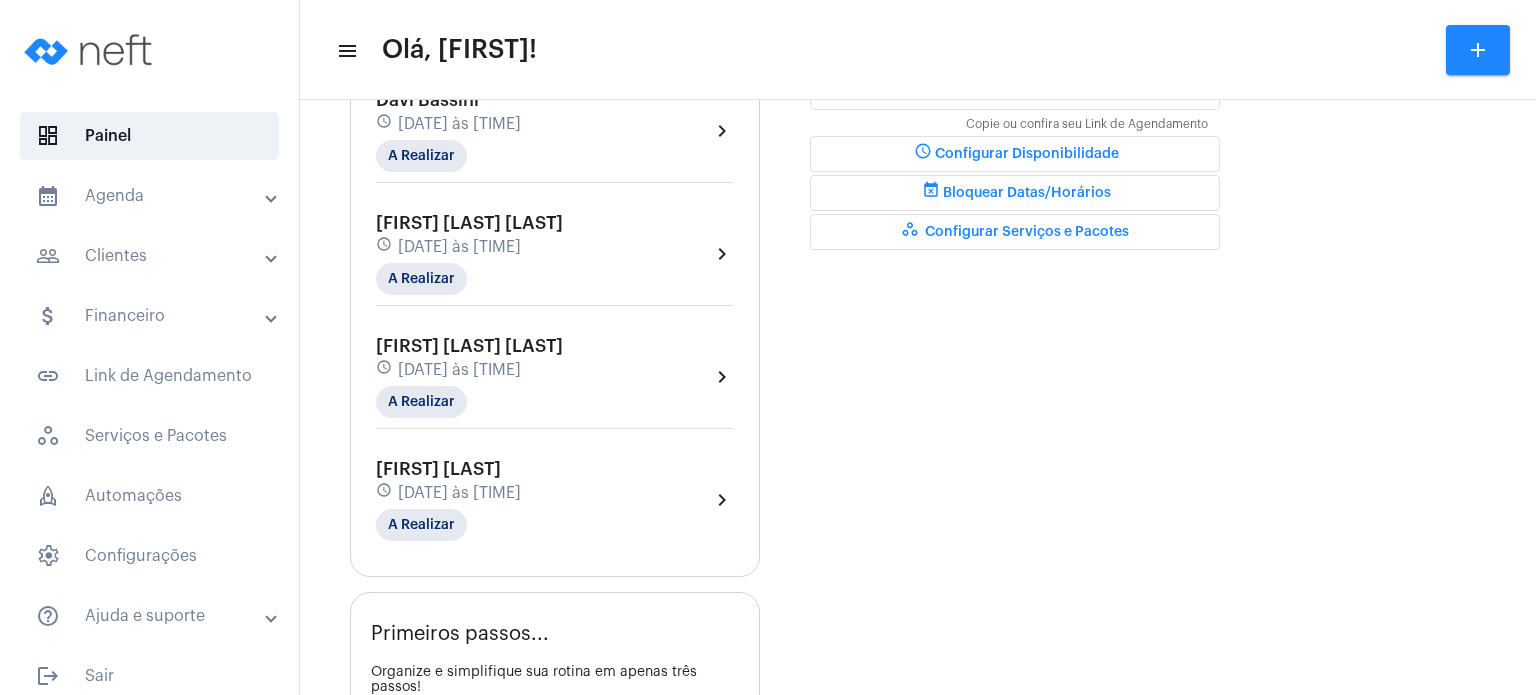 click on "Agendamentos add [FIRST] [LAST] [LAST] [DATE] às [TIME] Concluído  chevron_right  [FIRST] [LAST] [LAST] [DATE] às [TIME] Concluído  chevron_right  [FIRST] [LAST] [LAST] [DATE] às [TIME] A Realizar  chevron_right  [FIRST] [LAST] [LAST] [DATE] às [TIME] A Realizar  chevron_right  [FIRST] [LAST] [LAST] [DATE] às [TIME] A Realizar  chevron_right  [FIRST] [LAST] [LAST] [DATE] às [TIME] A Realizar  chevron_right  [FIRST] [LAST] [LAST] [DATE] às [TIME] A Realizar  chevron_right" 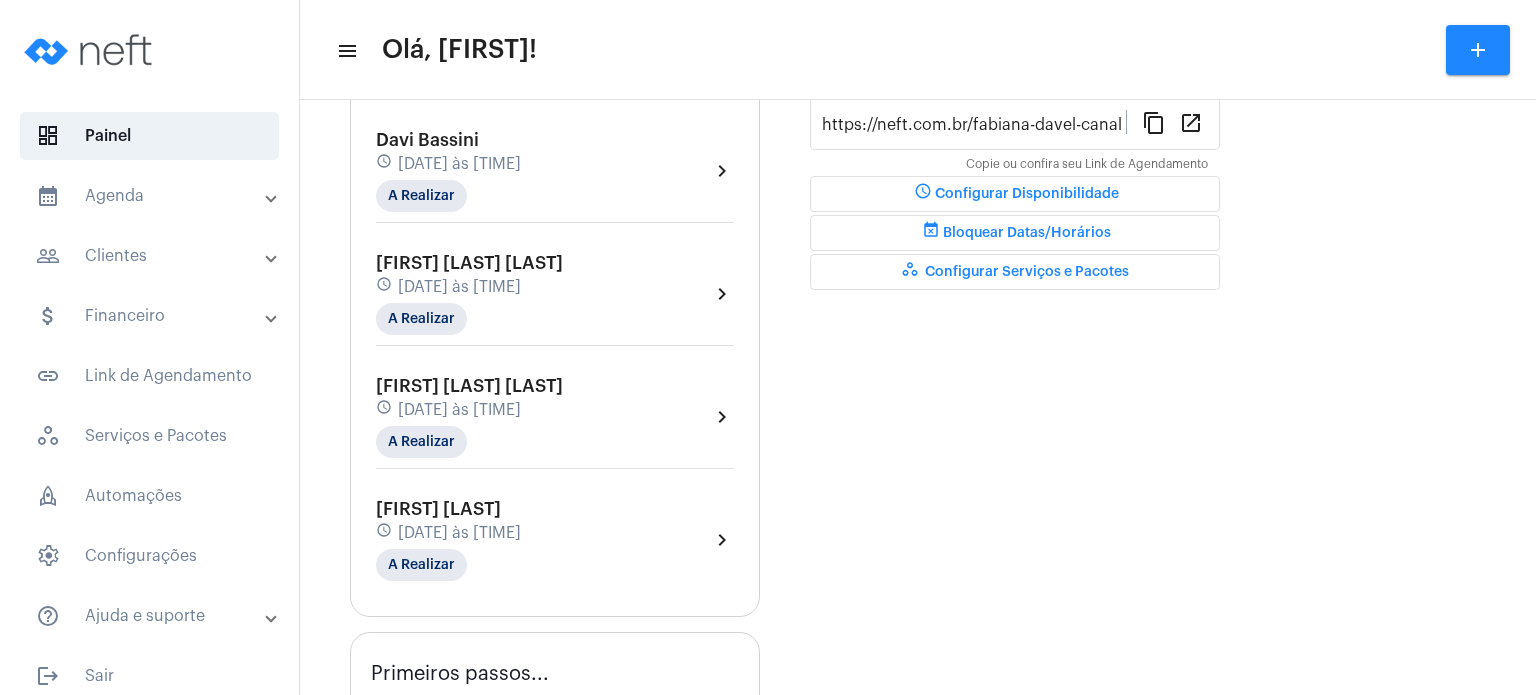 scroll, scrollTop: 600, scrollLeft: 0, axis: vertical 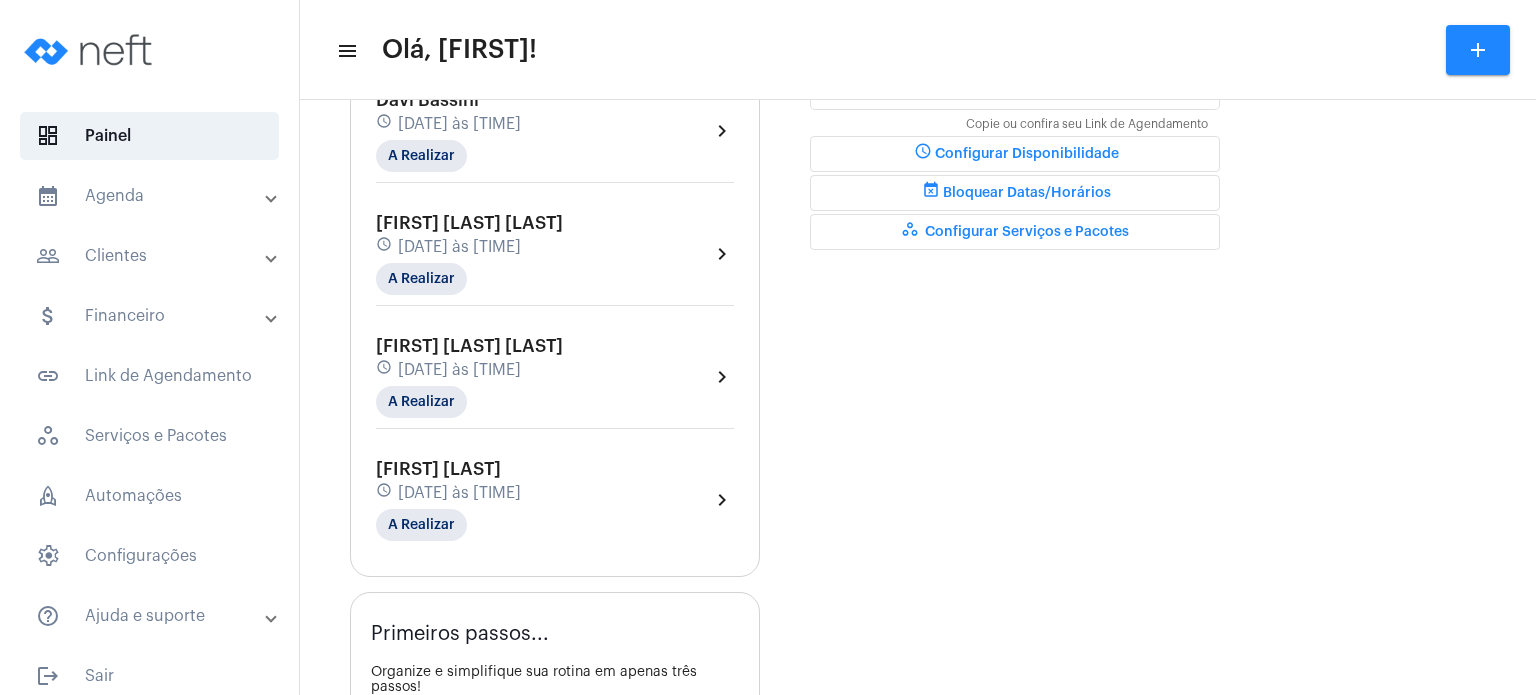 click on "Agendamentos add [FIRST] [LAST] [LAST] [DATE] às [TIME] Concluído  chevron_right  [FIRST] [LAST] [LAST] [DATE] às [TIME] Concluído  chevron_right  [FIRST] [LAST] [LAST] [DATE] às [TIME] A Realizar  chevron_right  [FIRST] [LAST] [LAST] [DATE] às [TIME] A Realizar  chevron_right  [FIRST] [LAST] [LAST] [DATE] às [TIME] A Realizar  chevron_right  [FIRST] [LAST] [LAST] [DATE] às [TIME] A Realizar  chevron_right  [FIRST] [LAST] [LAST] [DATE] às [TIME] A Realizar  chevron_right" 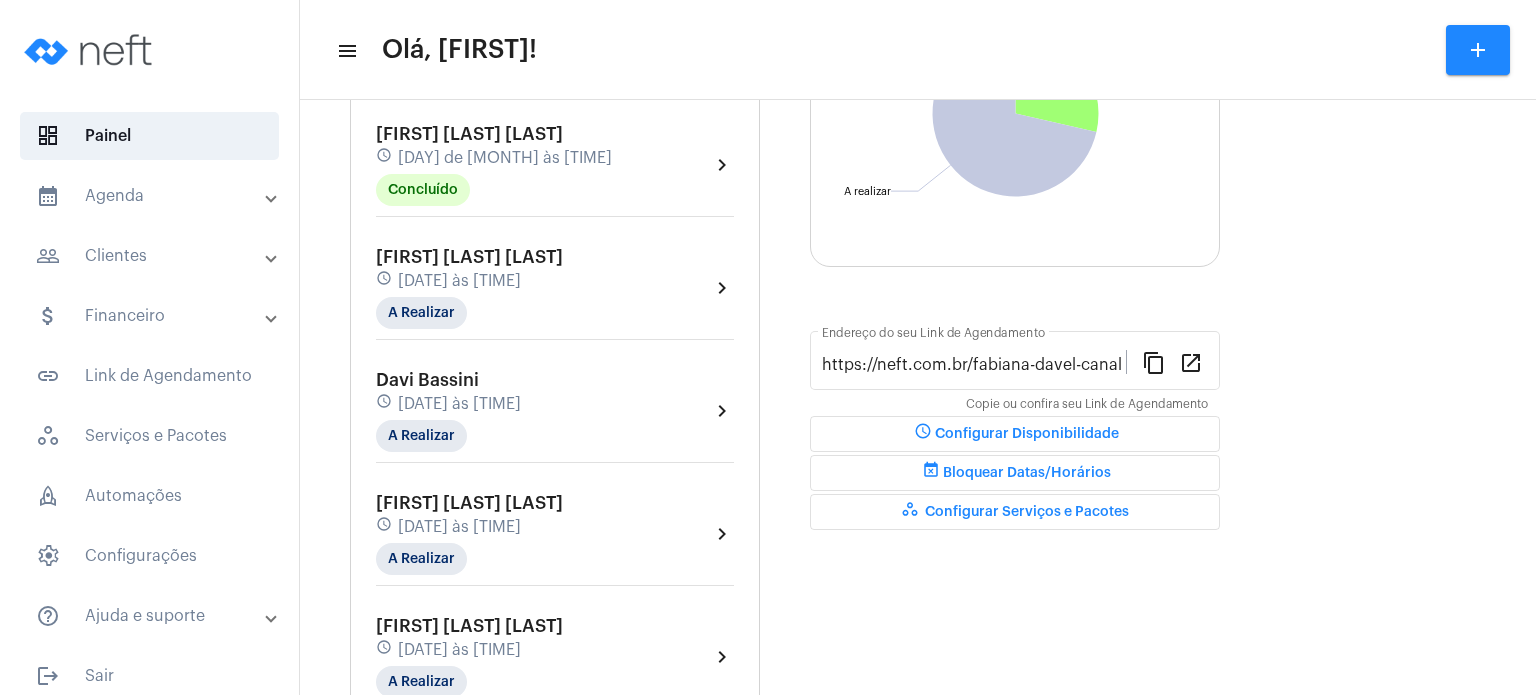 scroll, scrollTop: 360, scrollLeft: 0, axis: vertical 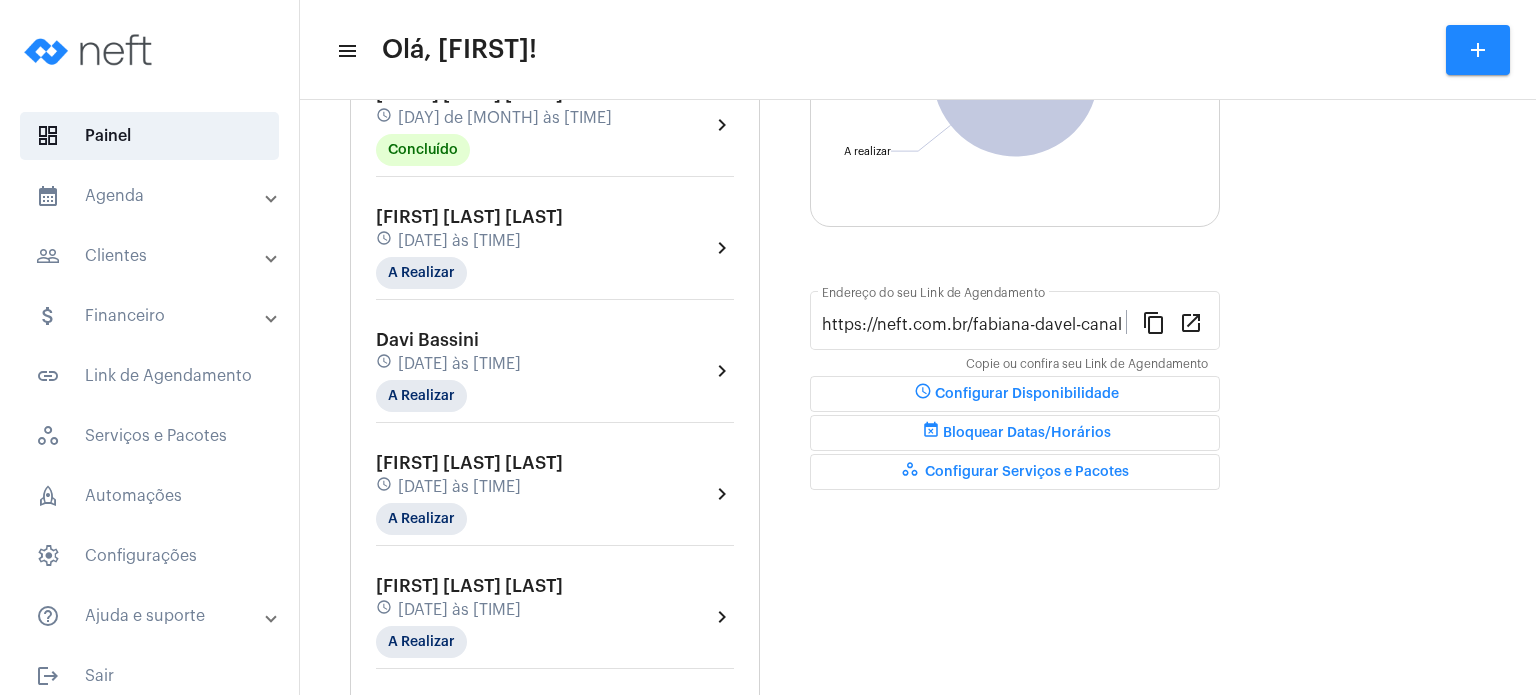 click on "[FIRST] [LAST] [LAST] [DATE] às [TIME] Concluído" 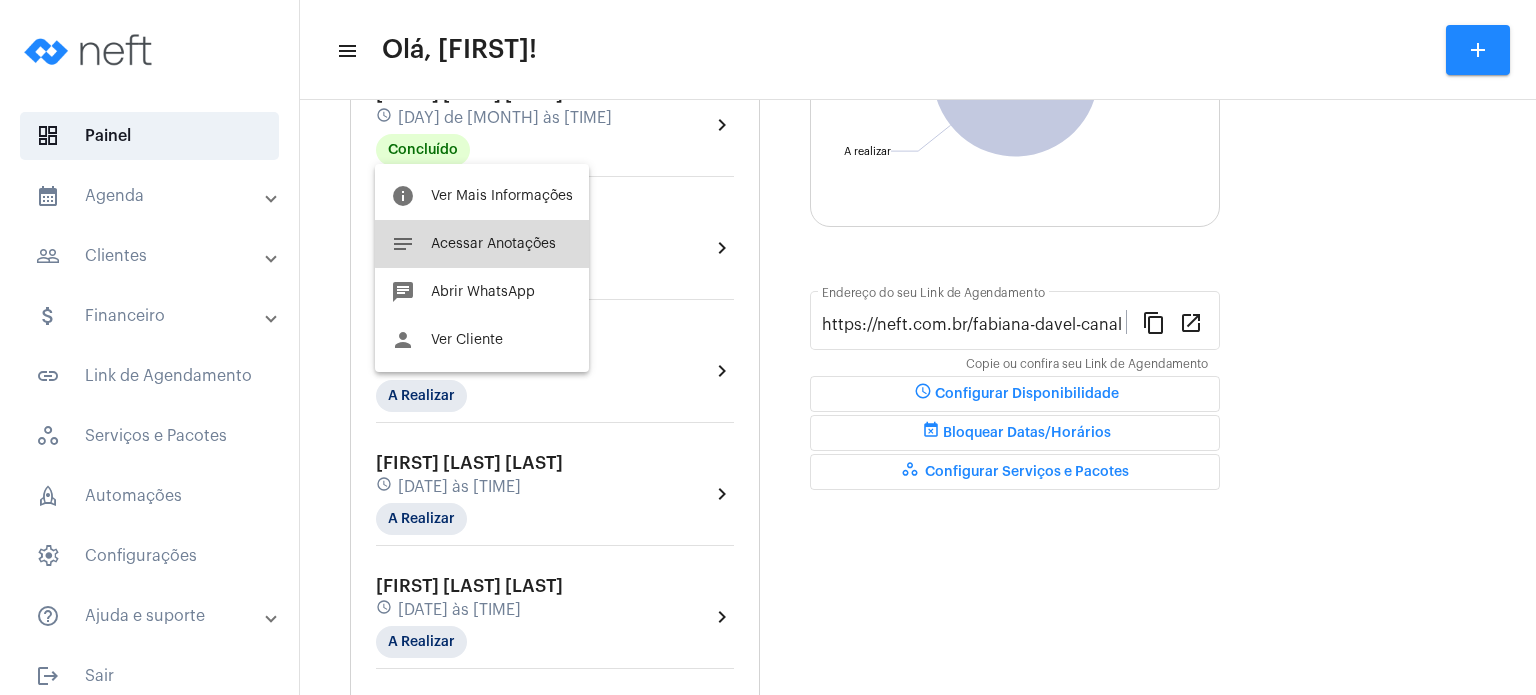 click on "Acessar Anotações" at bounding box center [493, 244] 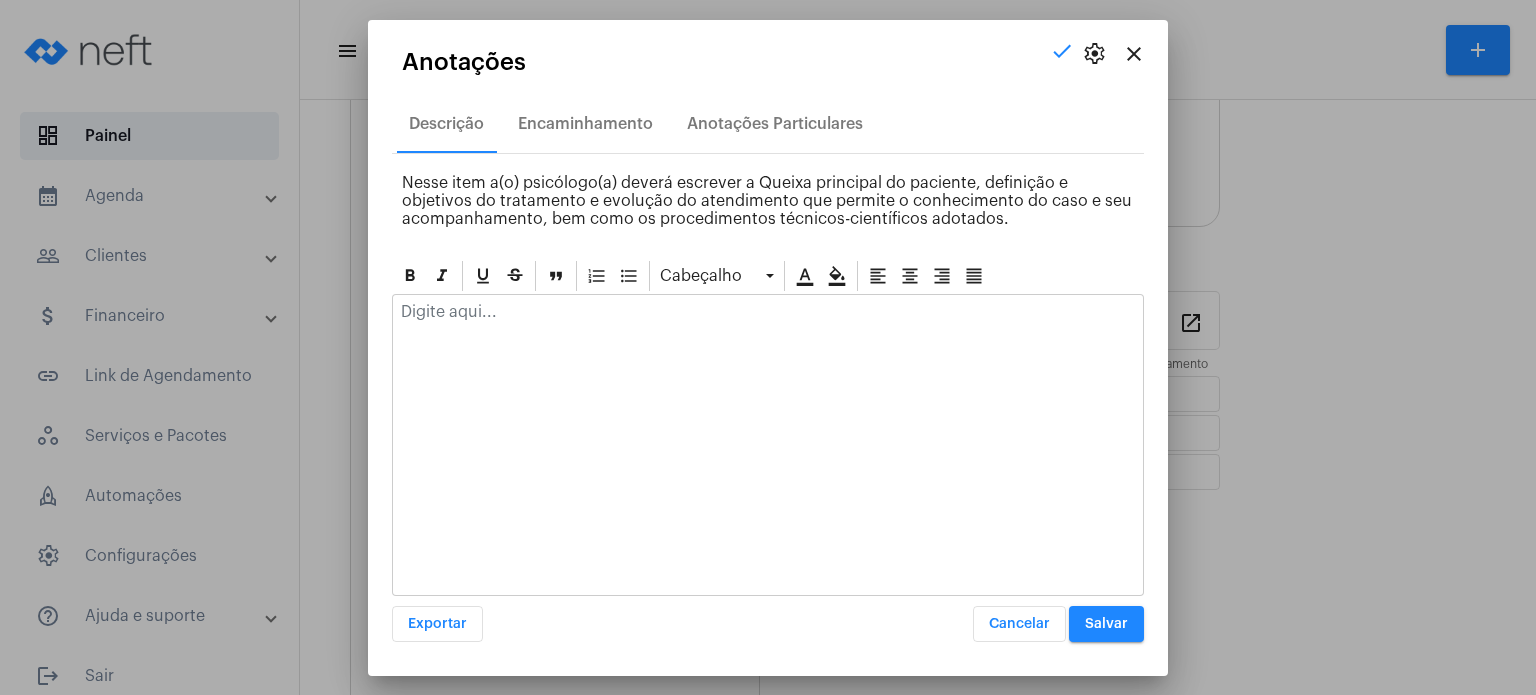 click 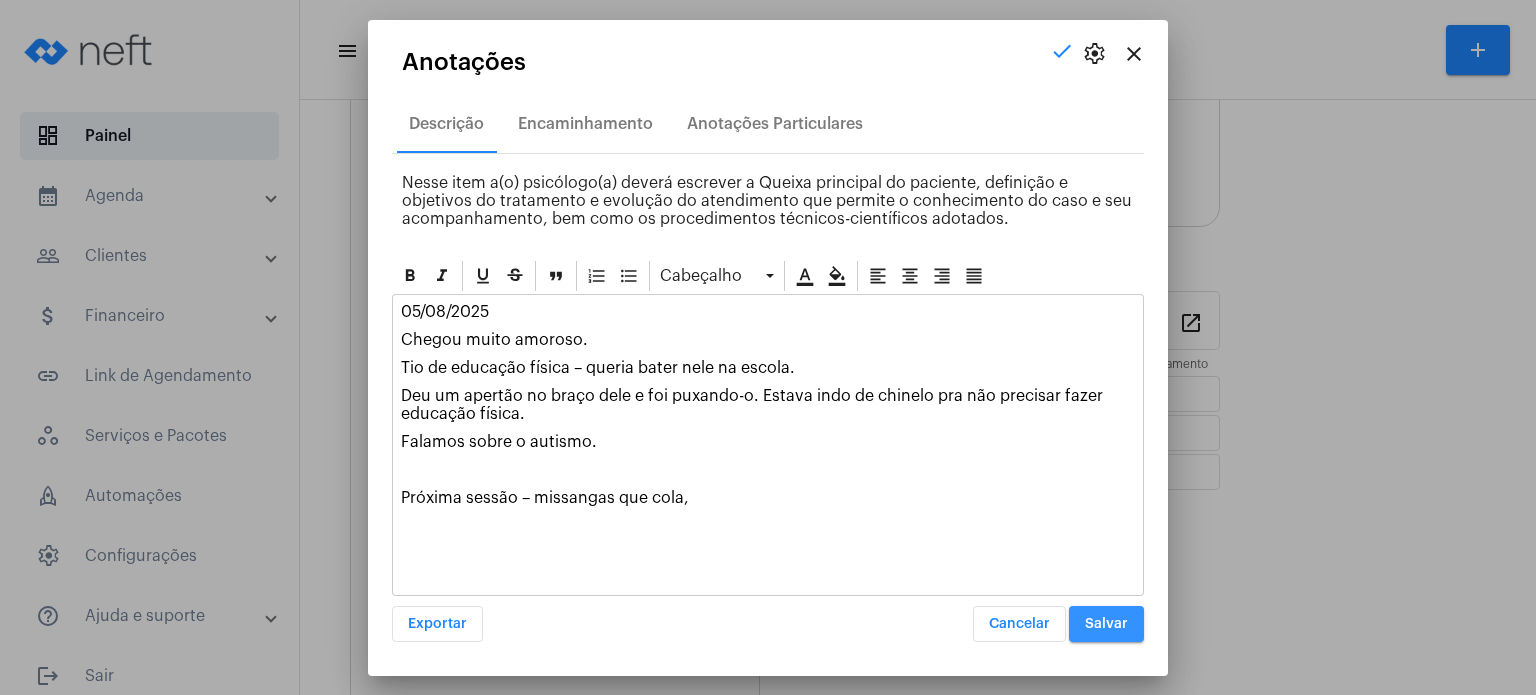 click on "Salvar" at bounding box center (1106, 624) 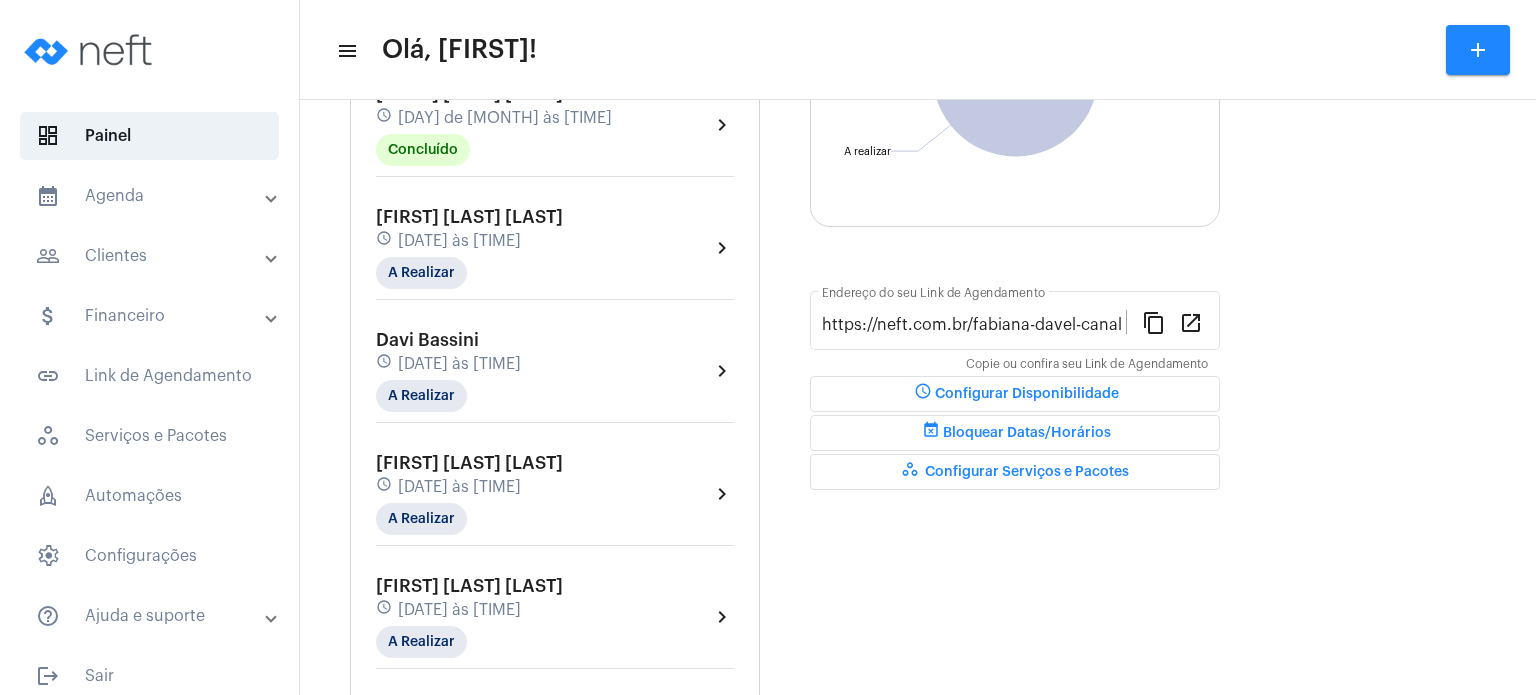 click on "[FIRST] [LAST] [LAST] [DATE] às [TIME] A Realizar" 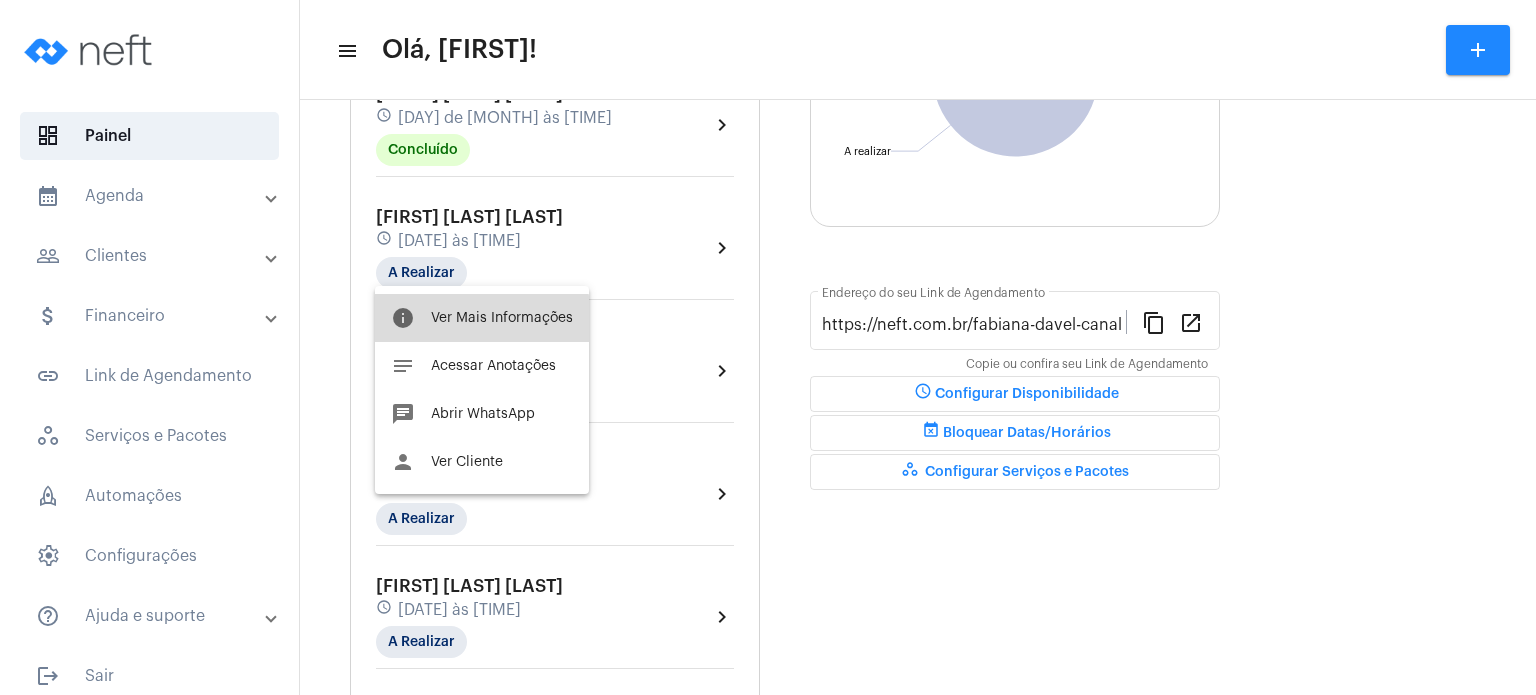 click on "info Ver Mais Informações" at bounding box center (482, 318) 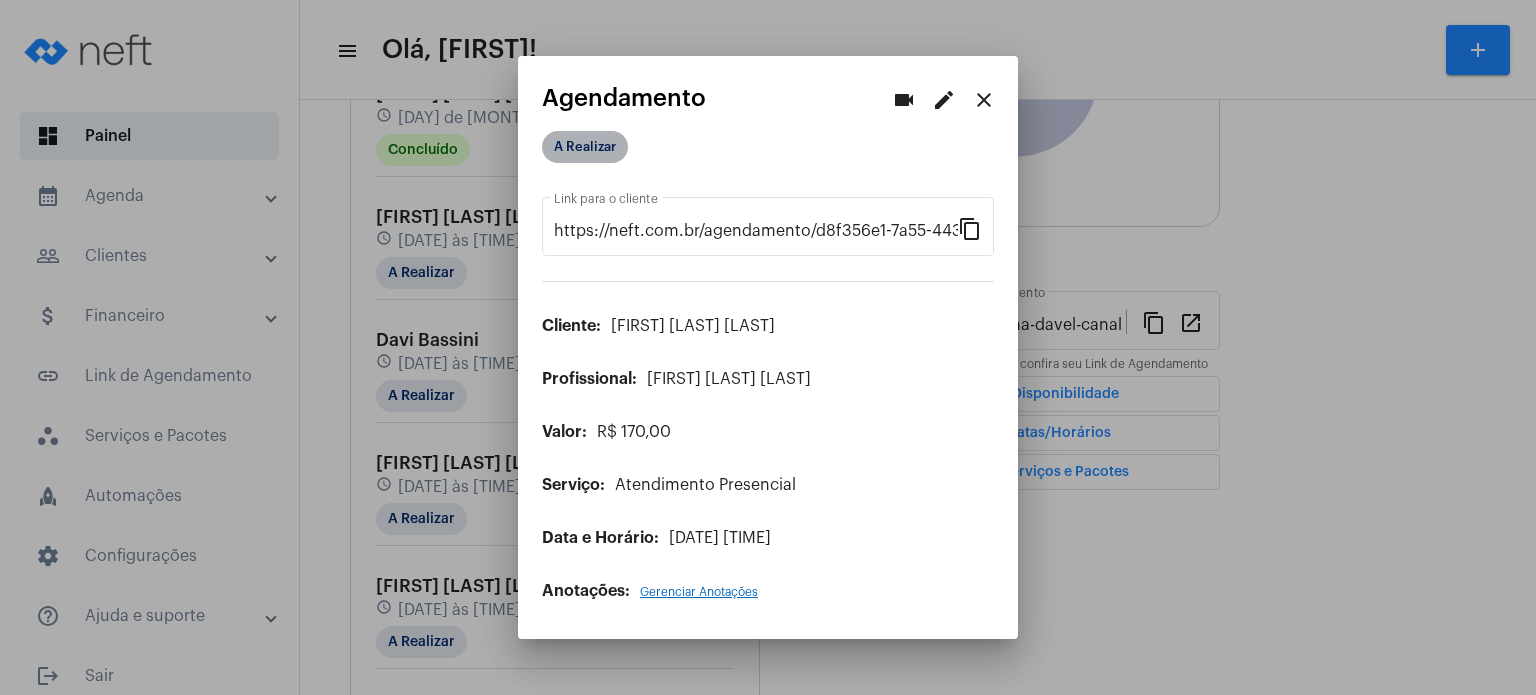 click on "A Realizar" at bounding box center (585, 147) 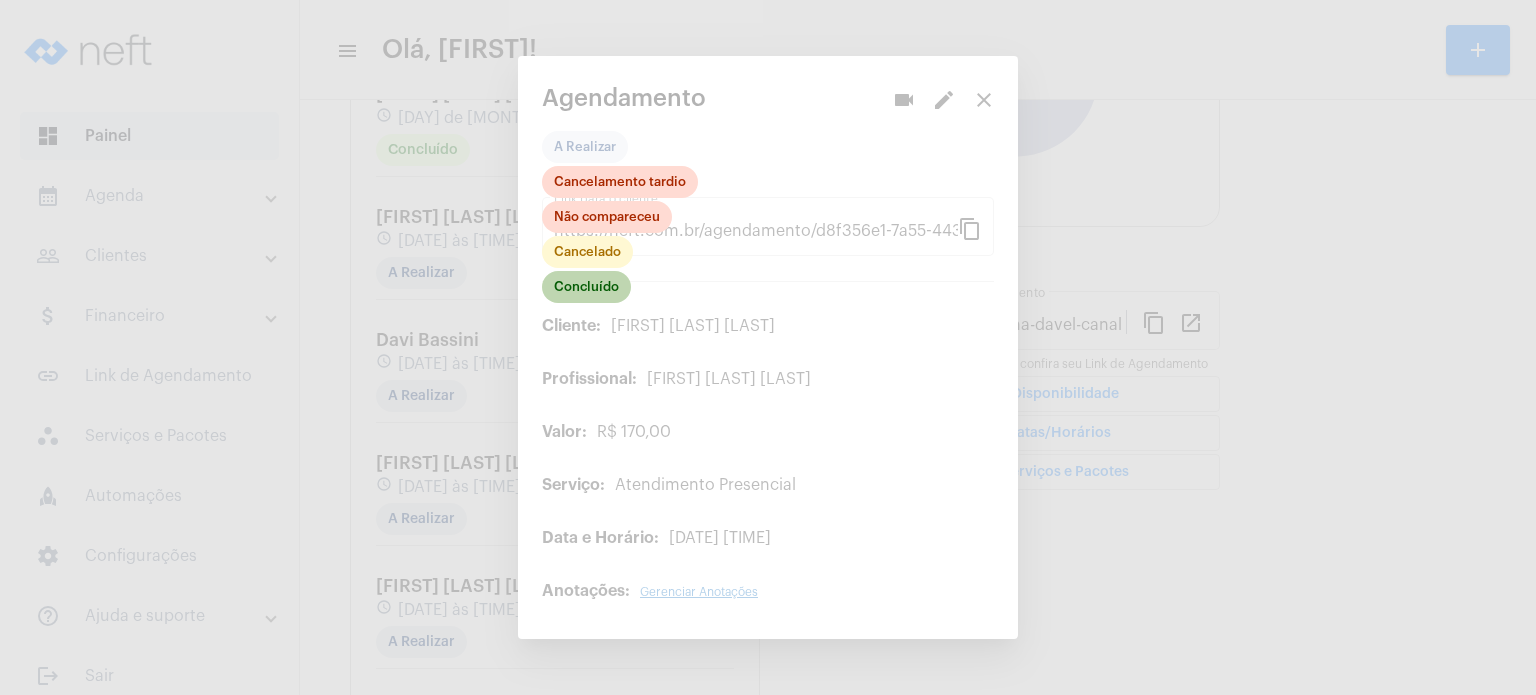 click on "Concluído" 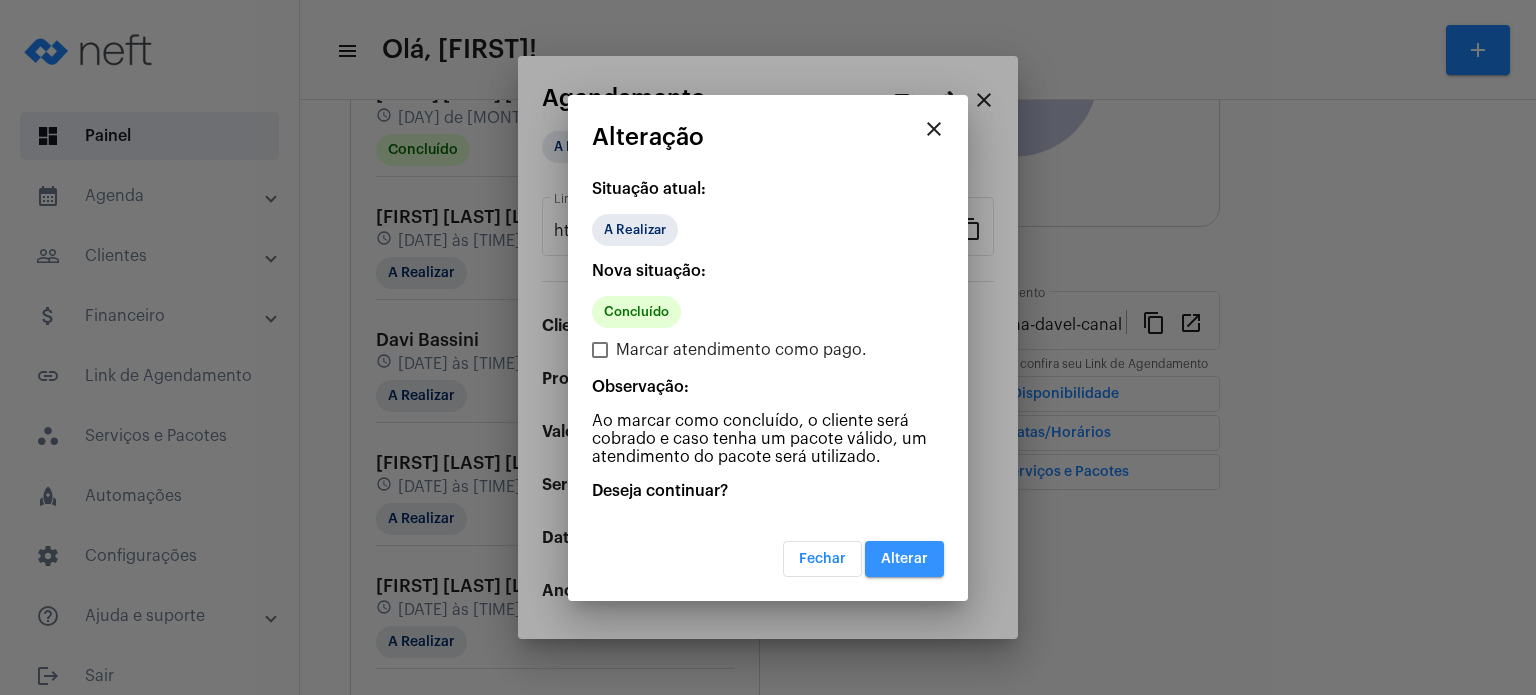 click on "Alterar" at bounding box center [904, 559] 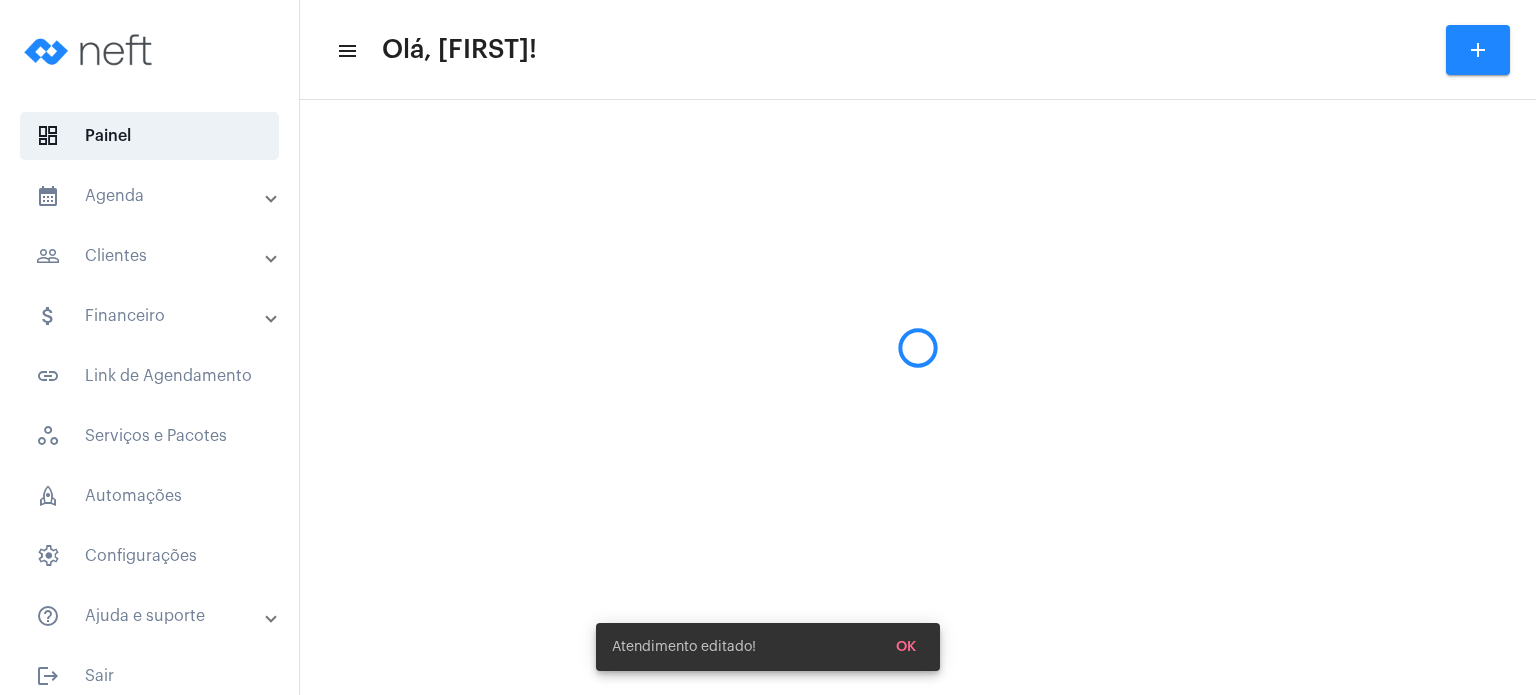 scroll, scrollTop: 0, scrollLeft: 0, axis: both 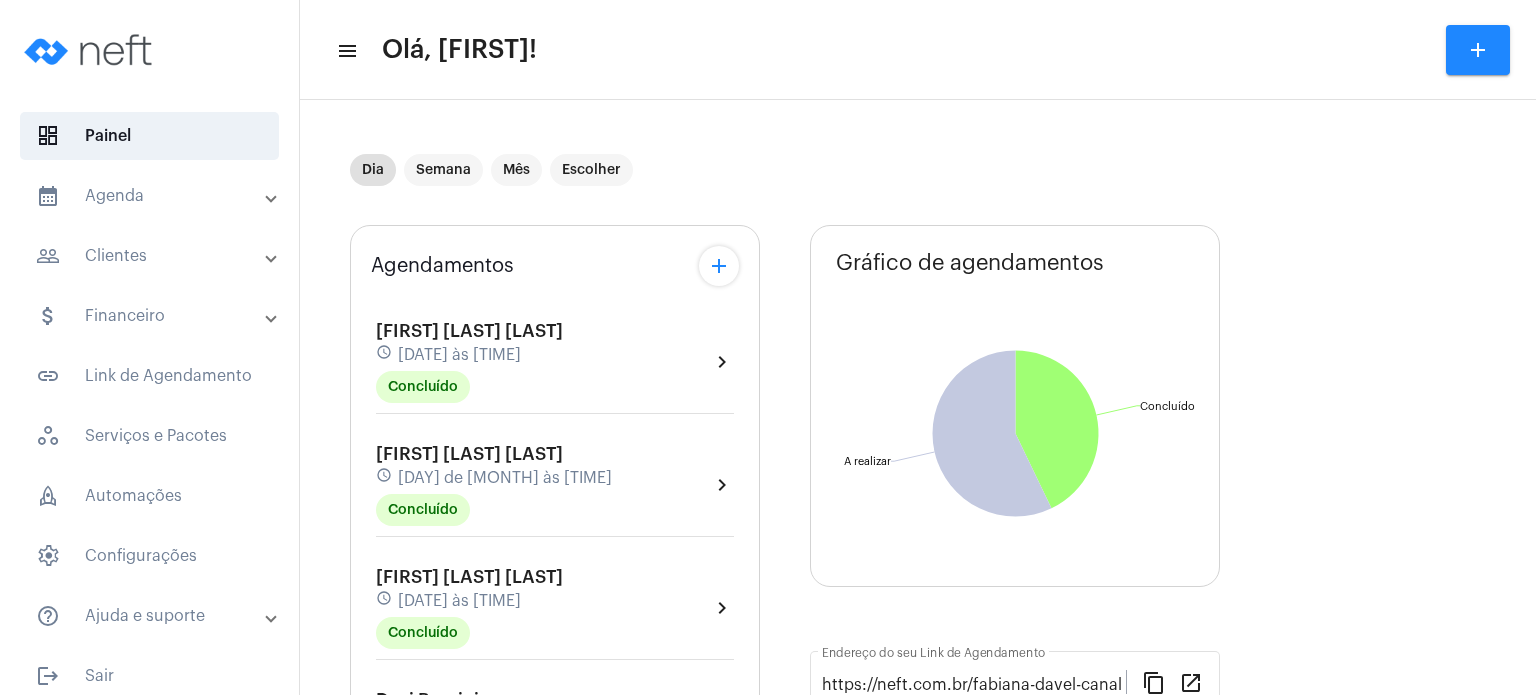 click on "people_outline  Clientes" at bounding box center [151, 256] 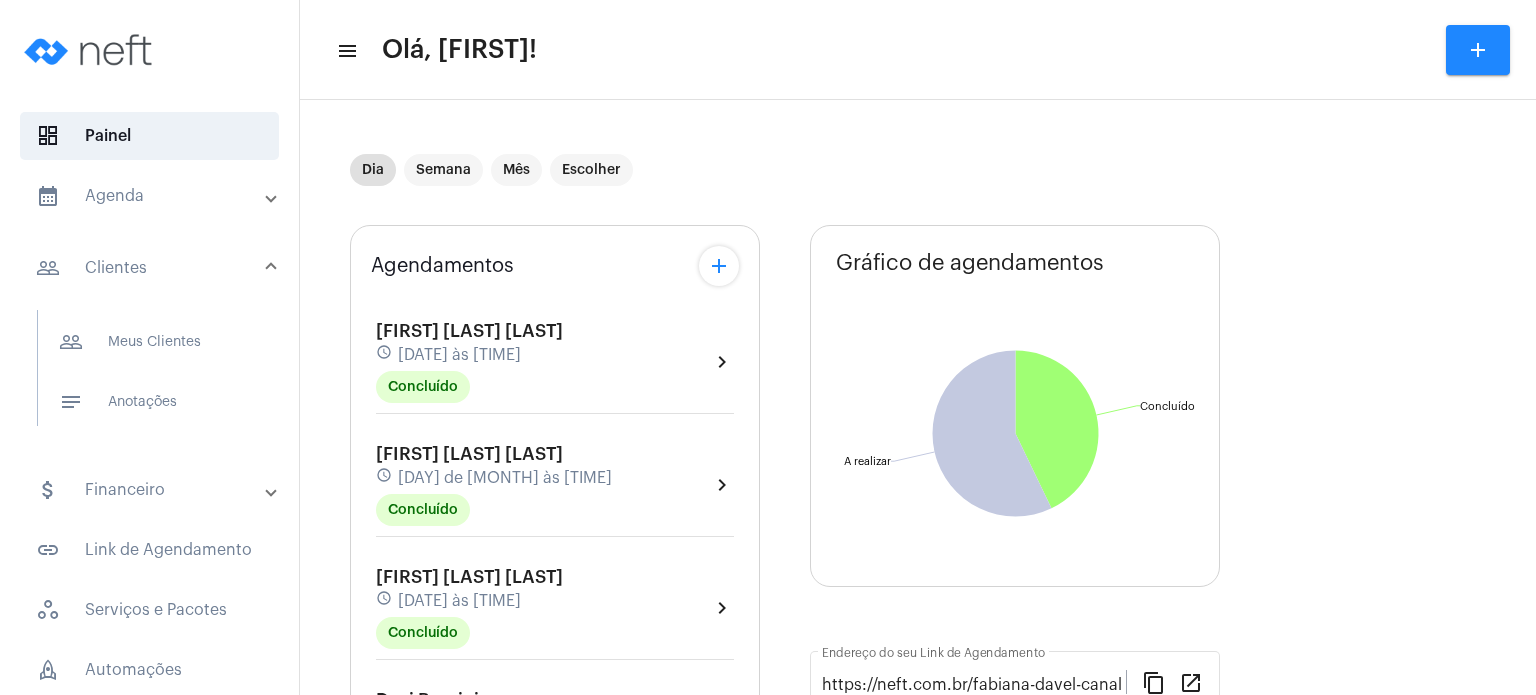 click on "calendar_month_outlined  Agenda" at bounding box center [155, 196] 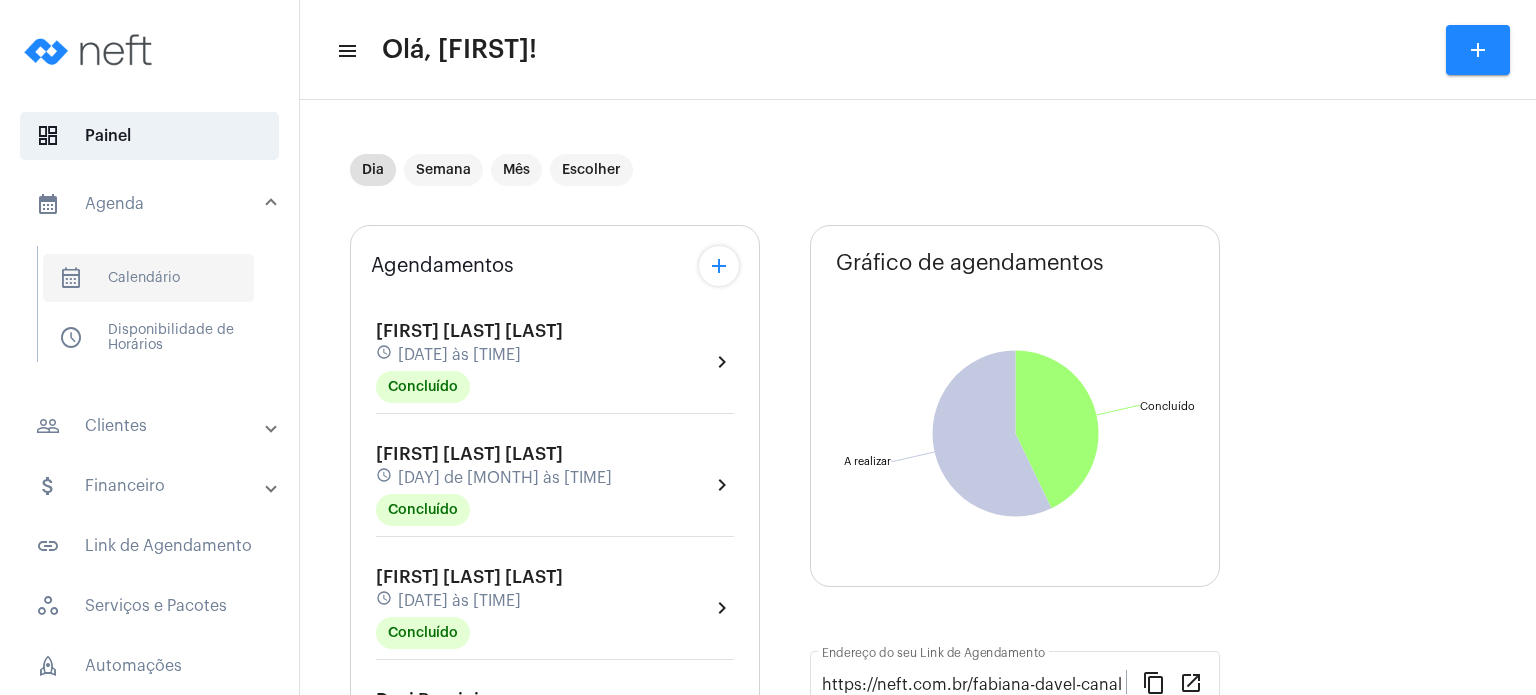 click on "calendar_month_outlined   Calendário" at bounding box center [148, 278] 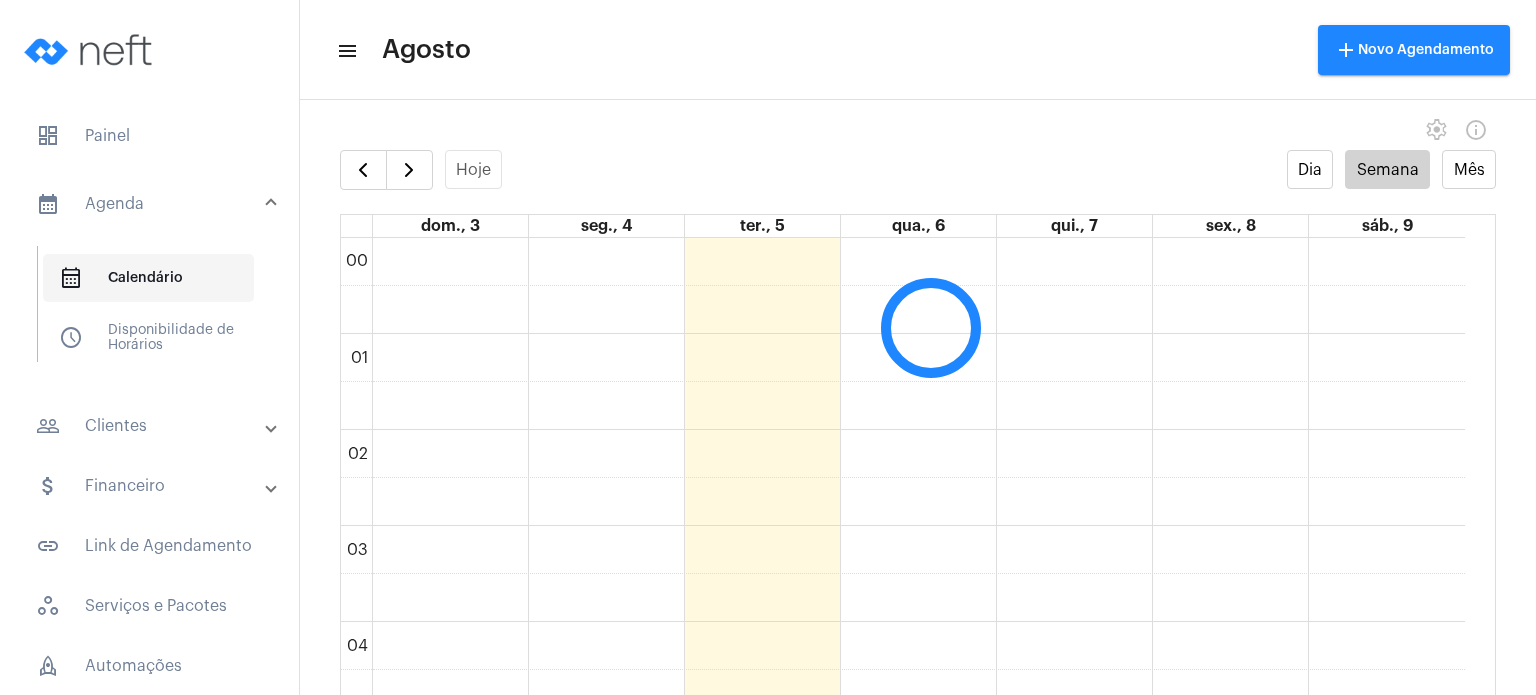 scroll, scrollTop: 576, scrollLeft: 0, axis: vertical 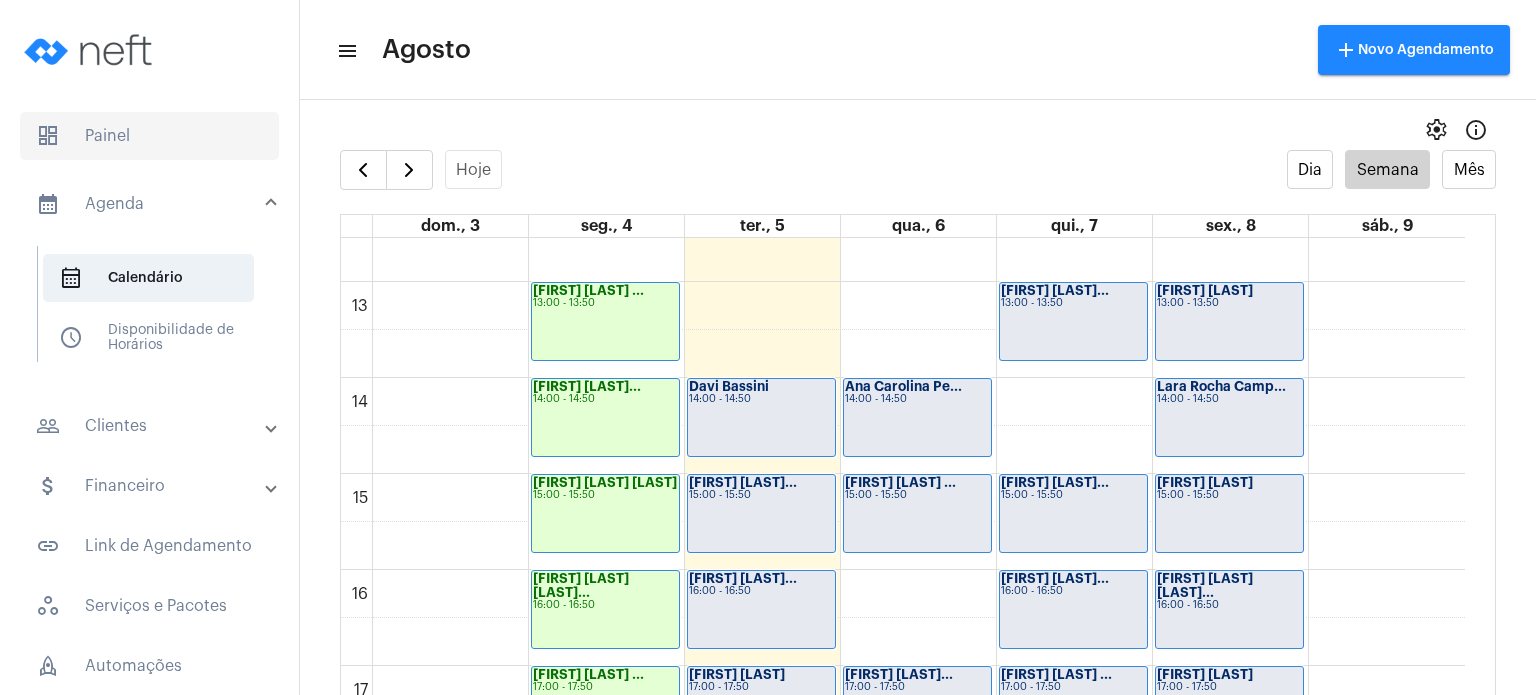 click on "dashboard   Painel" 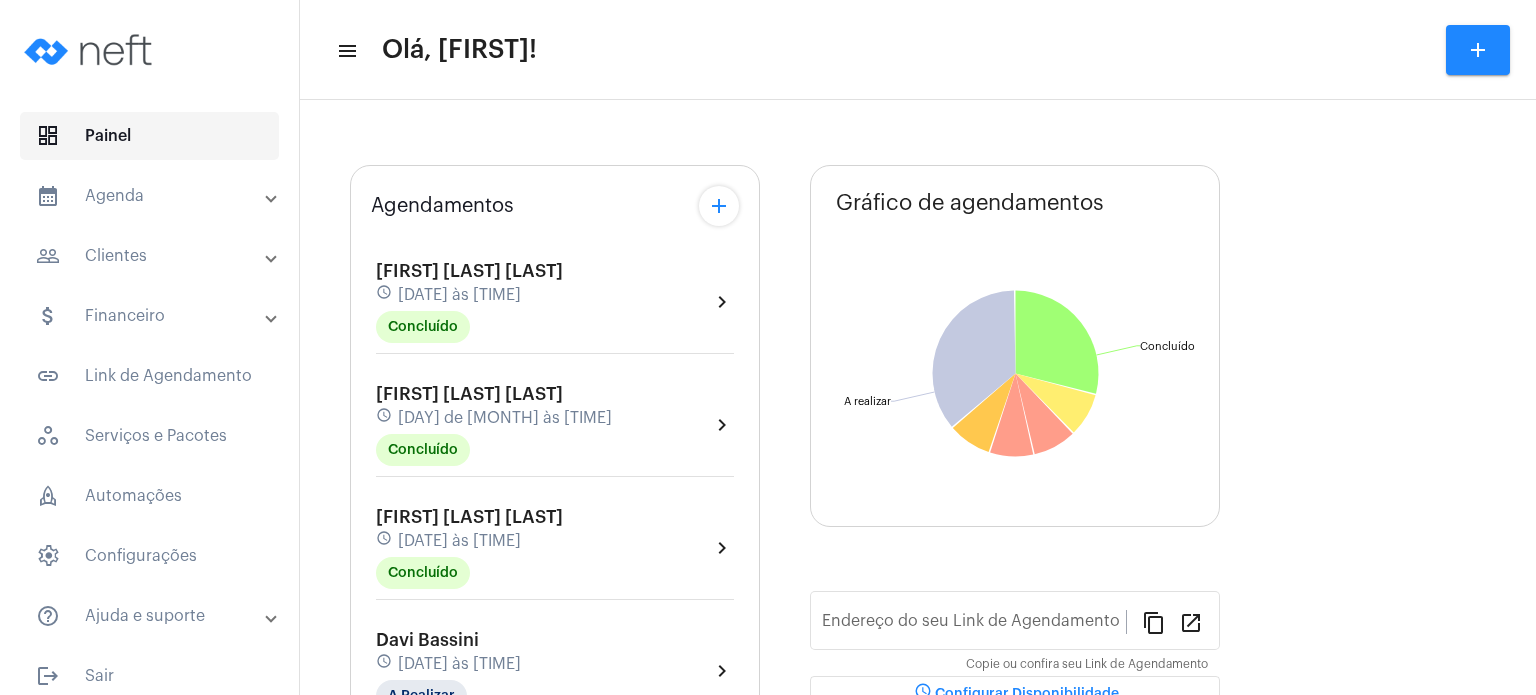type on "https://neft.com.br/fabiana-davel-canal" 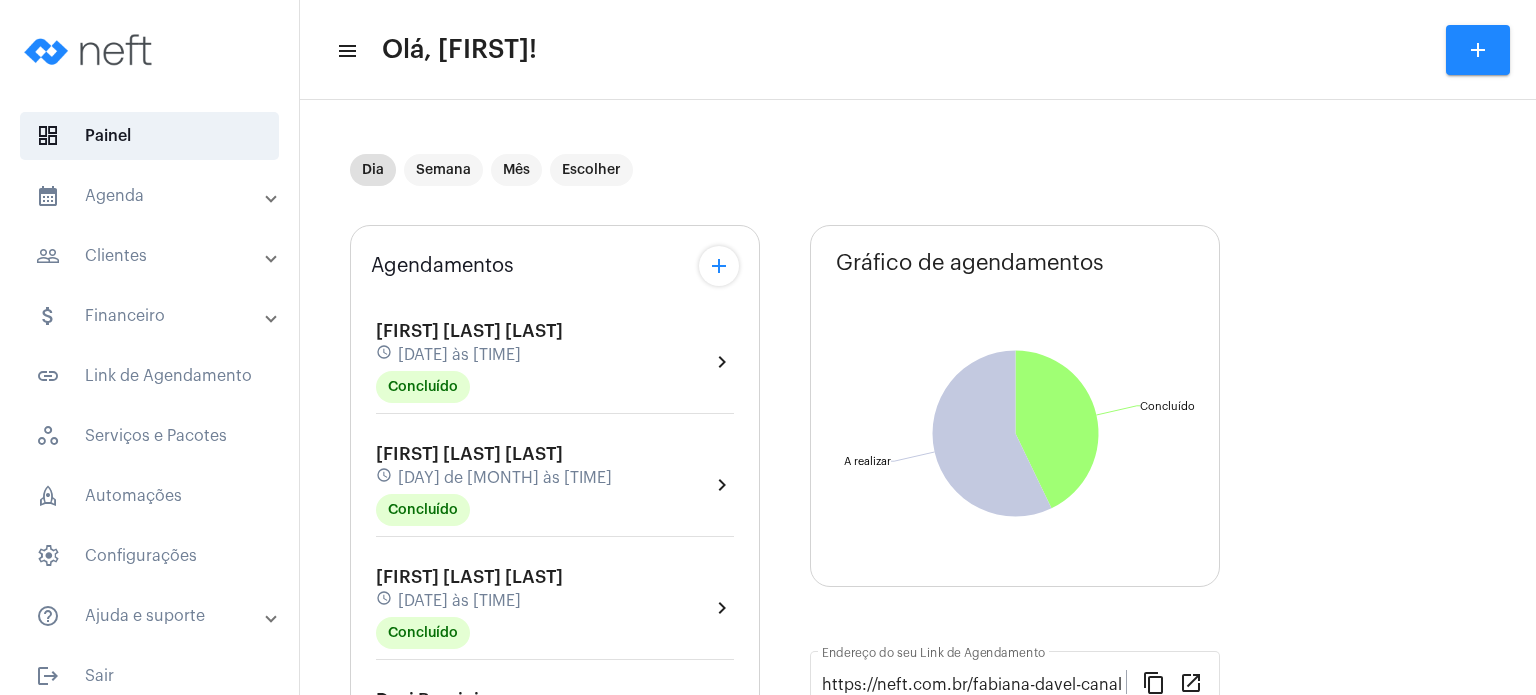 scroll, scrollTop: 16, scrollLeft: 0, axis: vertical 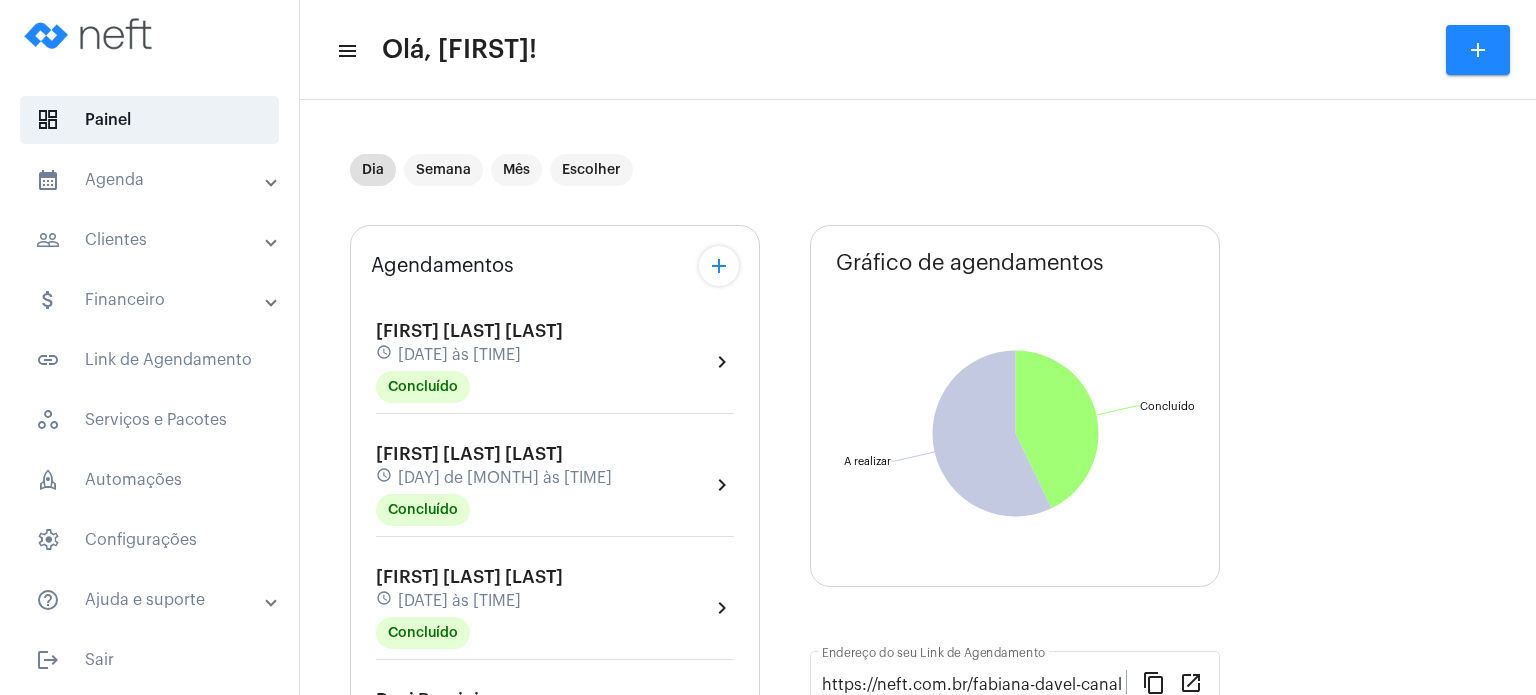 click on "Agendamentos add [FIRST] de [LAST] [LAST] schedule [DATE] às [TIME] Concluído  chevron_right  [FIRST] [LAST] [LAST] schedule [DATE] às [TIME] Concluído  chevron_right  [FIRST] [LAST] [LAST] schedule [DATE] às [TIME] Concluído  chevron_right  [FIRST] [LAST] schedule [DATE] às [TIME] A Realizar  chevron_right  [FIRST] [LAST] [LAST] schedule [DATE] às [TIME] A Realizar  chevron_right  [FIRST] [LAST] [LAST] schedule [DATE] às [TIME] A Realizar  chevron_right  [FIRST] [LAST] schedule [DATE] às [TIME] A Realizar  chevron_right  Primeiros passos...  Organize e simplifique sua rotina em apenas três passos! 66% work Serviço  done  Cadastre seu primeiro serviço. schedule Disponibilidade  done   Configure seus horários disponiveis para atendimento.  event_available Agendamento  chevron_right   Receba um agendamento pelo Link de Agendamento.  Gráfico de agendamentos Não há agendamentos Concluído  Concluído  A realizar  A realizar  https://neft.com.br/fabiana-davel-canal" 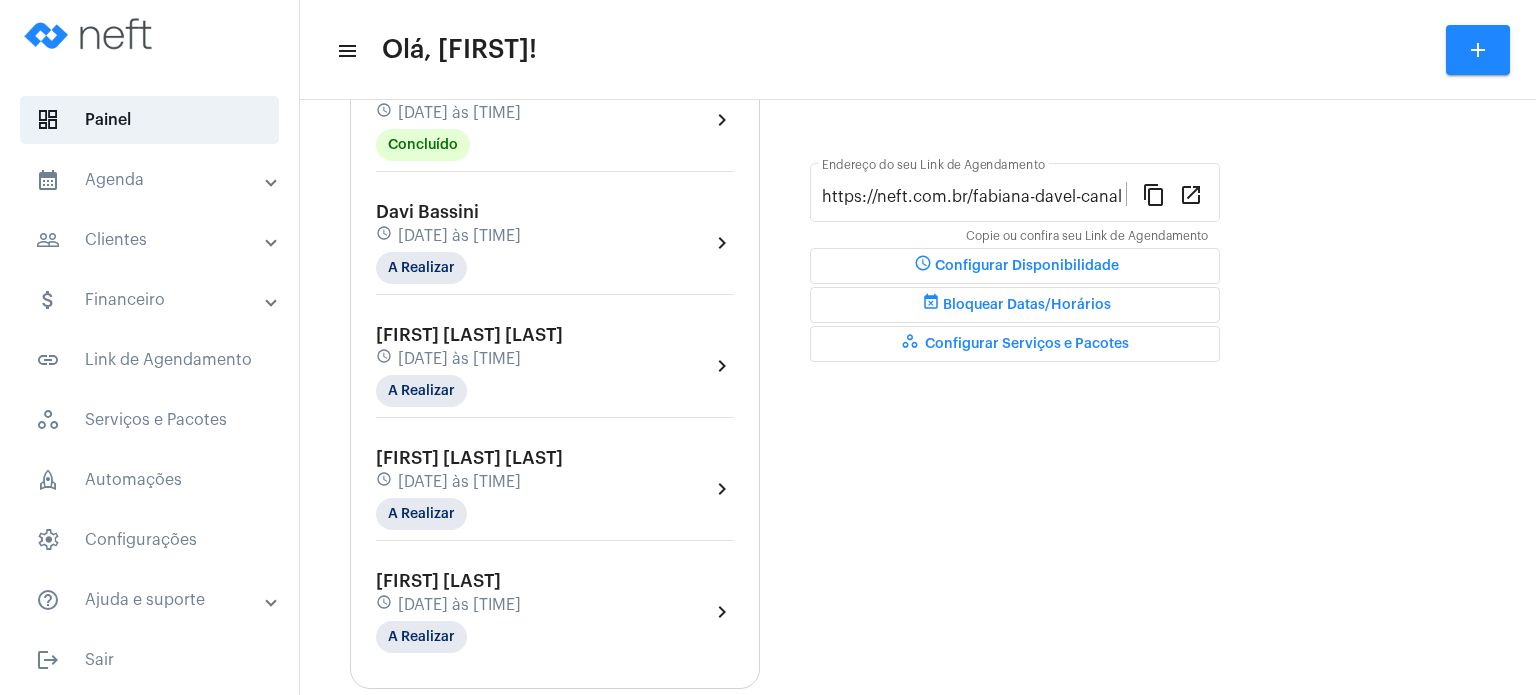 scroll, scrollTop: 520, scrollLeft: 0, axis: vertical 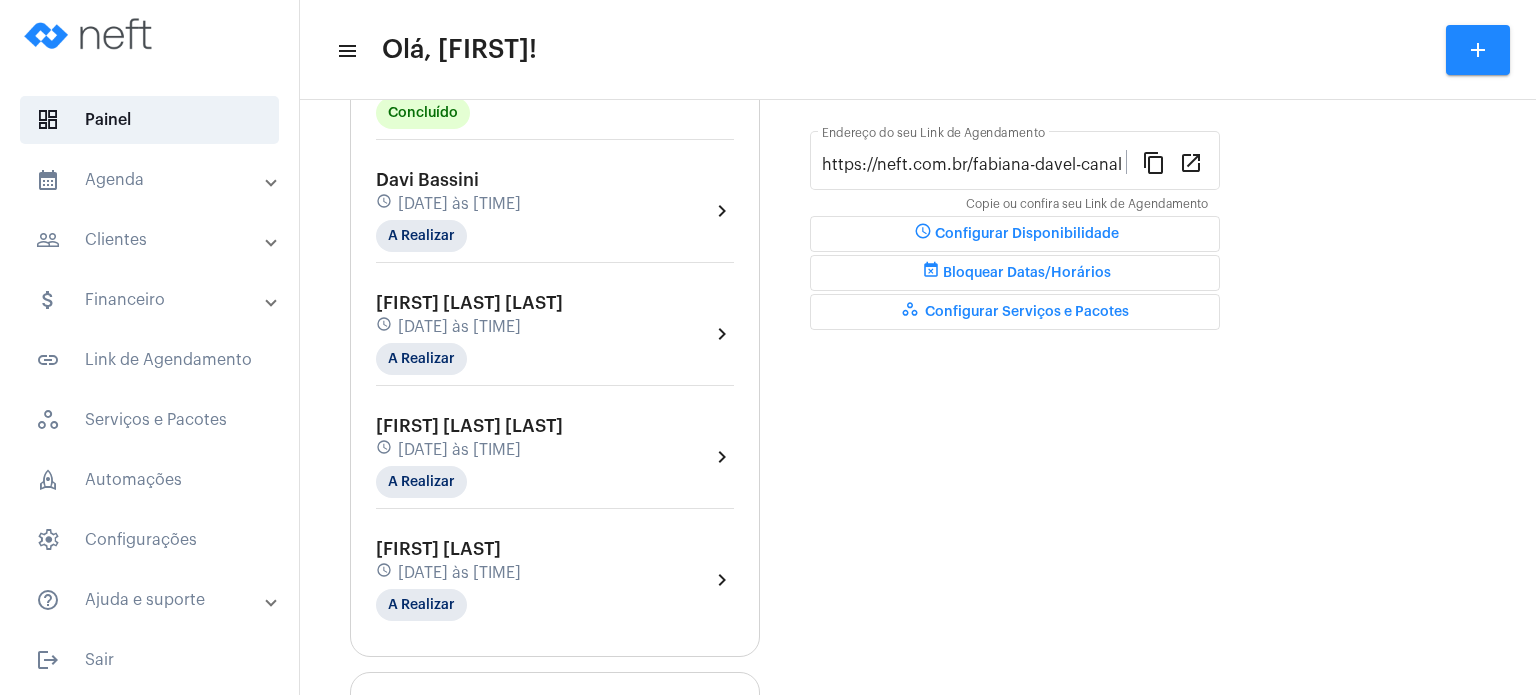 click on "[FIRST] [LAST] [LAST] [DATE] às [TIME] Concluído" 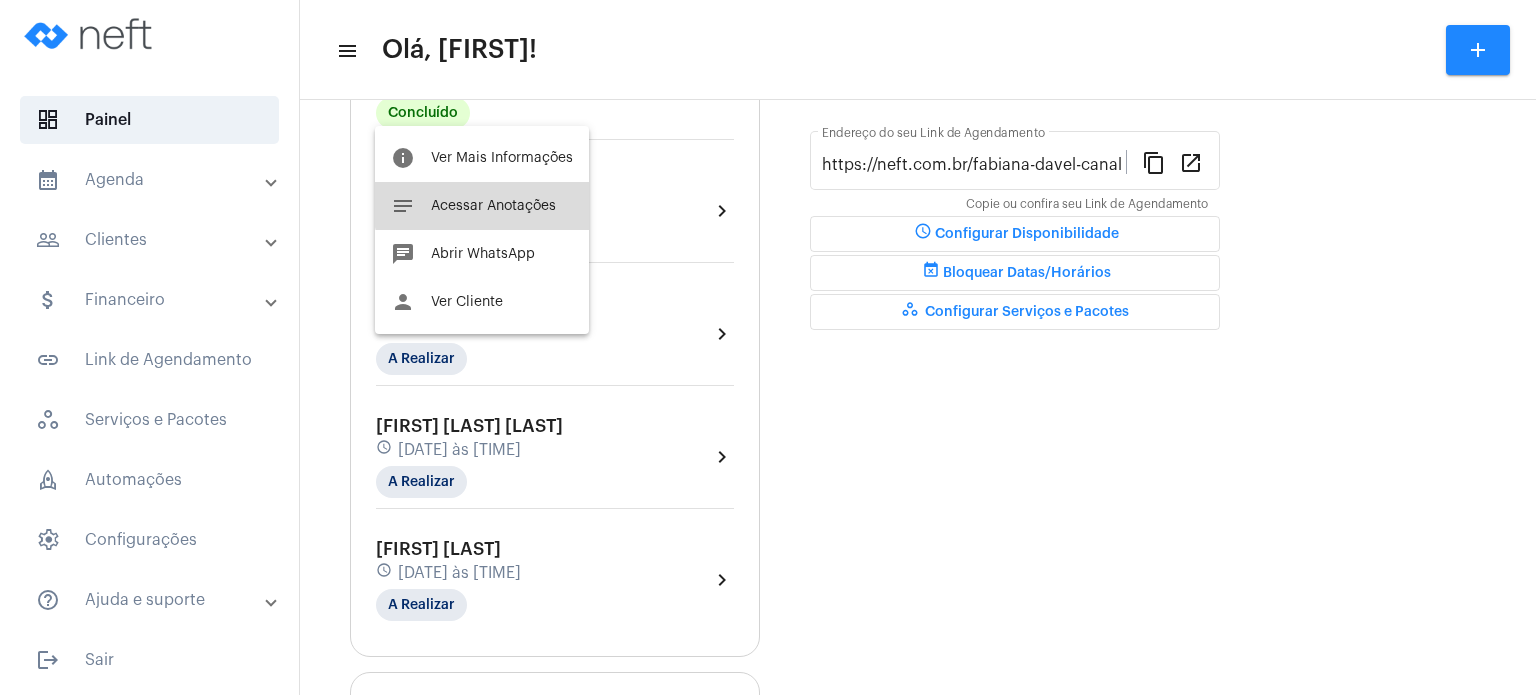 click on "Acessar Anotações" at bounding box center [493, 206] 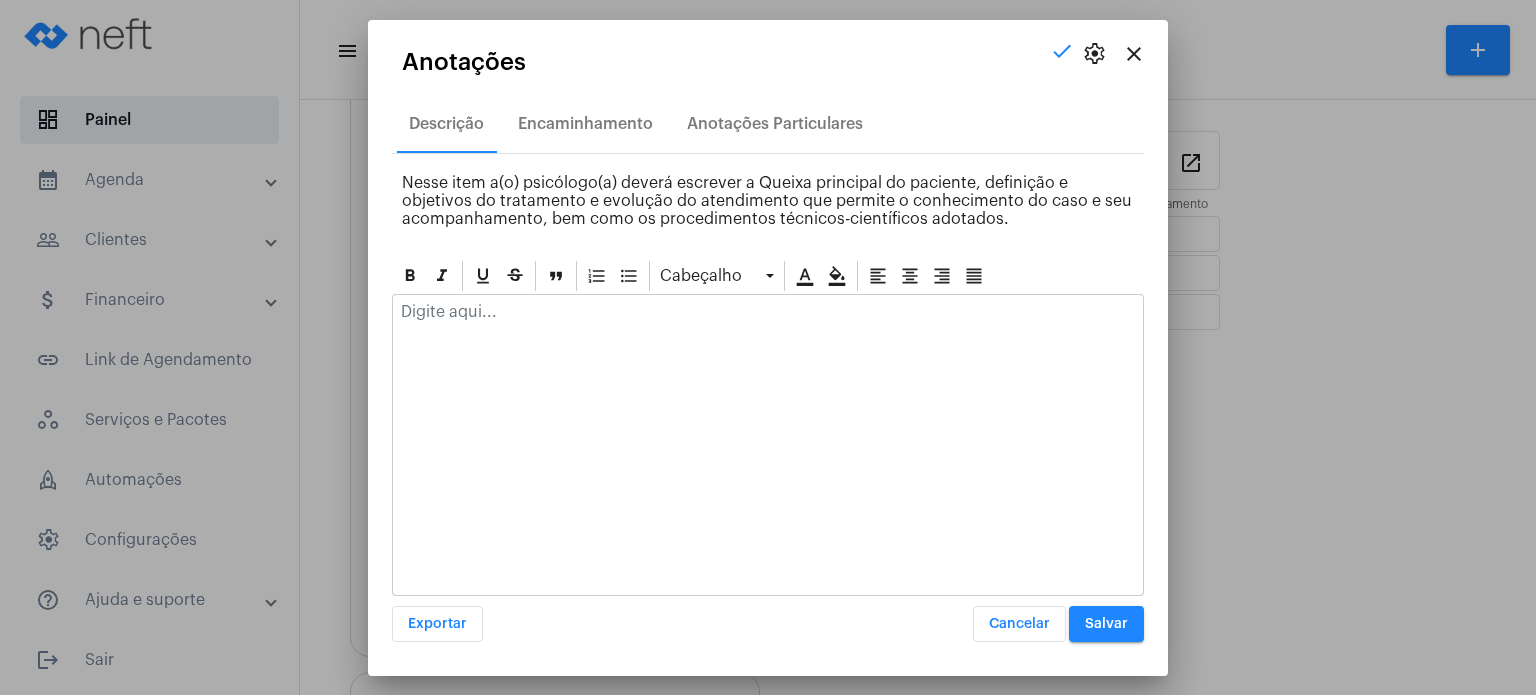 click 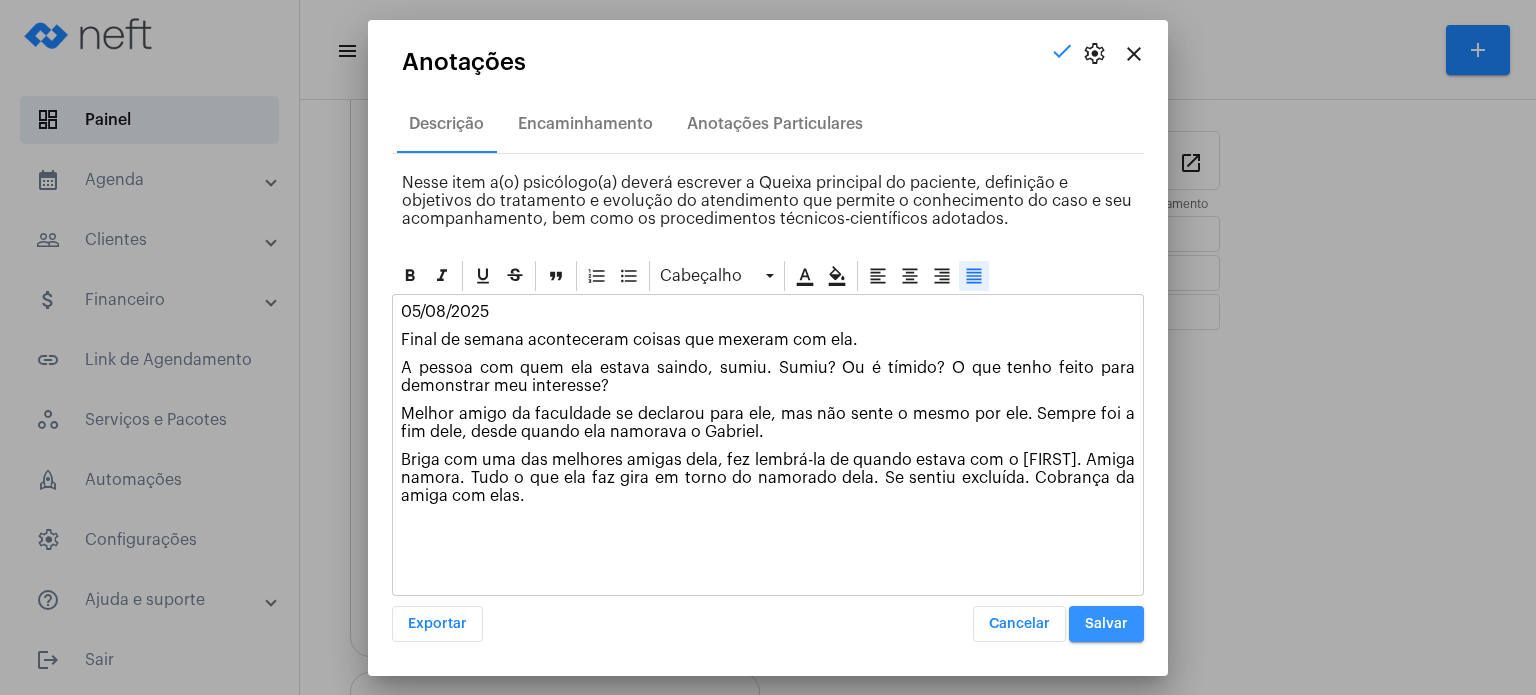 click on "Salvar" at bounding box center [1106, 624] 